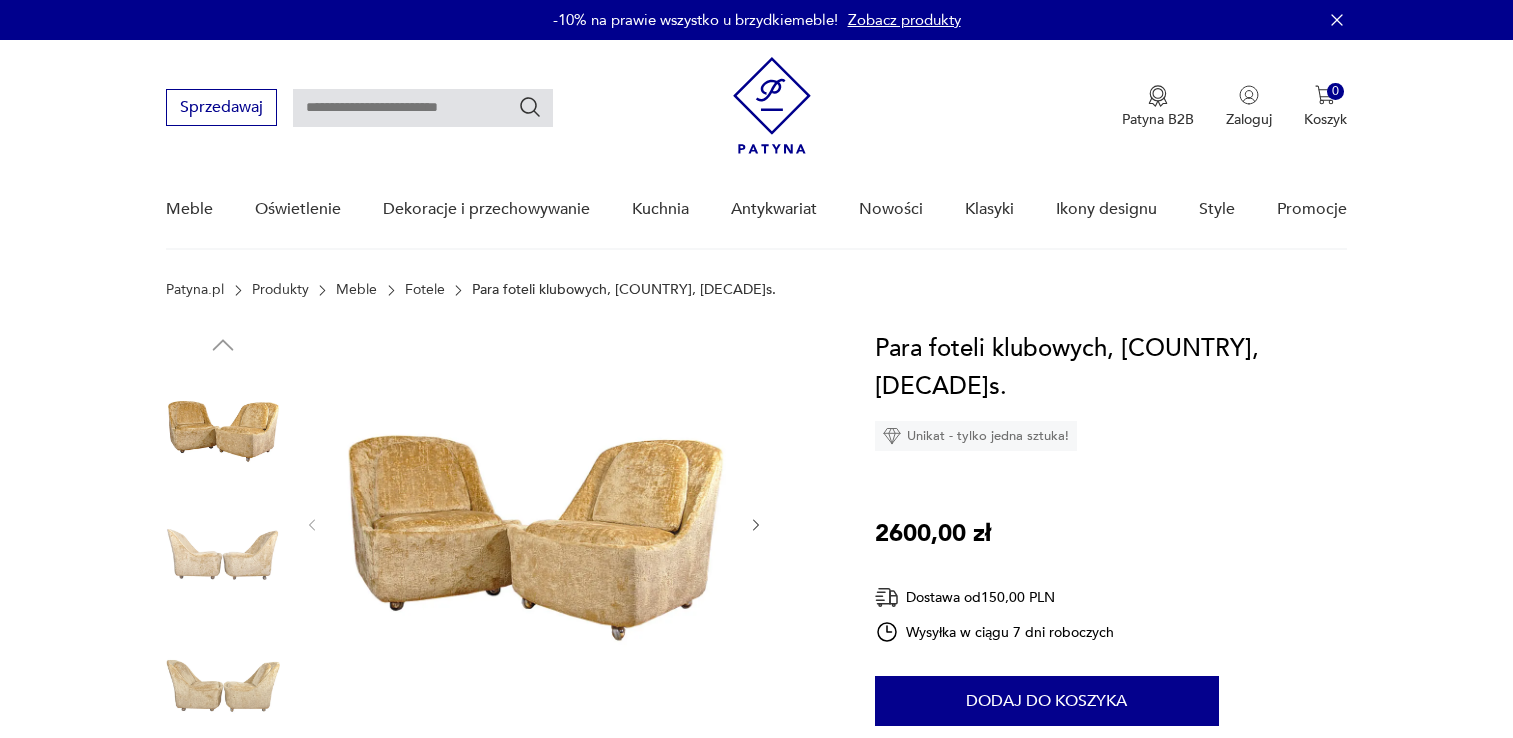 scroll, scrollTop: 40, scrollLeft: 0, axis: vertical 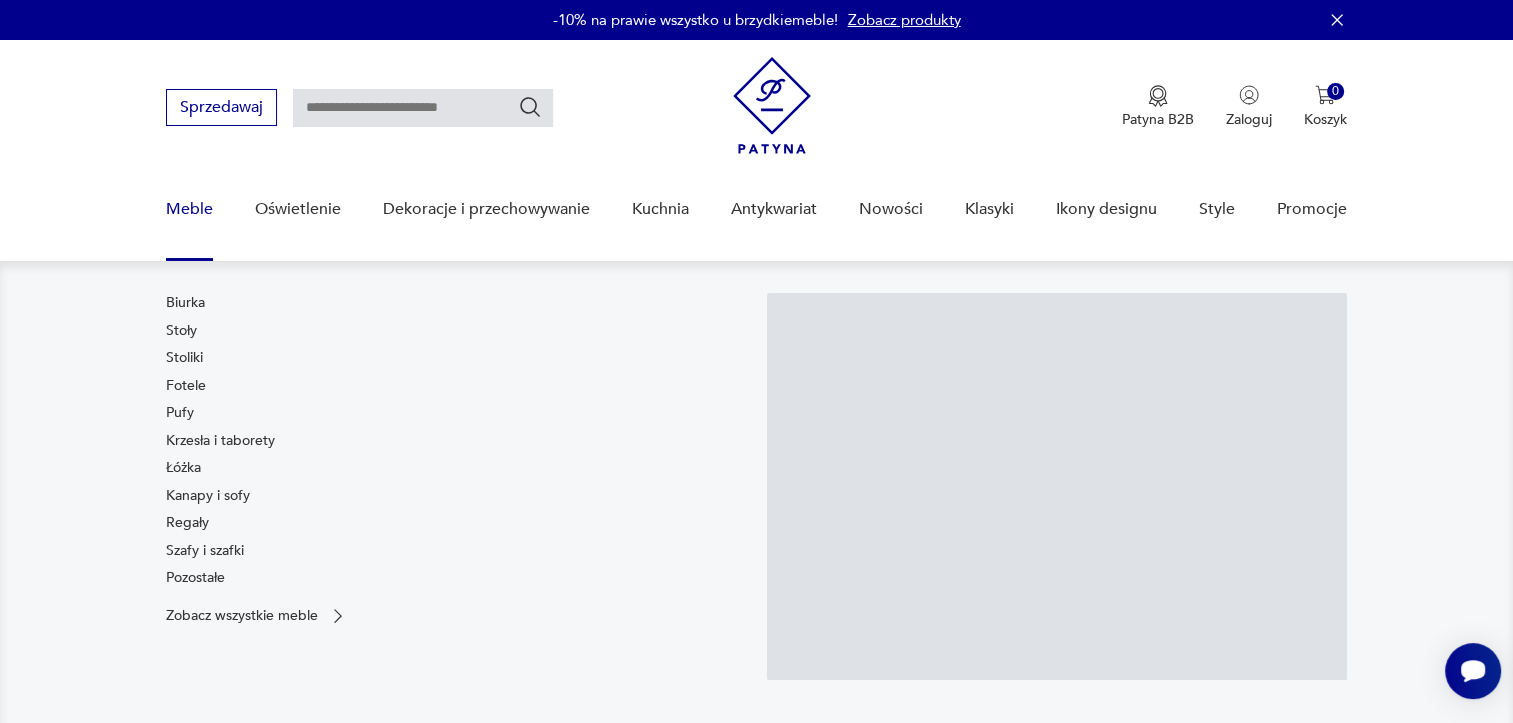 click on "Meble" at bounding box center (189, 209) 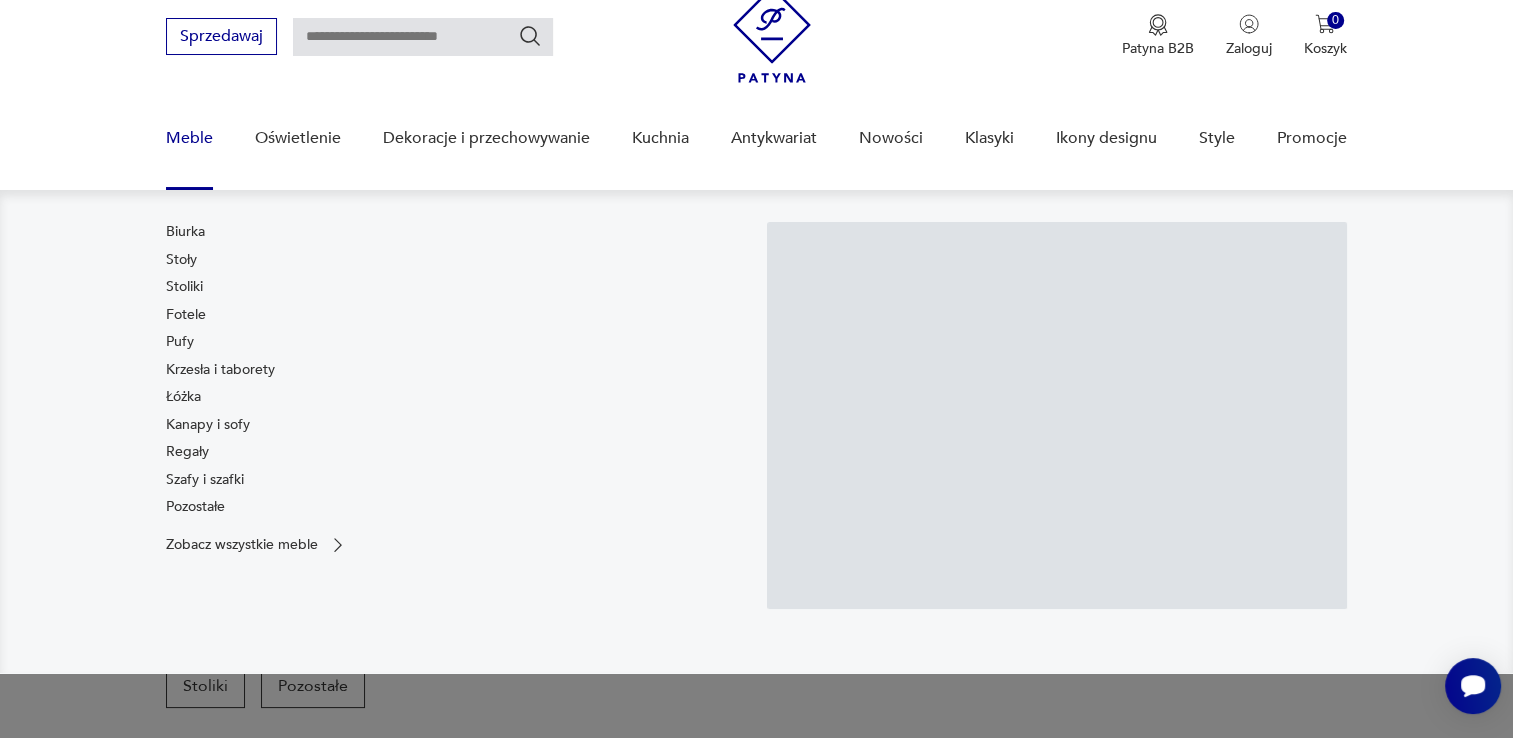 scroll, scrollTop: 0, scrollLeft: 0, axis: both 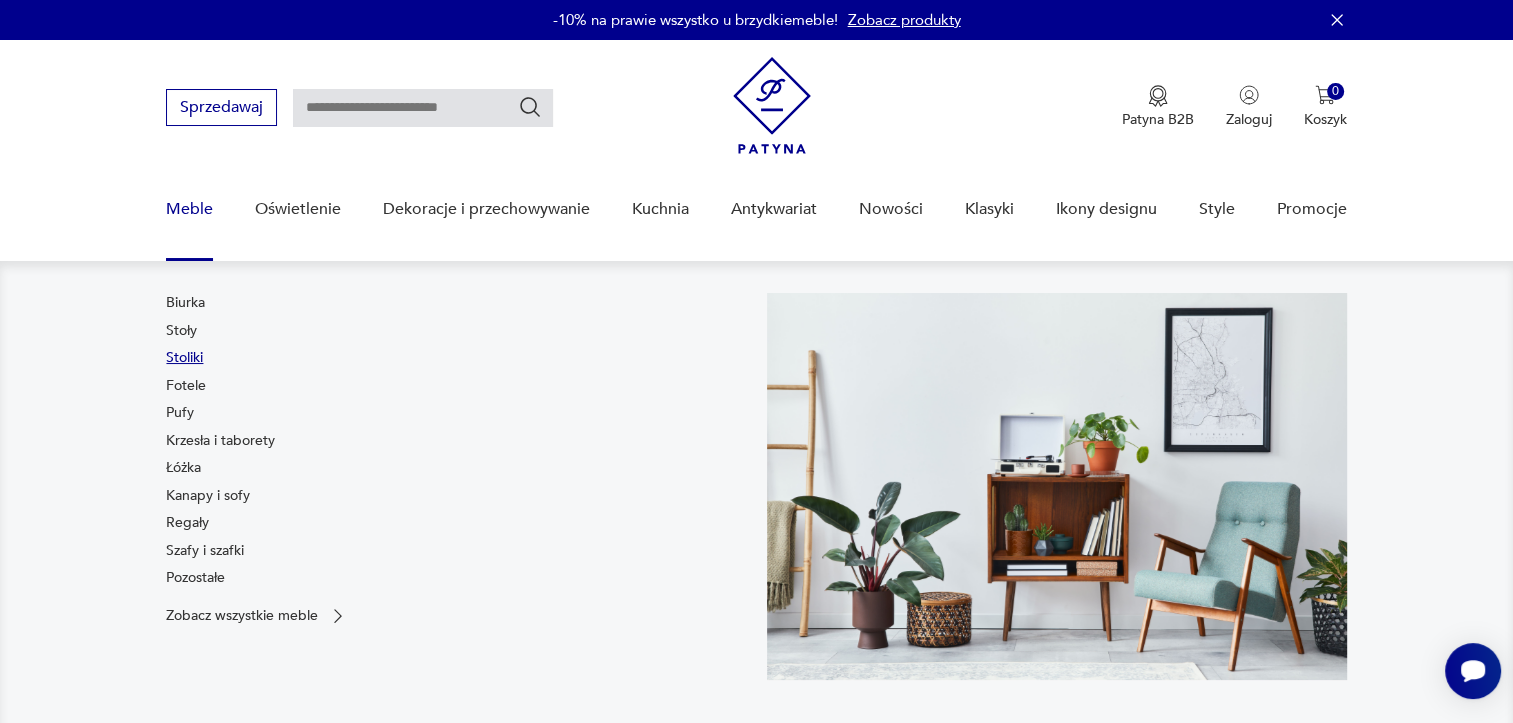 click on "Stoliki" at bounding box center (184, 358) 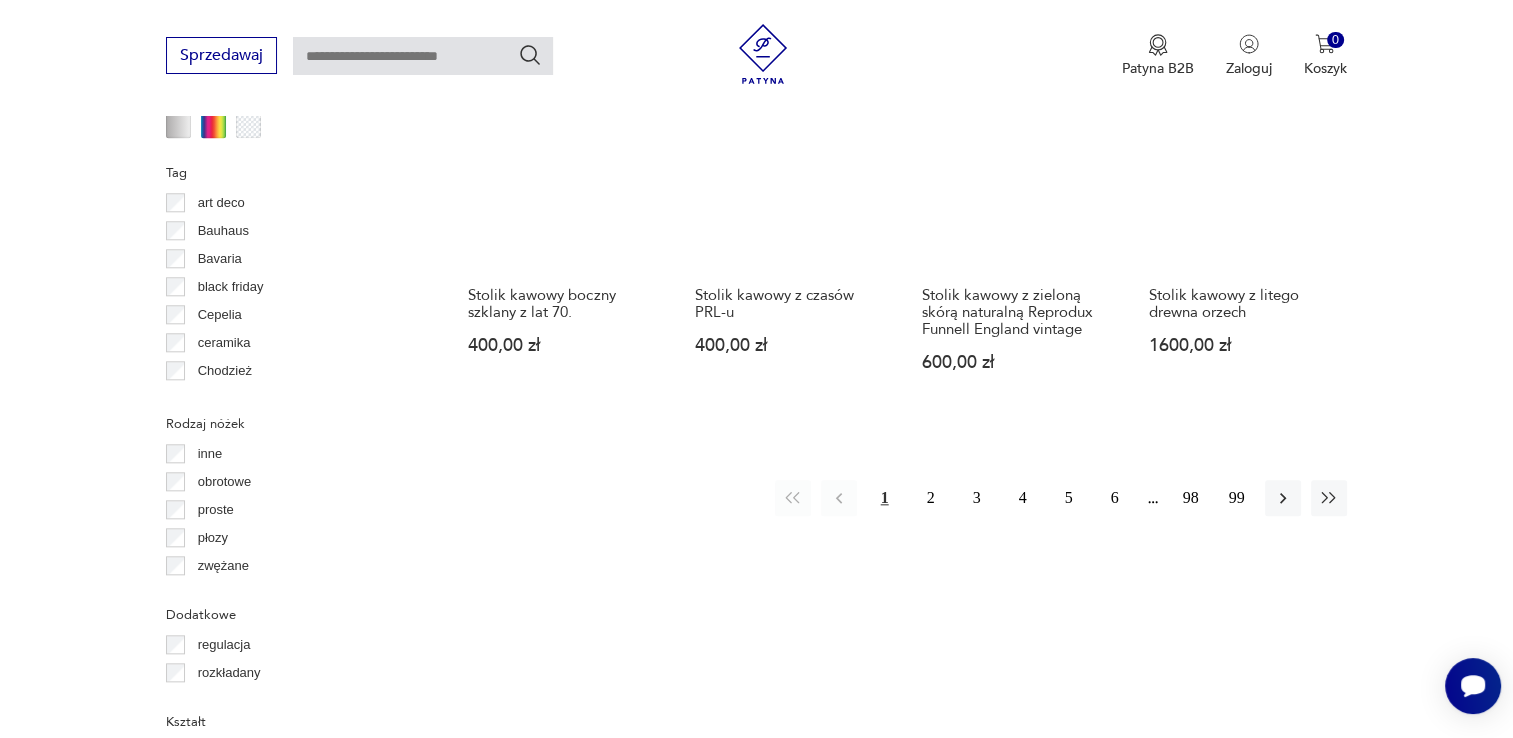 scroll, scrollTop: 2050, scrollLeft: 0, axis: vertical 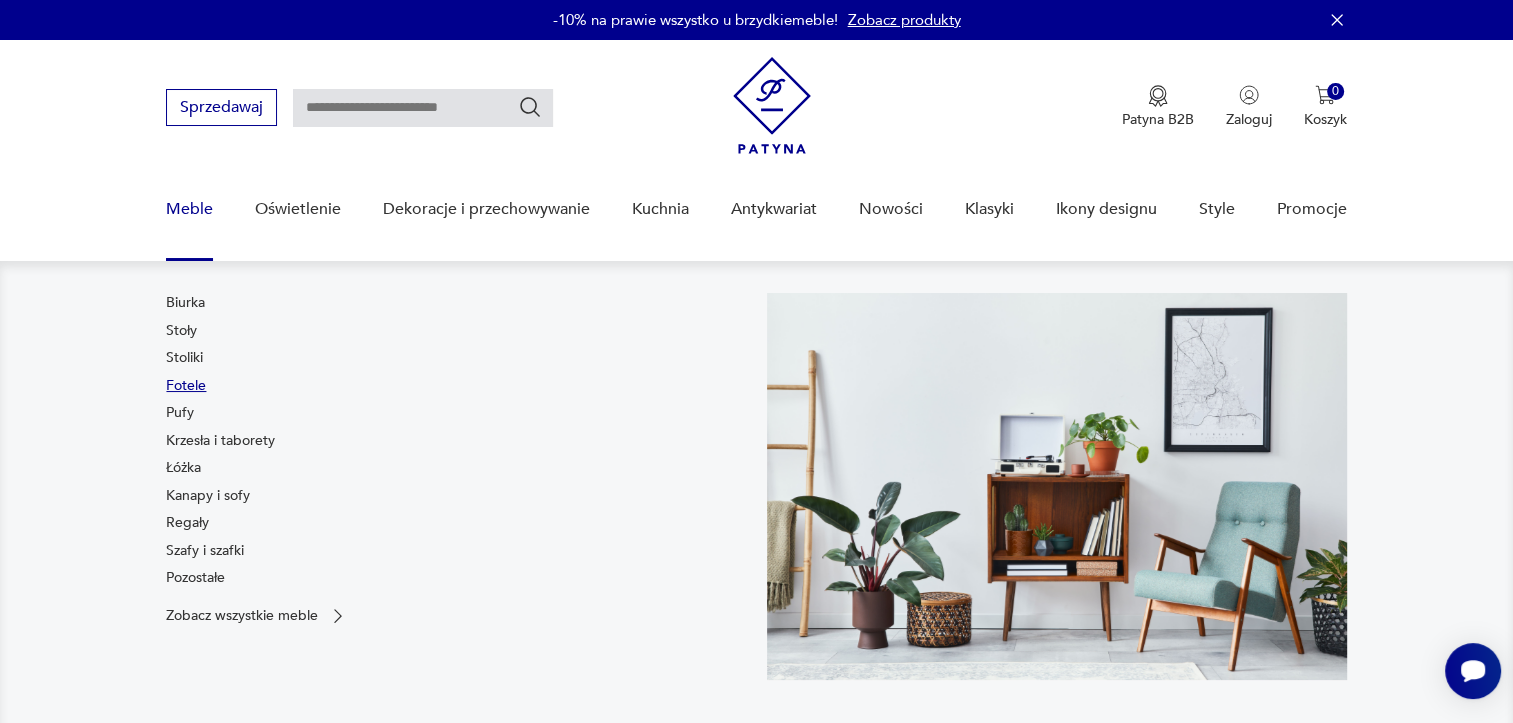 click on "Fotele" at bounding box center [186, 386] 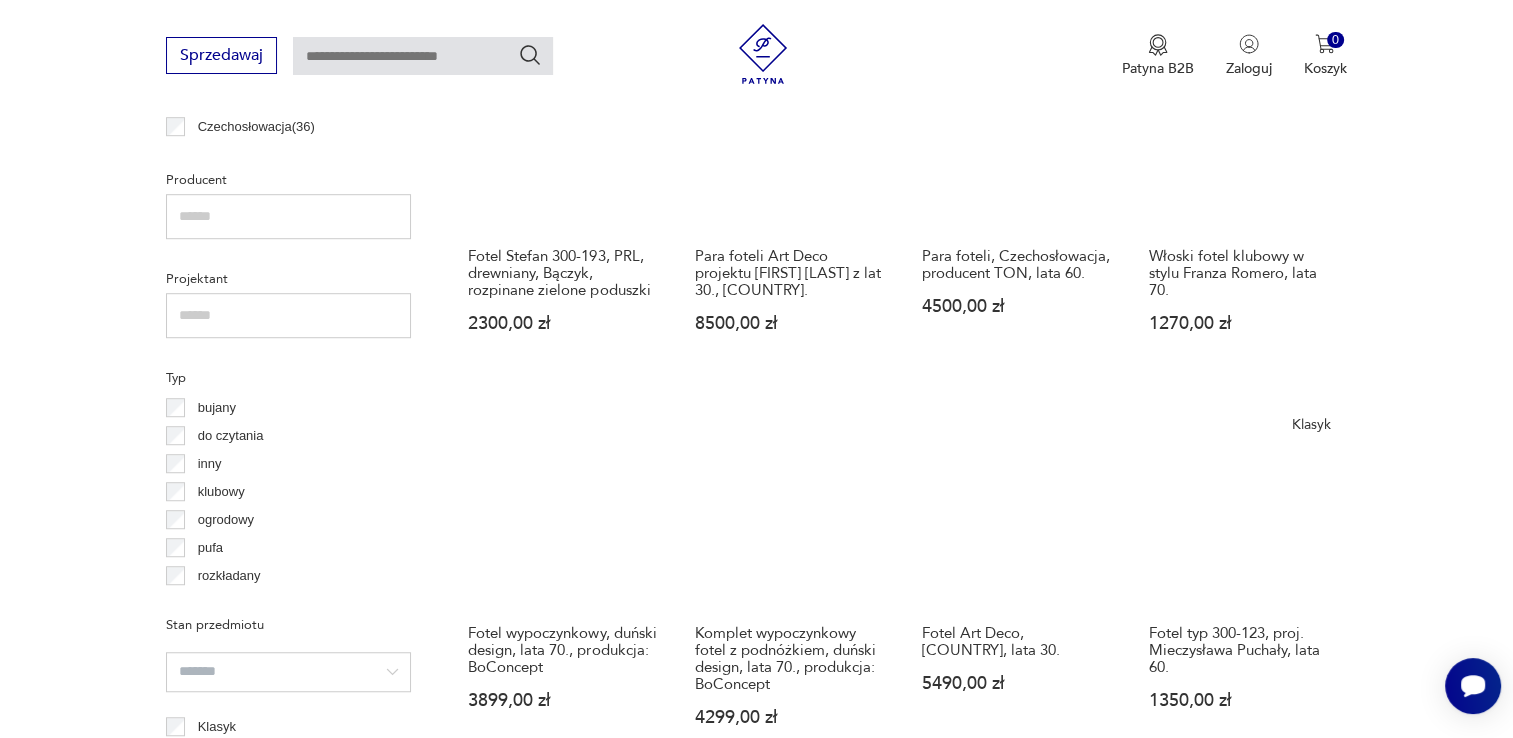 scroll, scrollTop: 1290, scrollLeft: 0, axis: vertical 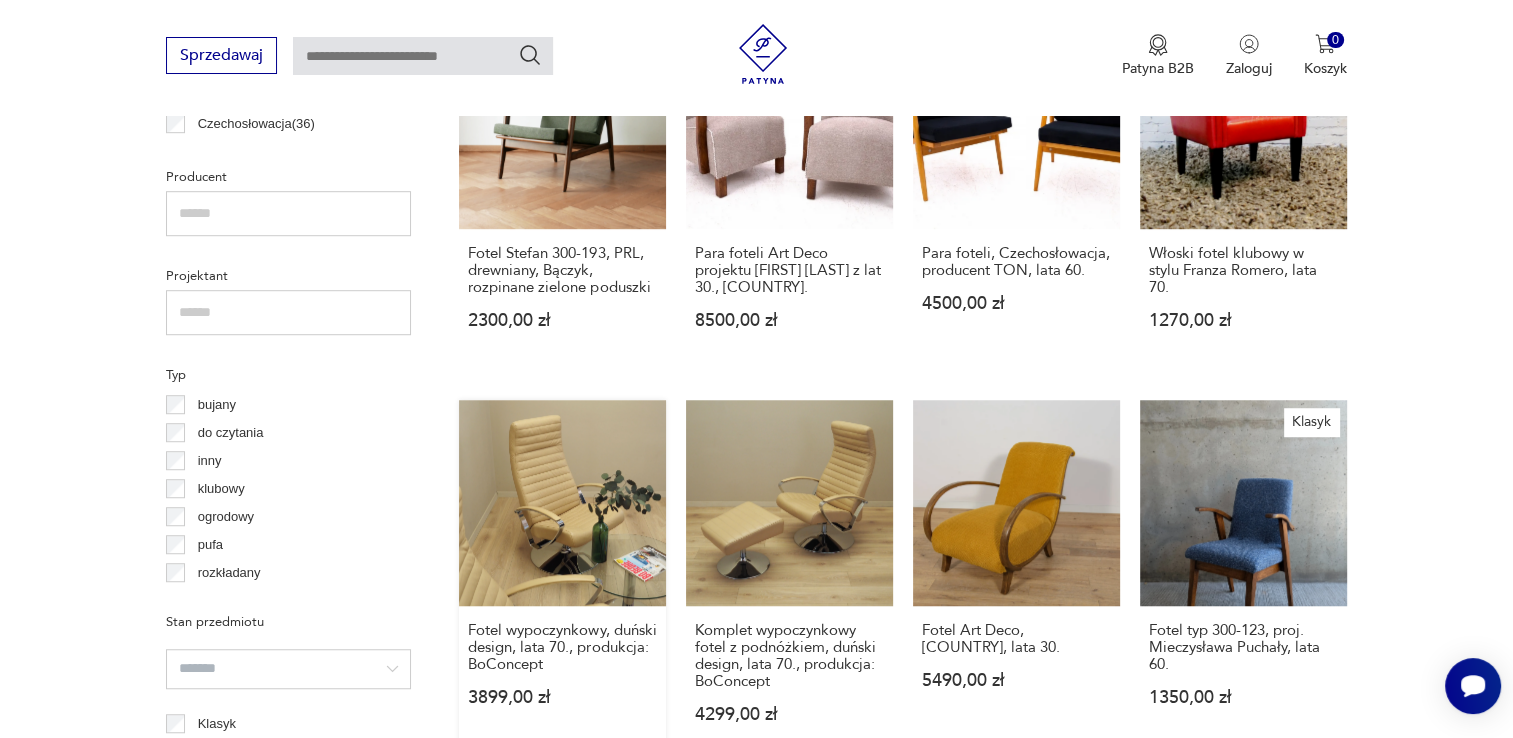 click on "Fotel wypoczynkowy, duński design, lata [YEAR], produkcja: BoConcept 3899,00 zł" at bounding box center (562, 581) 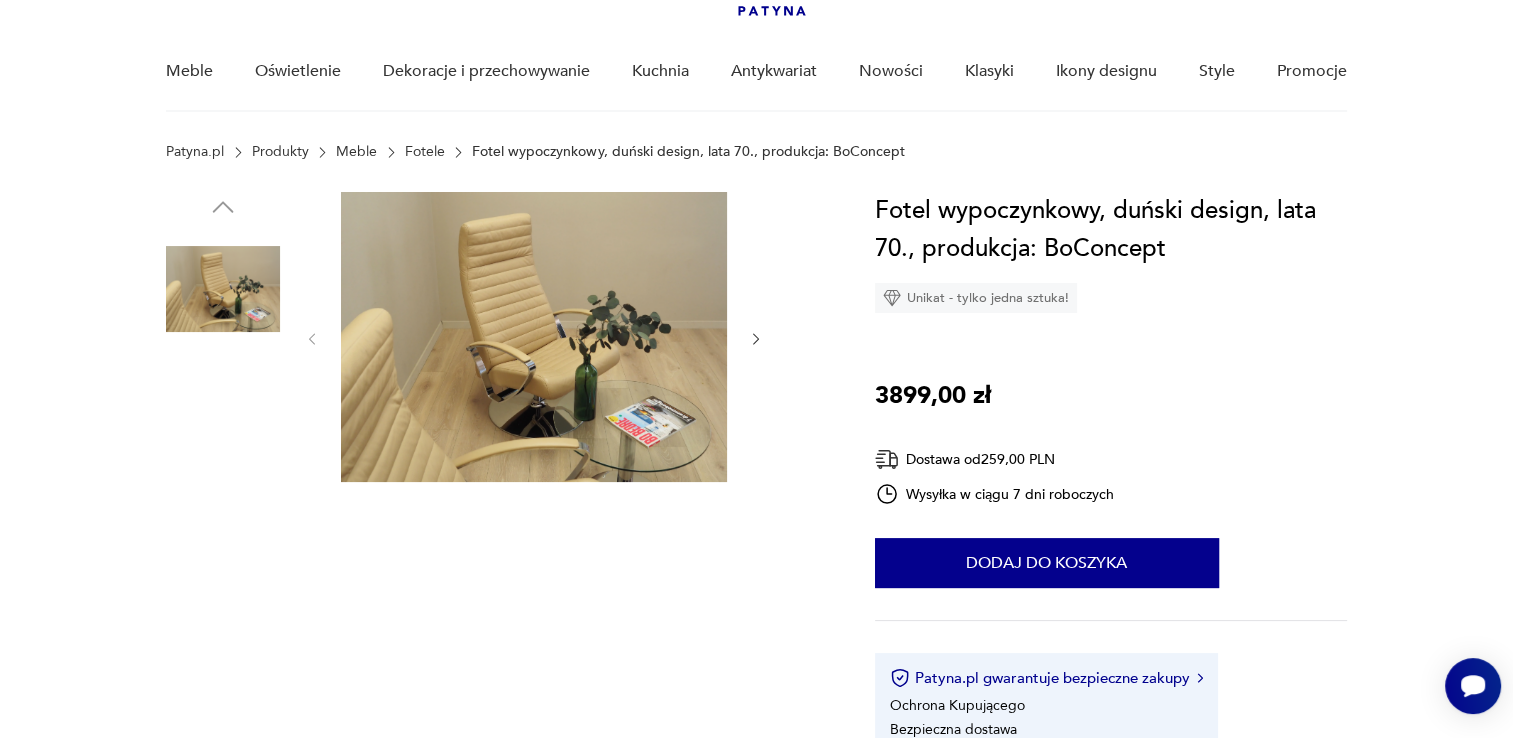 scroll, scrollTop: 0, scrollLeft: 0, axis: both 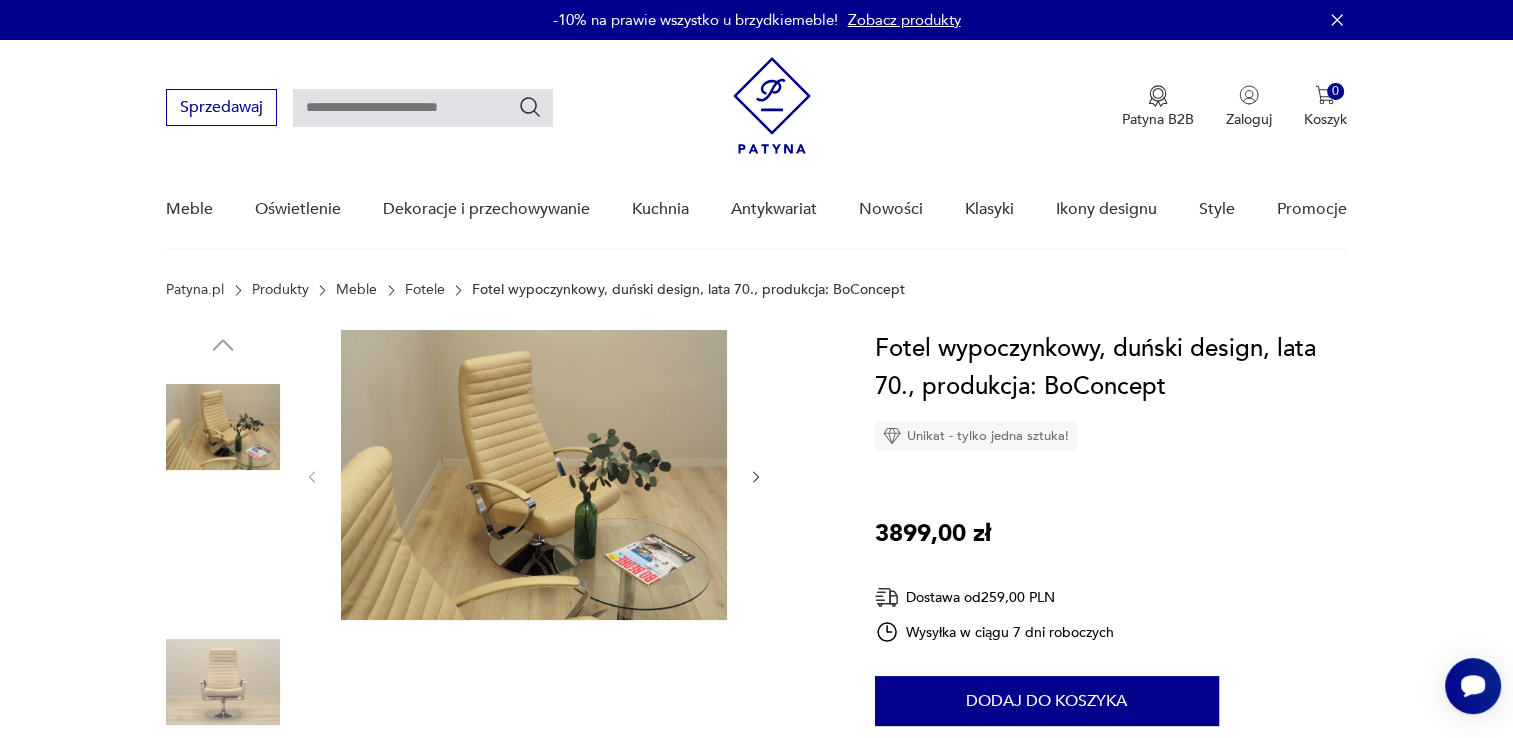 click at bounding box center [534, 475] 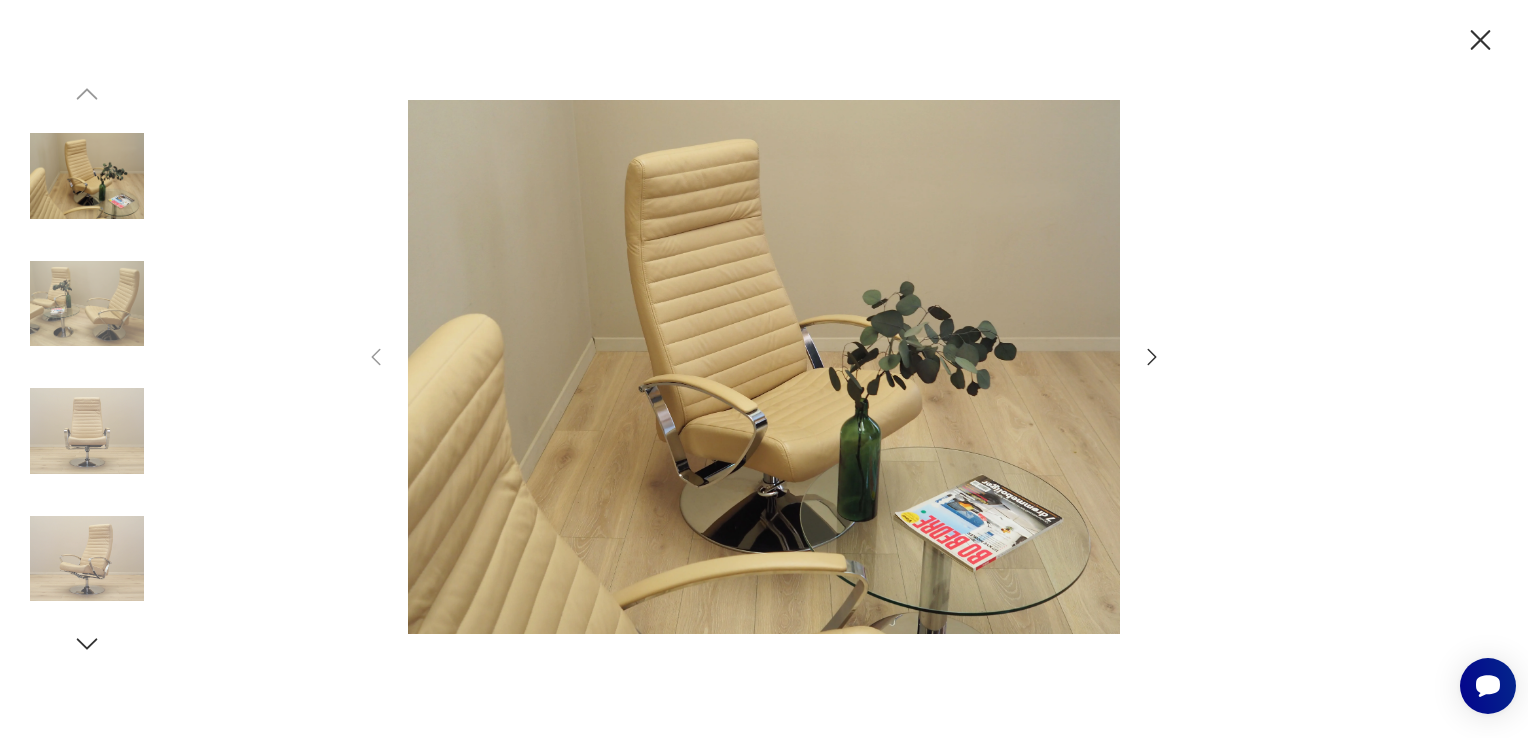 click at bounding box center (1152, 357) 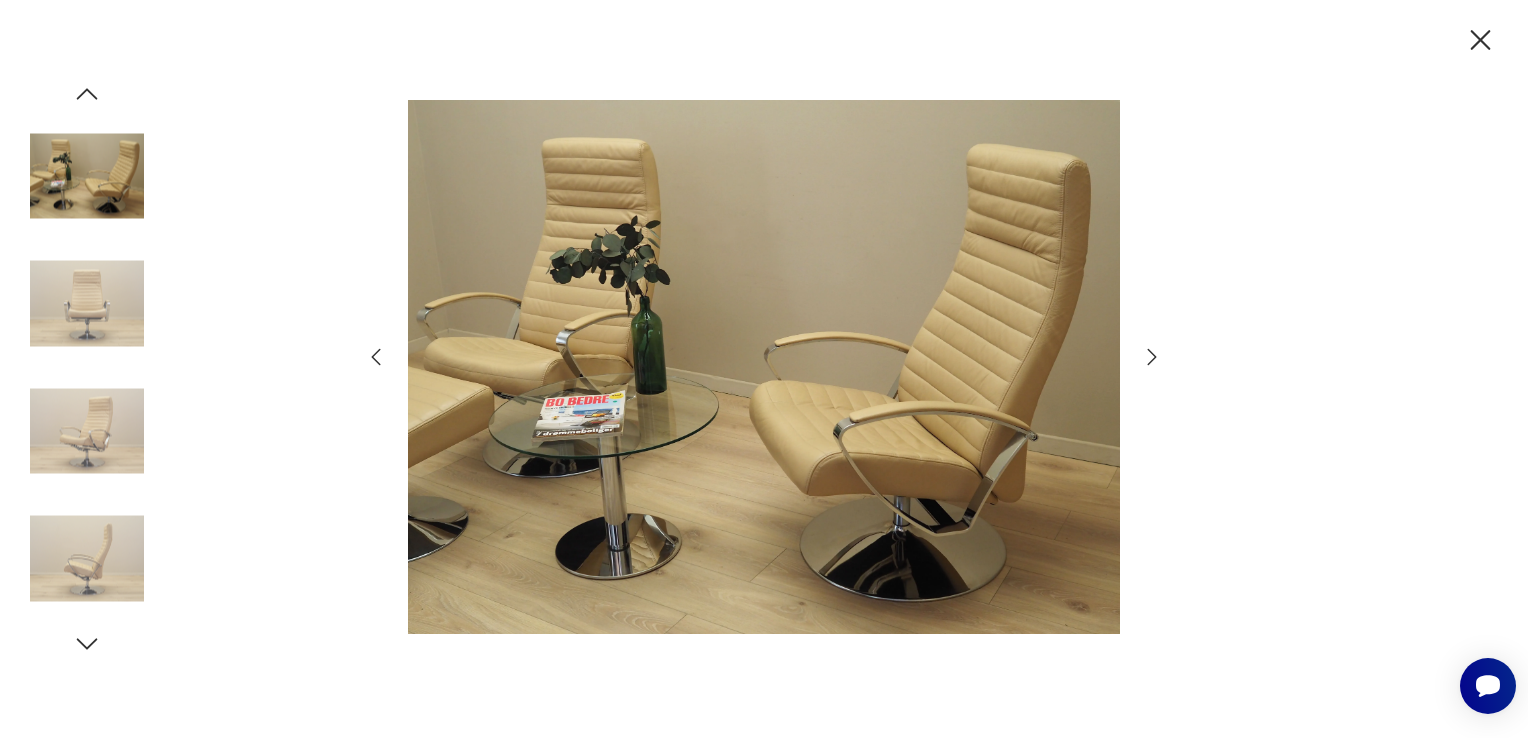 click at bounding box center (1152, 357) 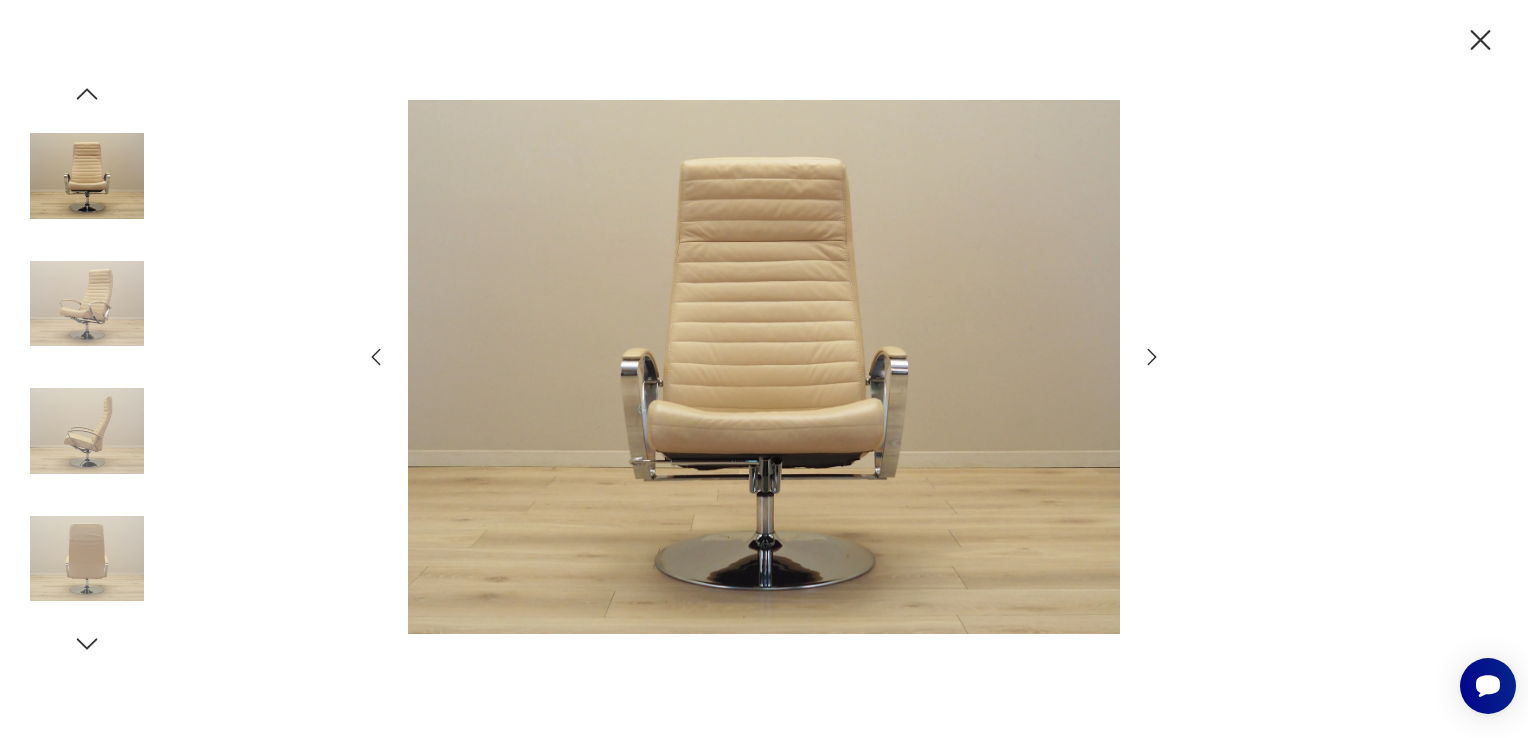 click at bounding box center [1152, 357] 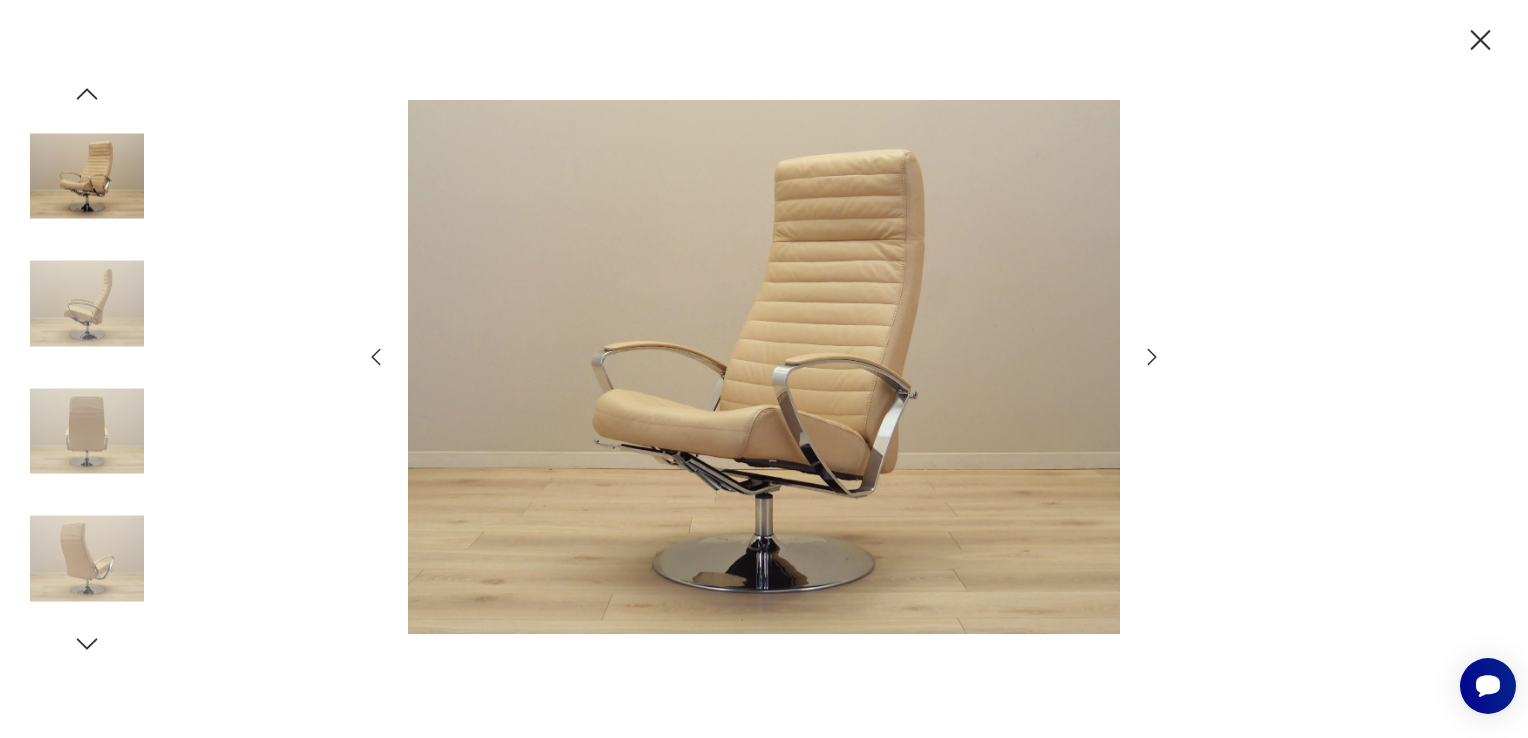 click at bounding box center [1152, 357] 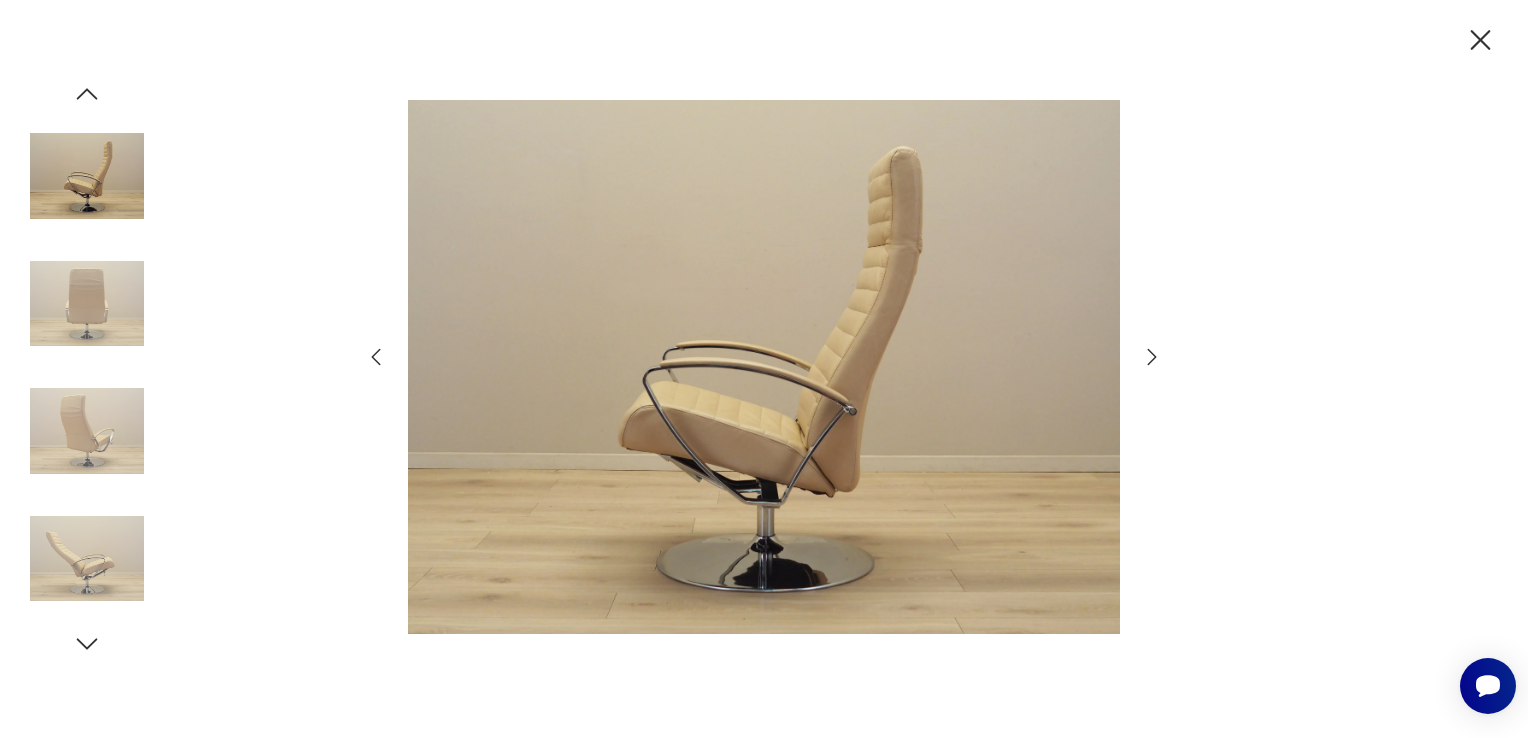 click at bounding box center [1152, 357] 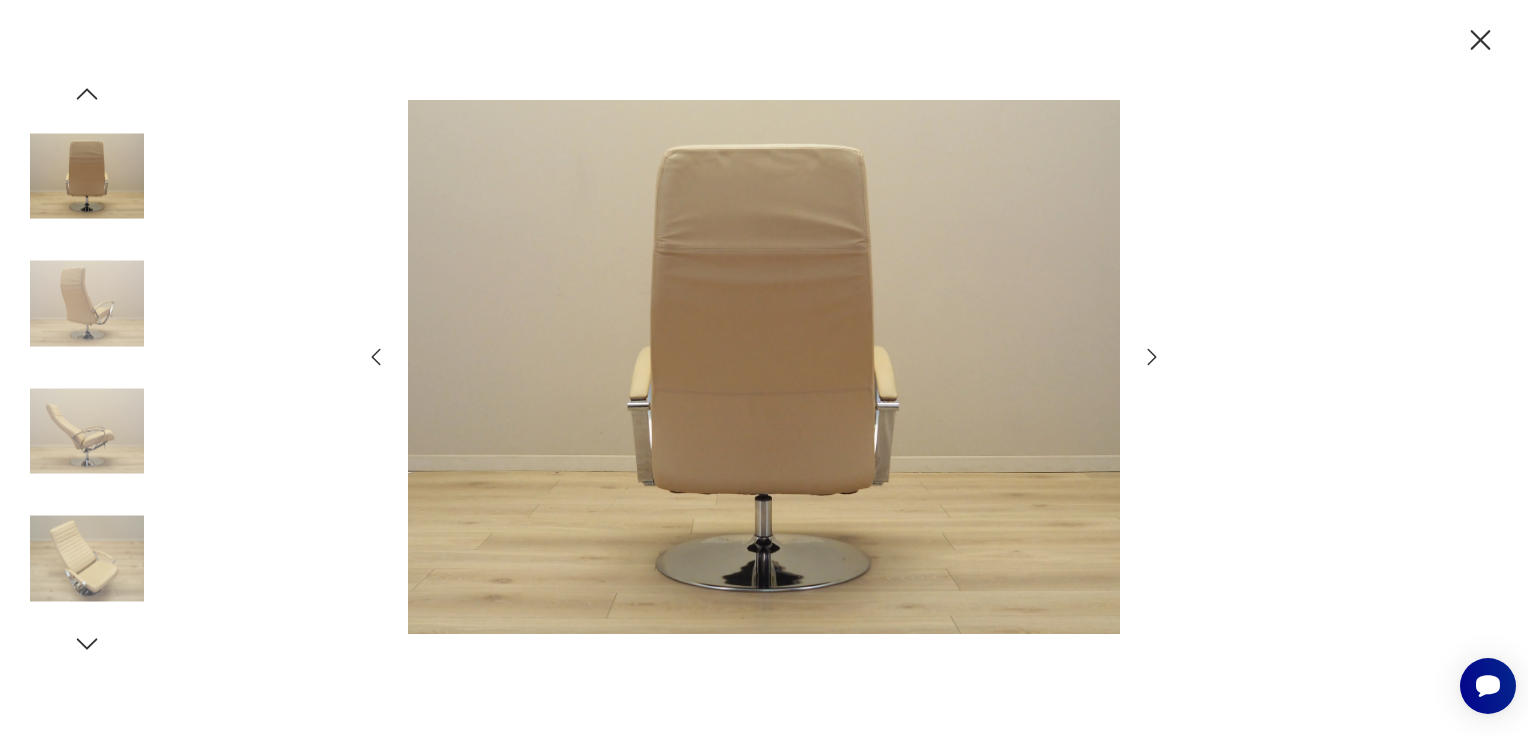 click at bounding box center (1152, 357) 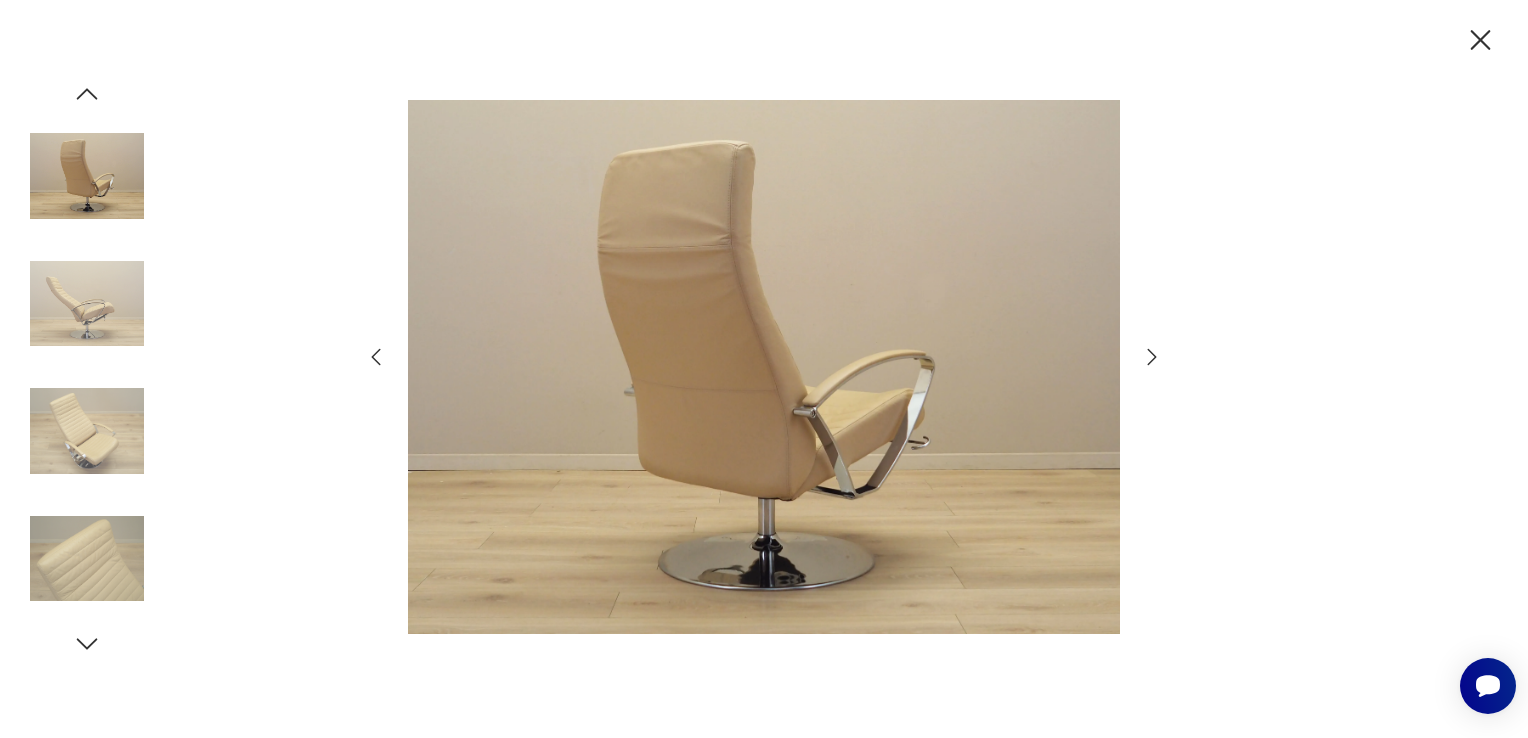click at bounding box center (1152, 357) 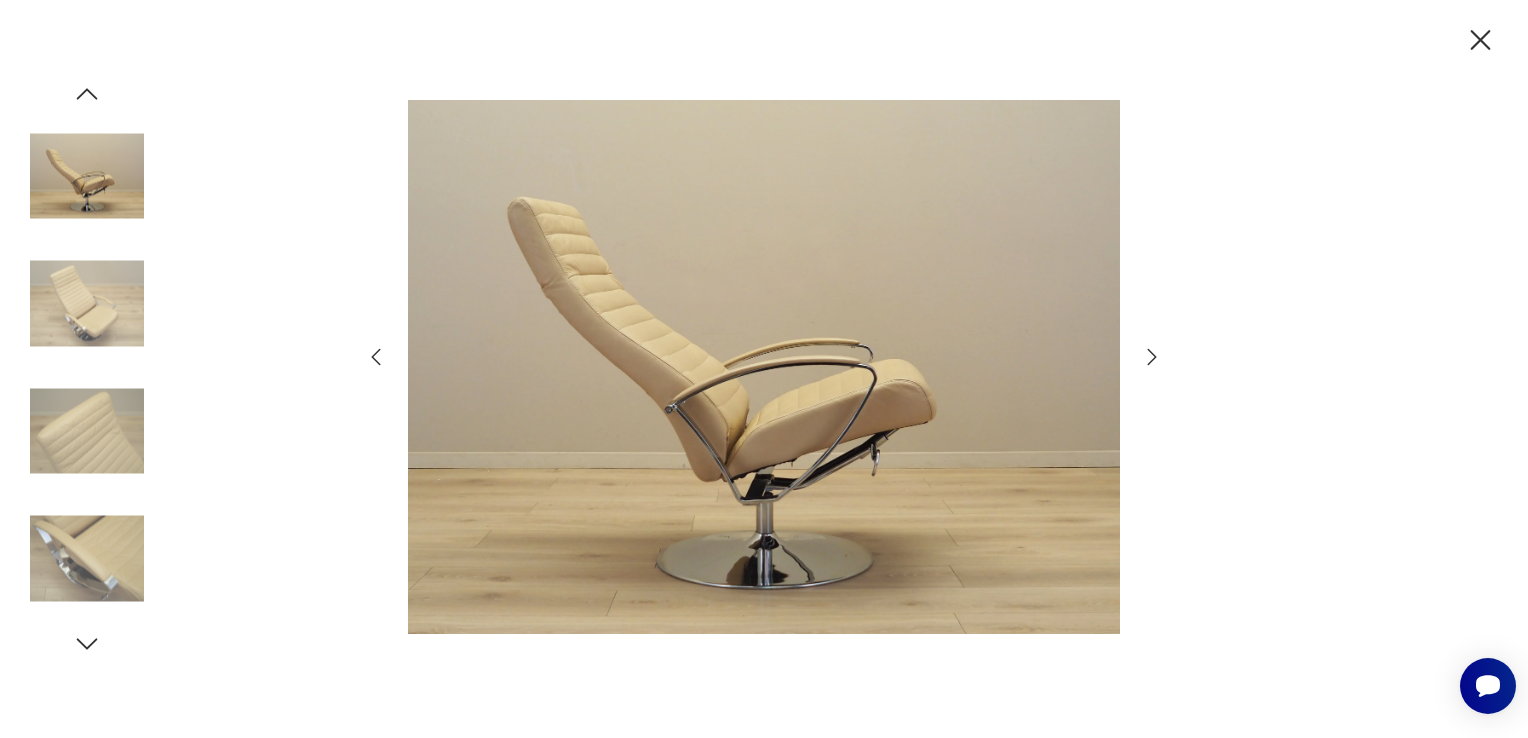click at bounding box center [1152, 357] 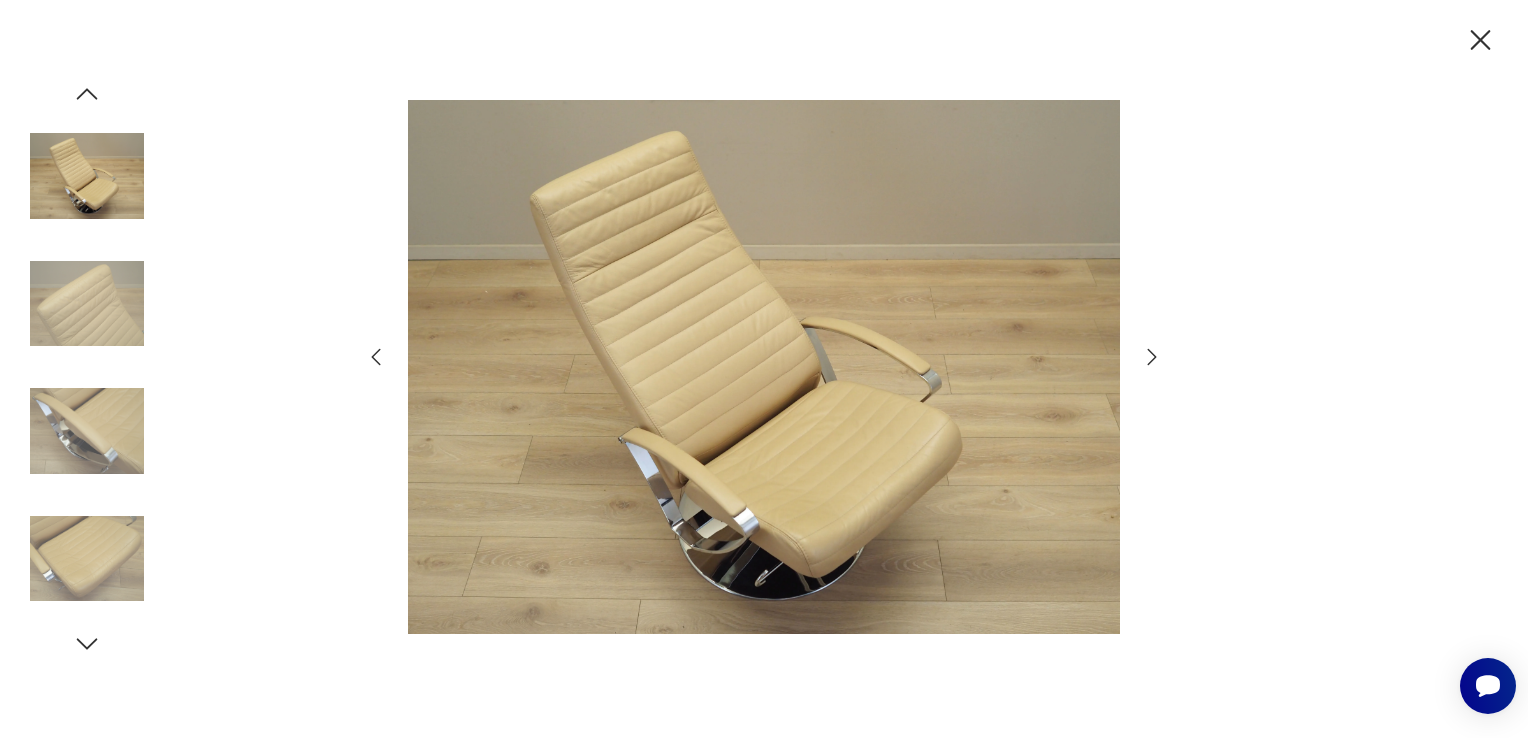 click at bounding box center [1152, 357] 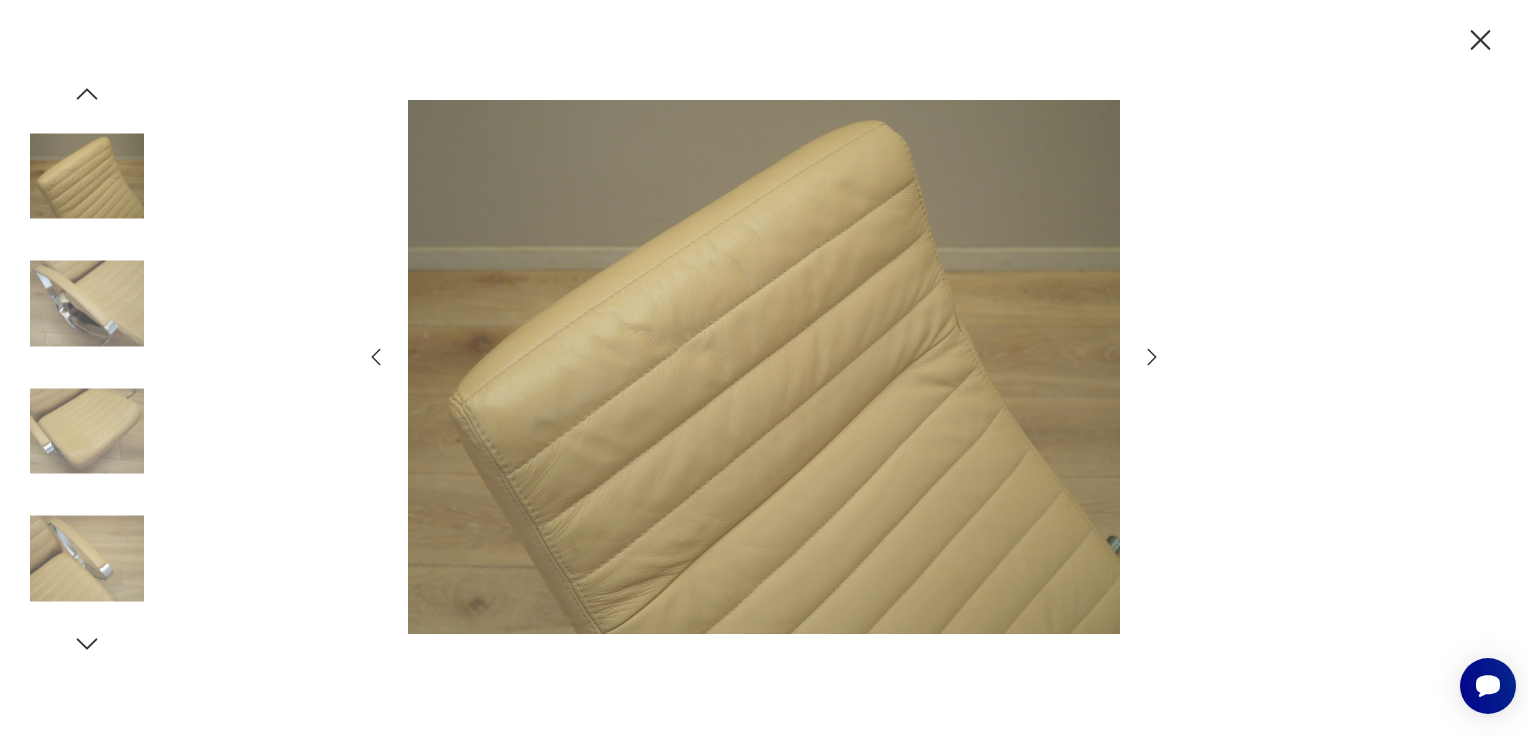 click at bounding box center [1152, 357] 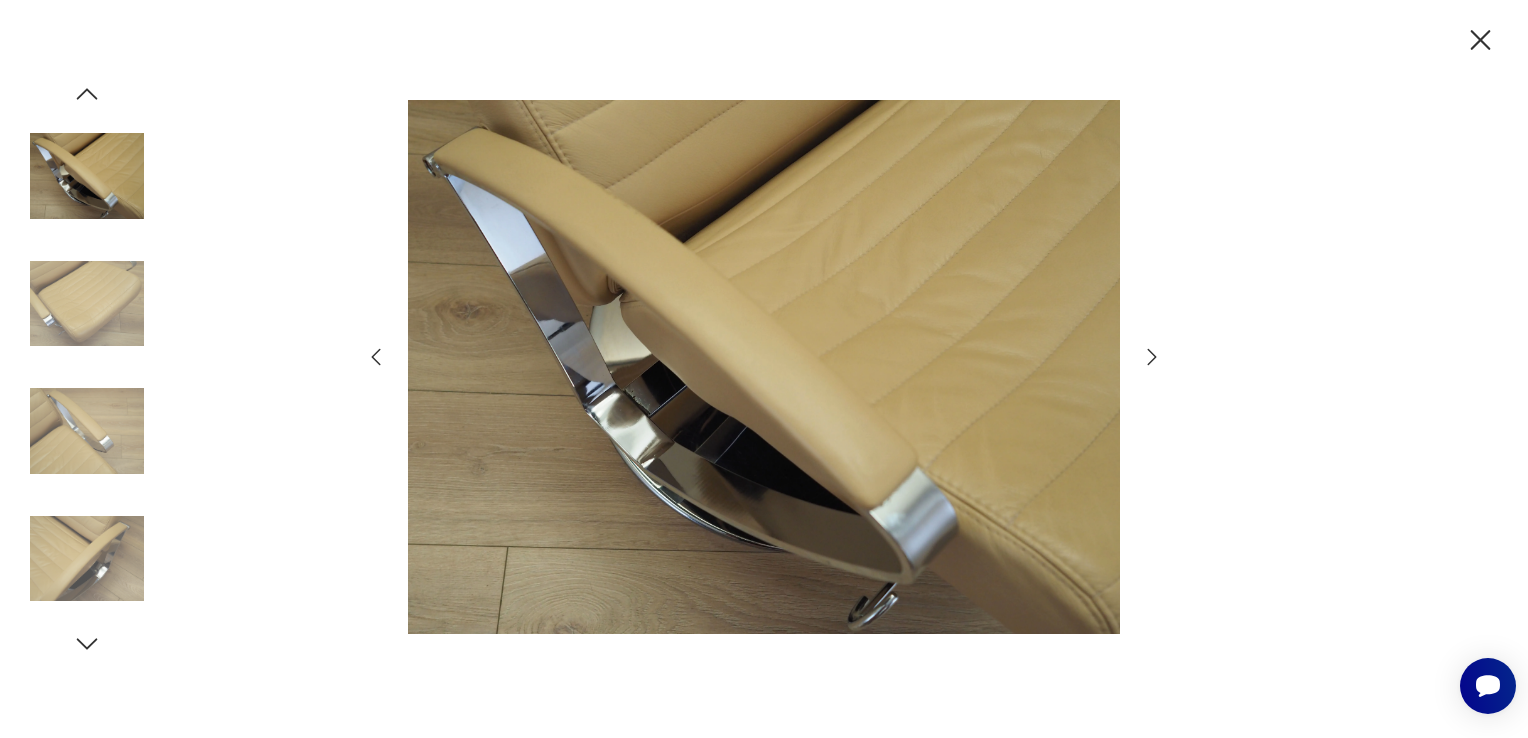 click at bounding box center (1152, 357) 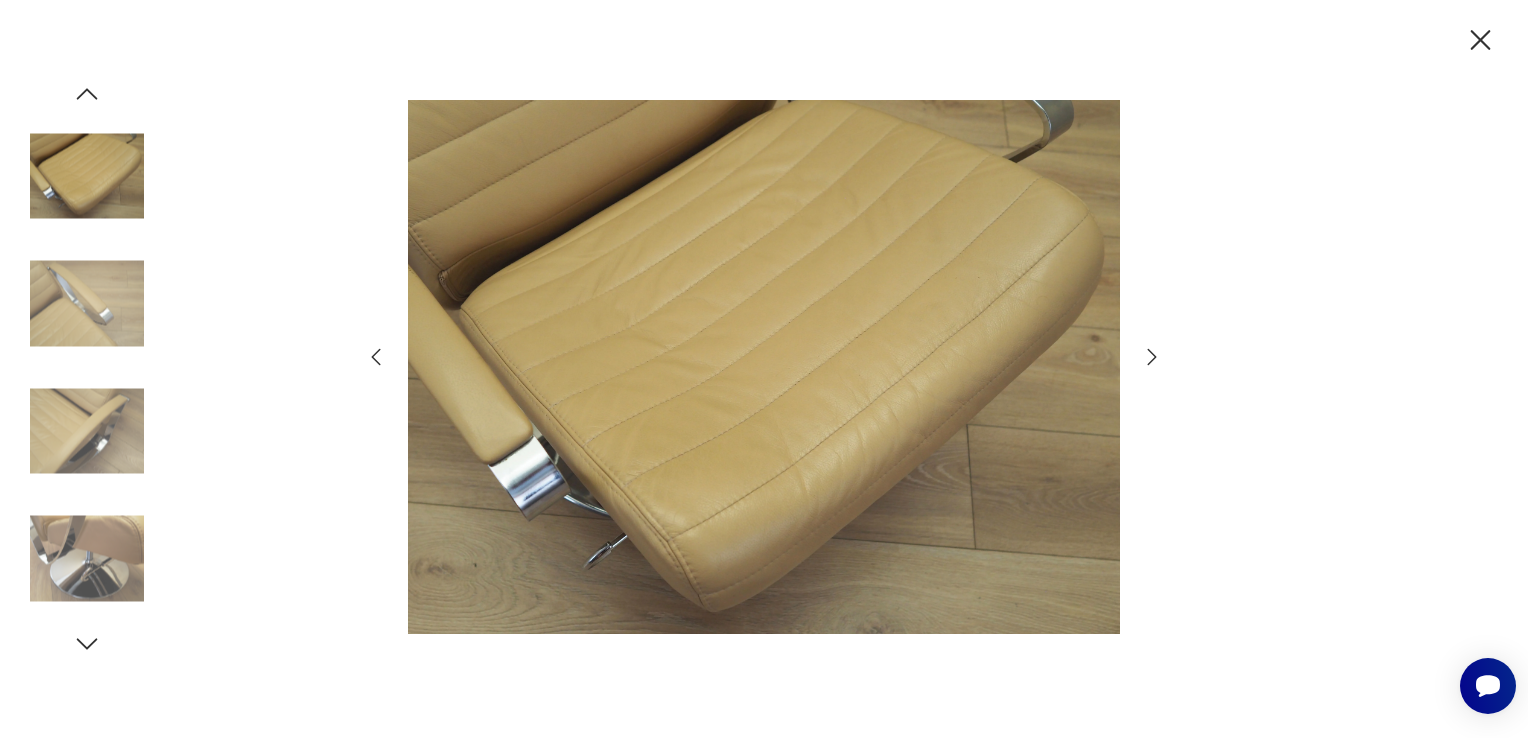 click at bounding box center [1152, 357] 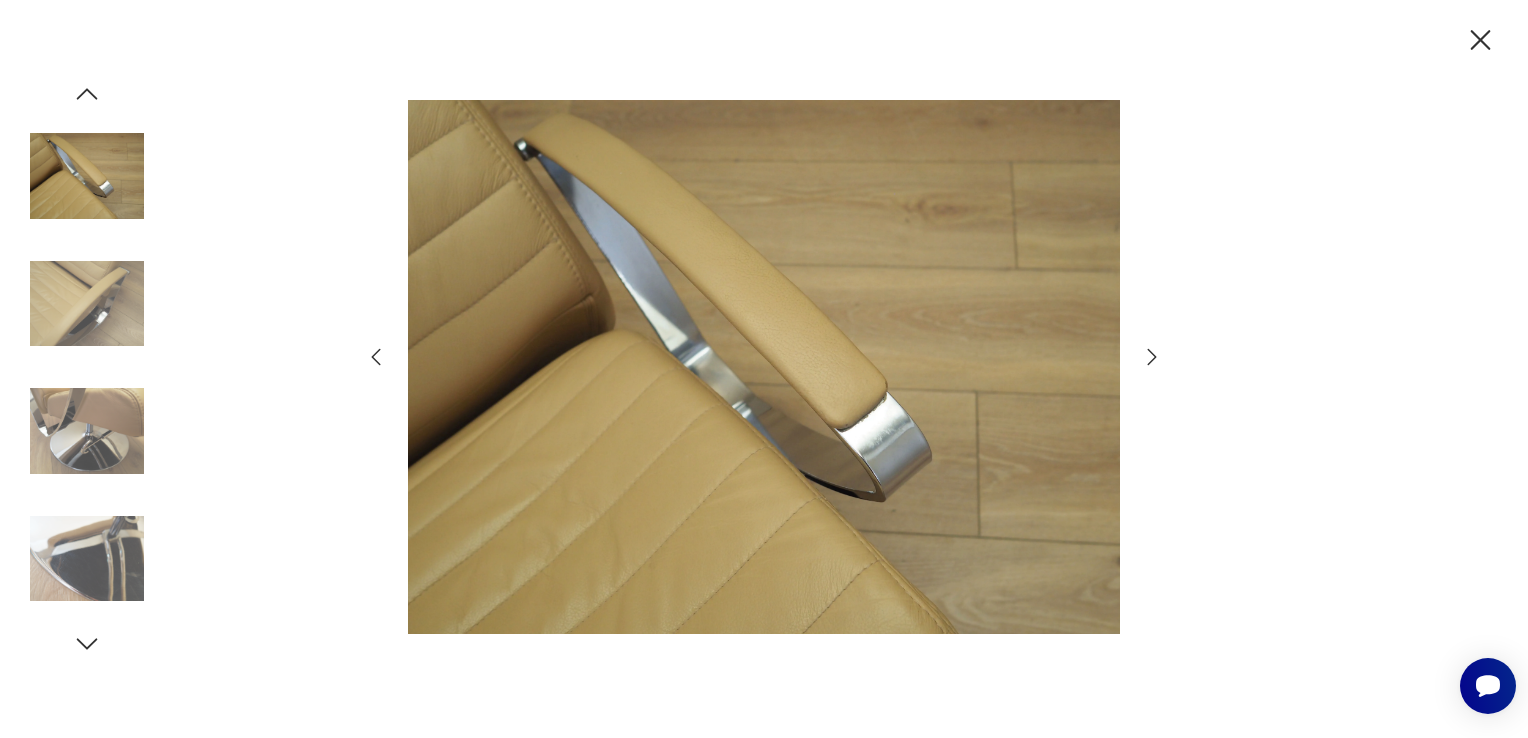 click at bounding box center [1152, 357] 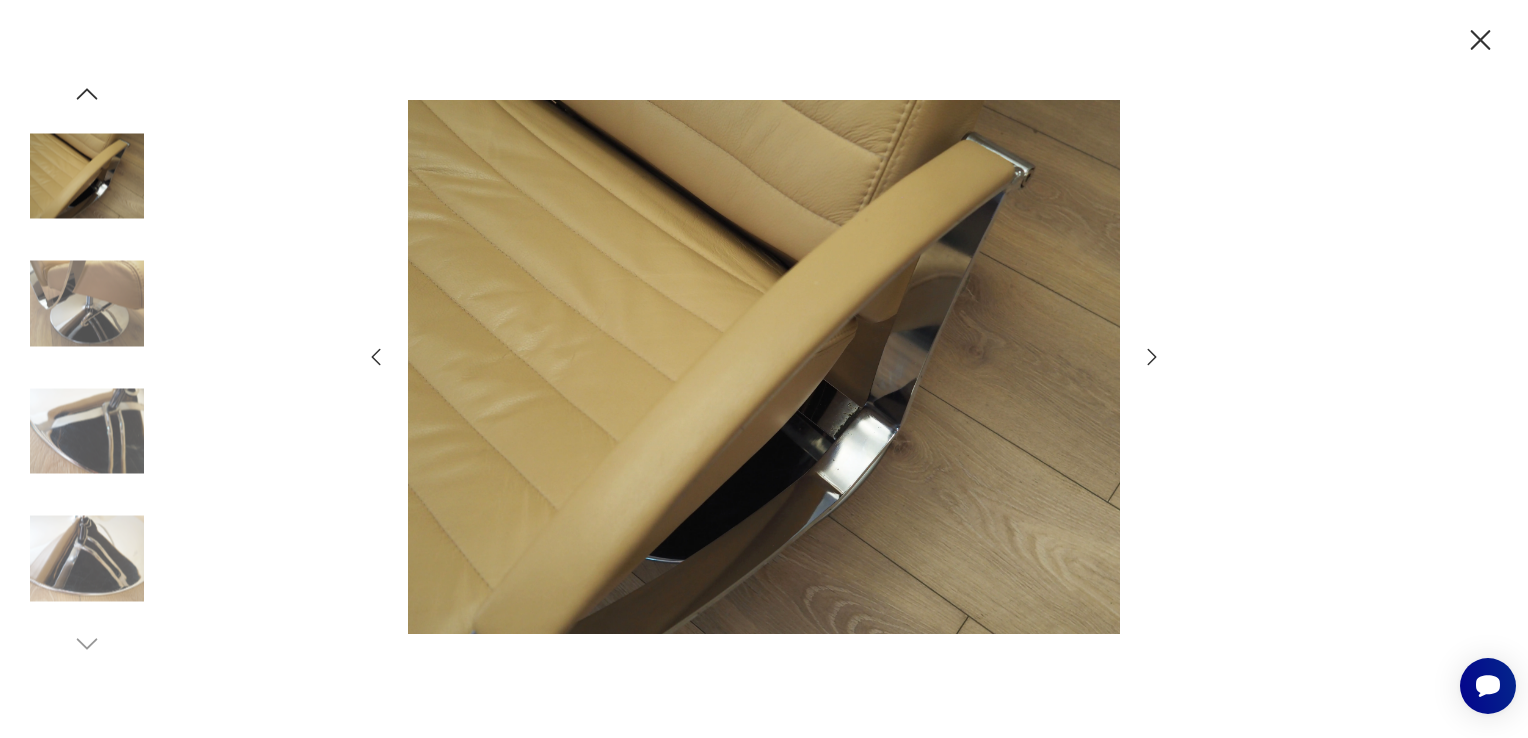 click at bounding box center (1152, 357) 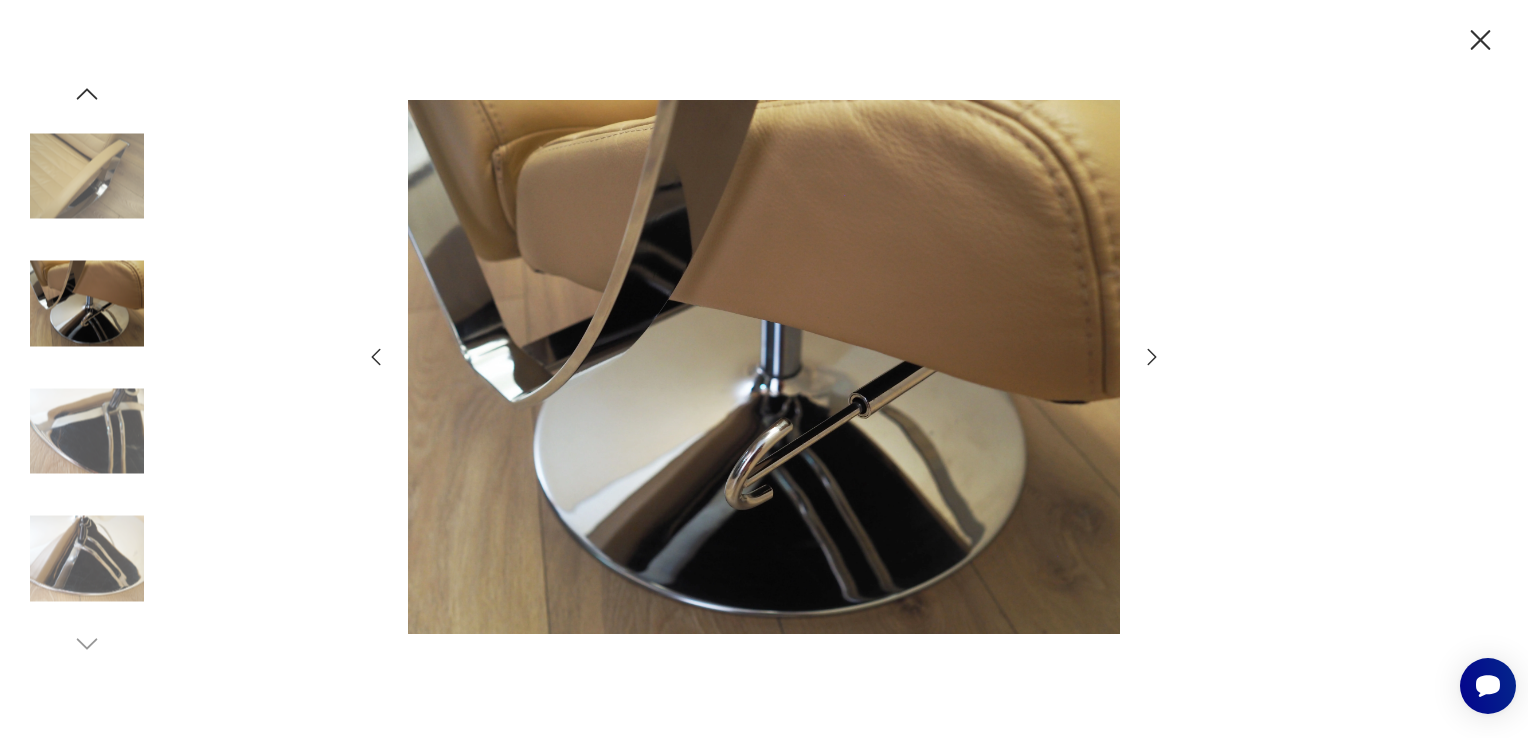 click at bounding box center [1152, 357] 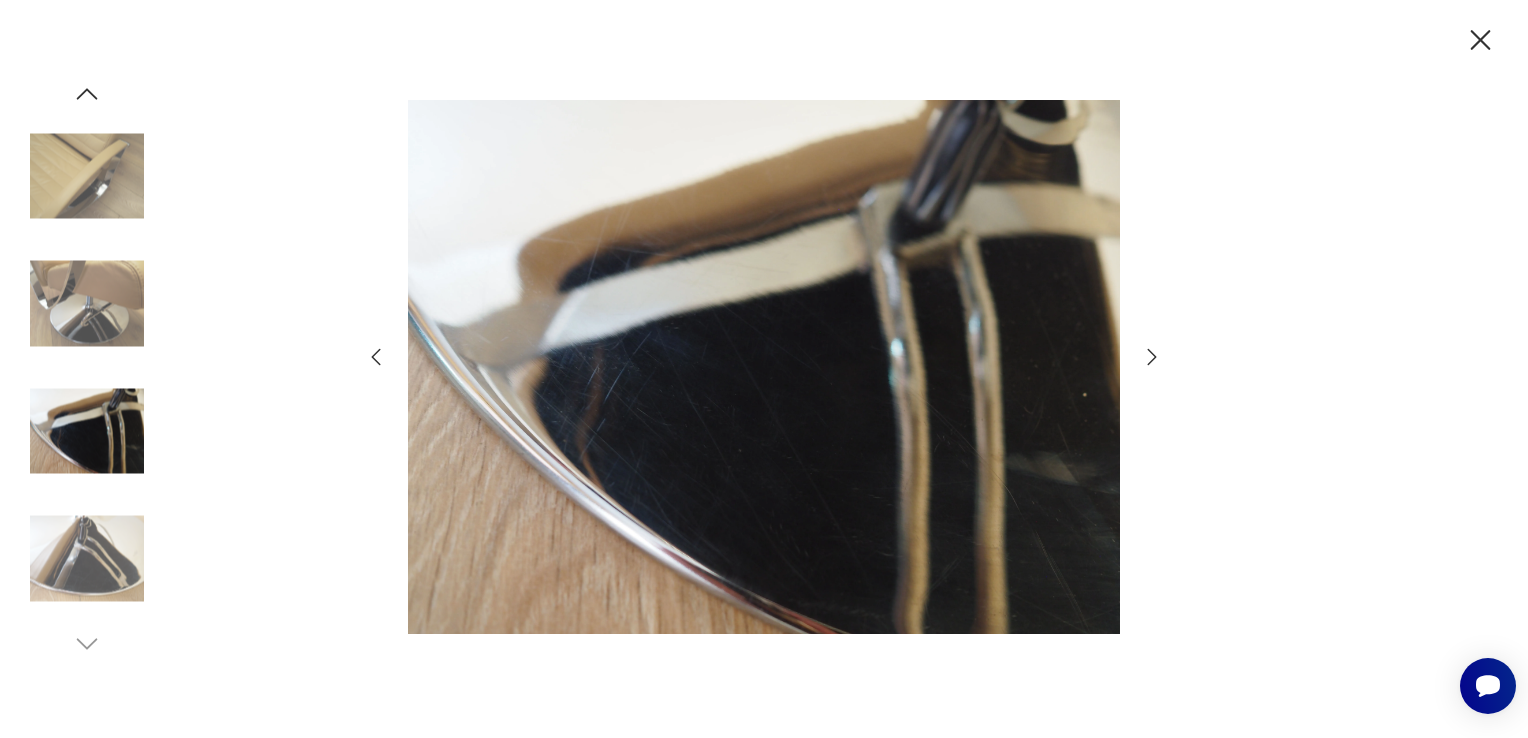 click at bounding box center (1152, 357) 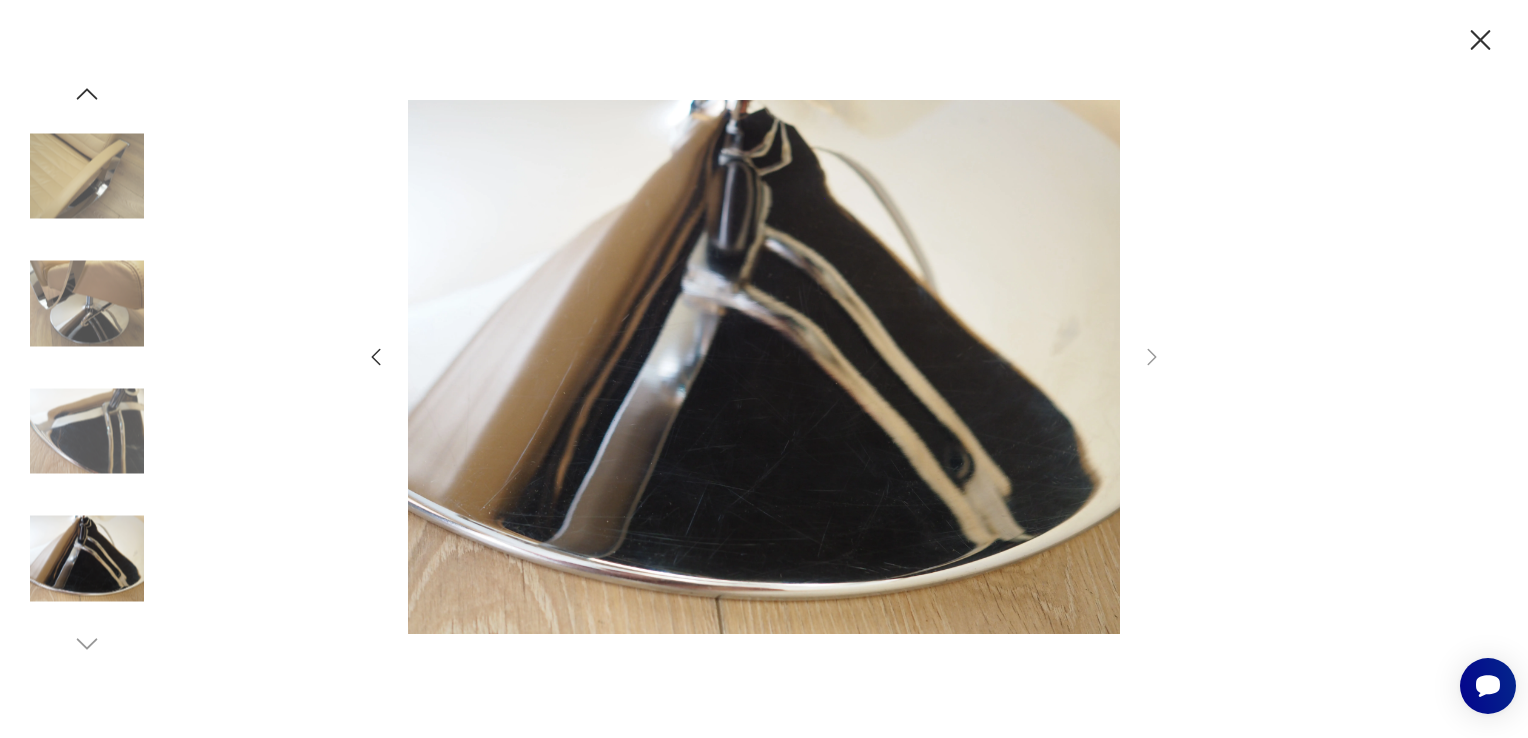 click at bounding box center (1480, 40) 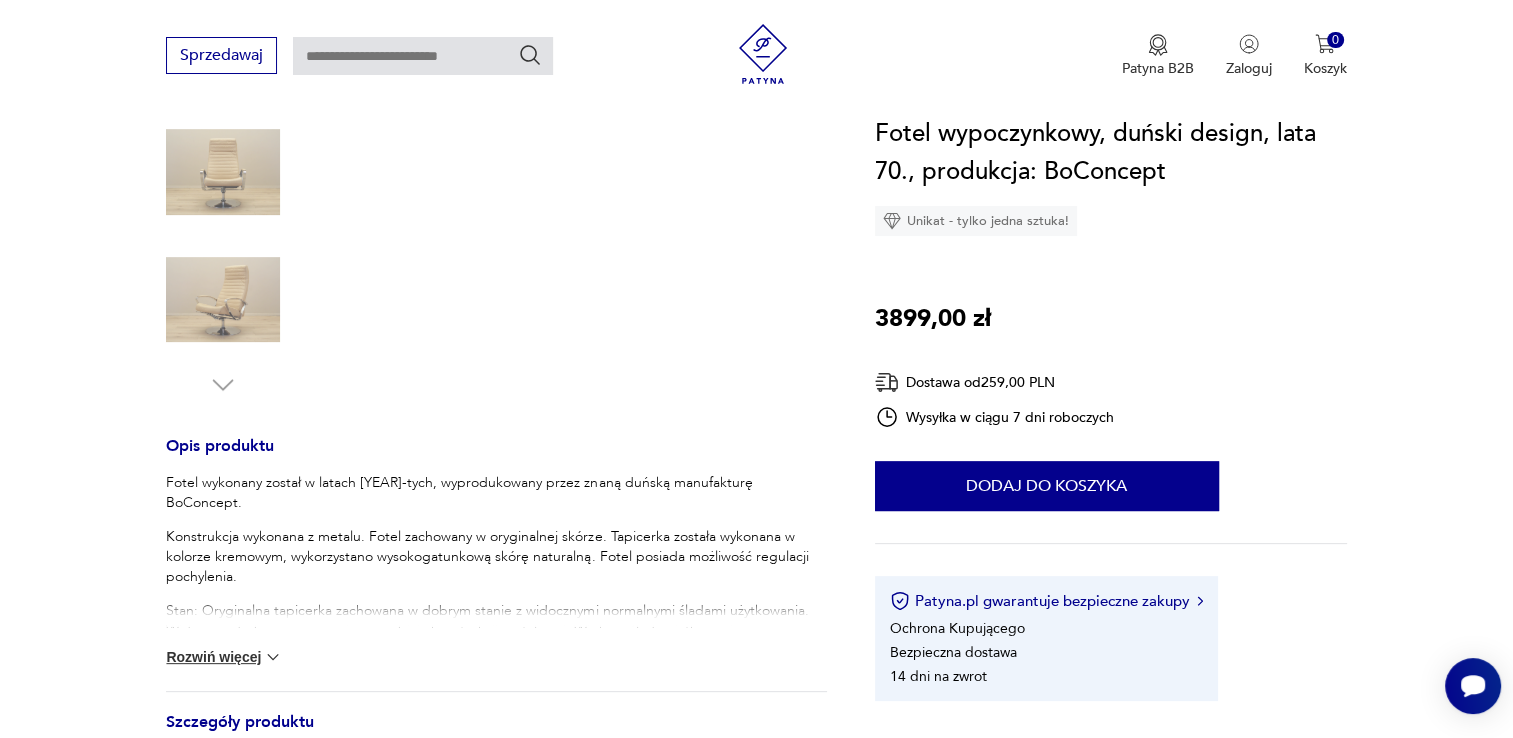 scroll, scrollTop: 560, scrollLeft: 0, axis: vertical 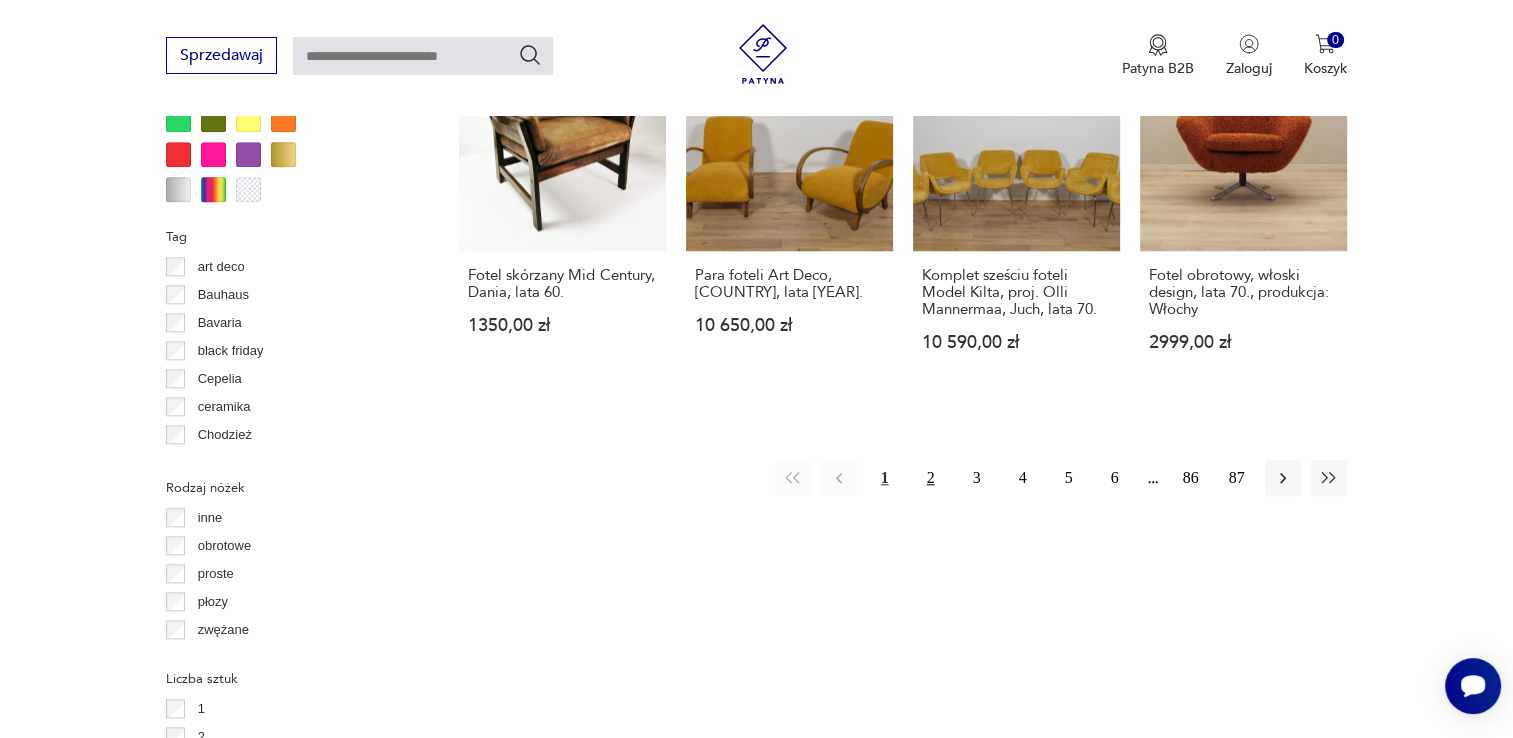 click on "2" at bounding box center [931, 478] 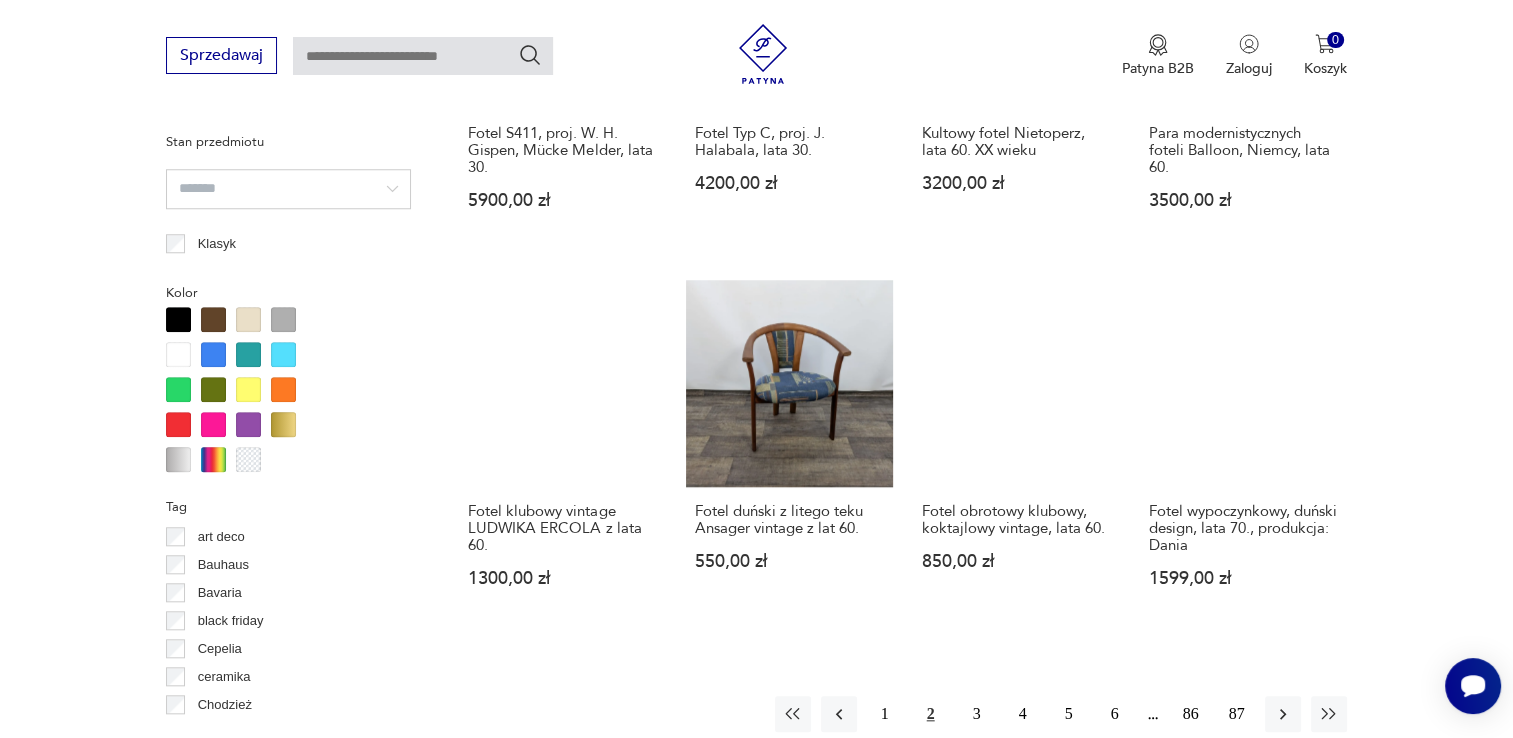 scroll, scrollTop: 1810, scrollLeft: 0, axis: vertical 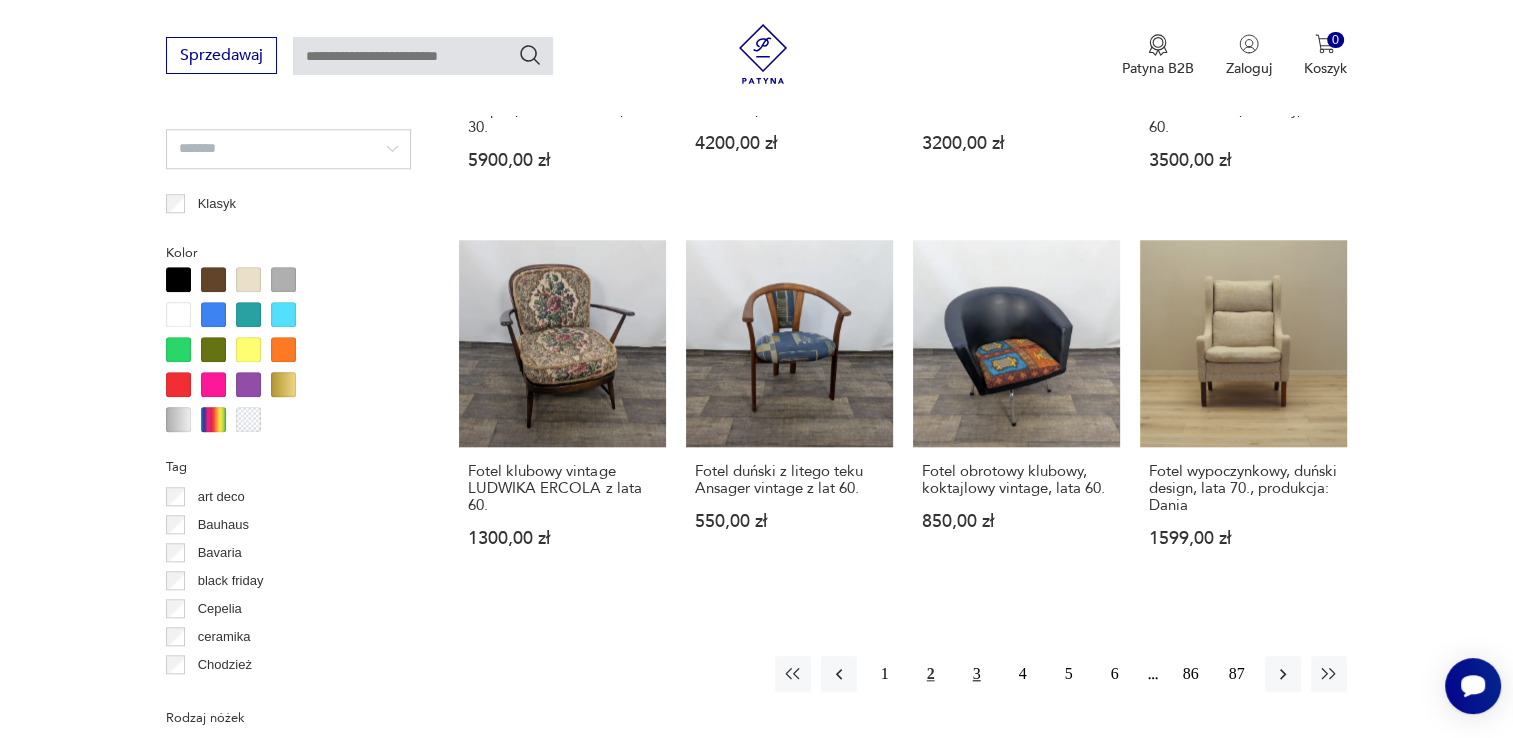 click on "3" at bounding box center (977, 674) 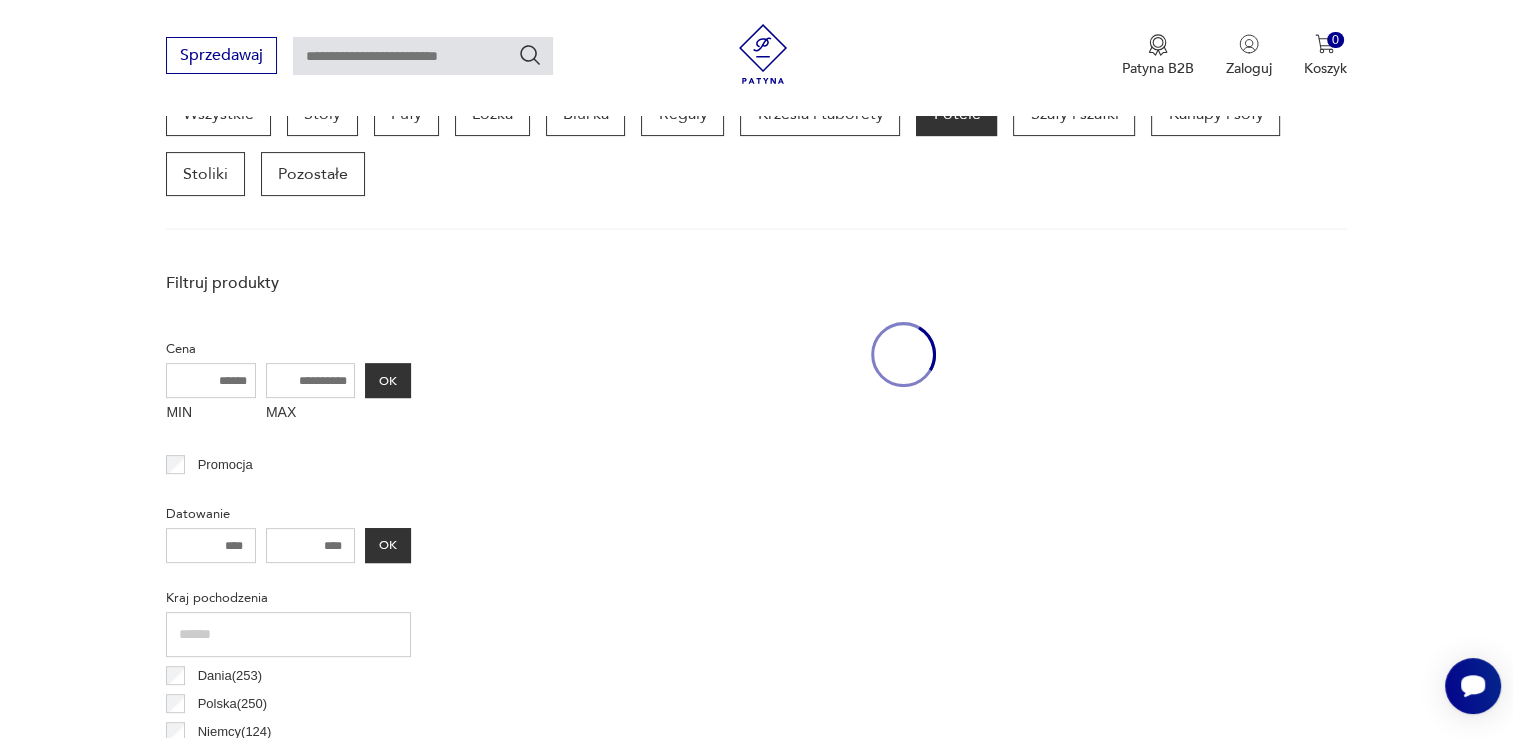 scroll, scrollTop: 530, scrollLeft: 0, axis: vertical 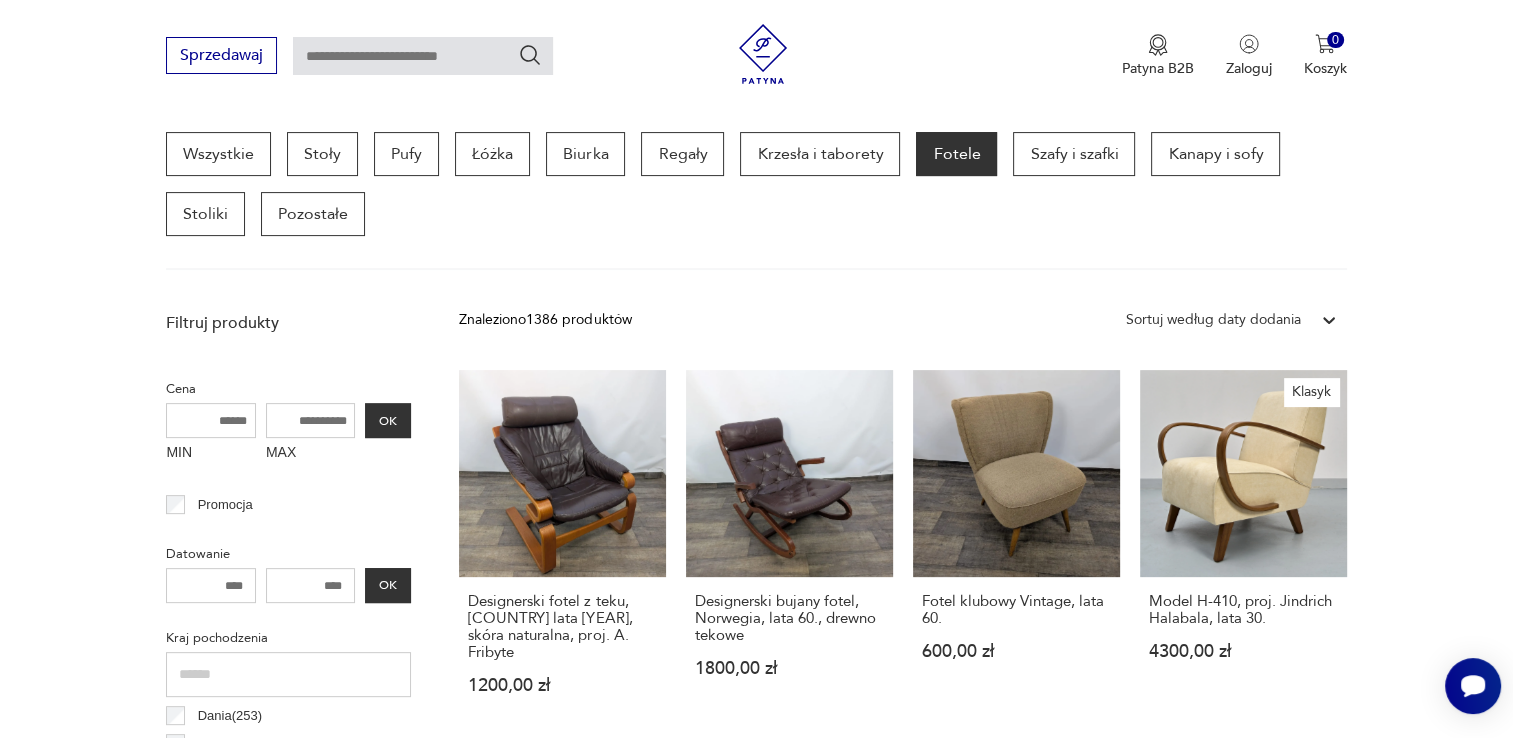 click at bounding box center (423, 56) 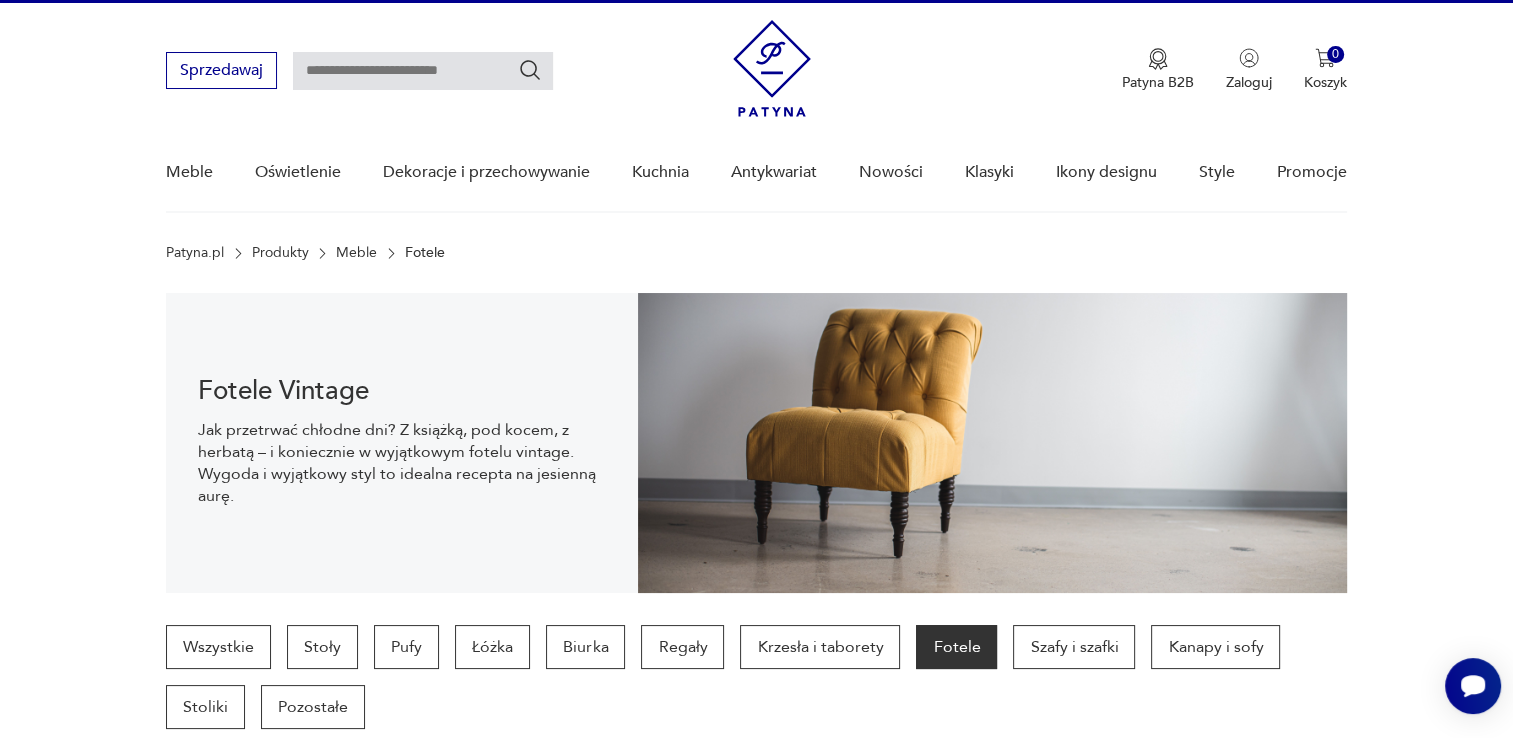 scroll, scrollTop: 0, scrollLeft: 0, axis: both 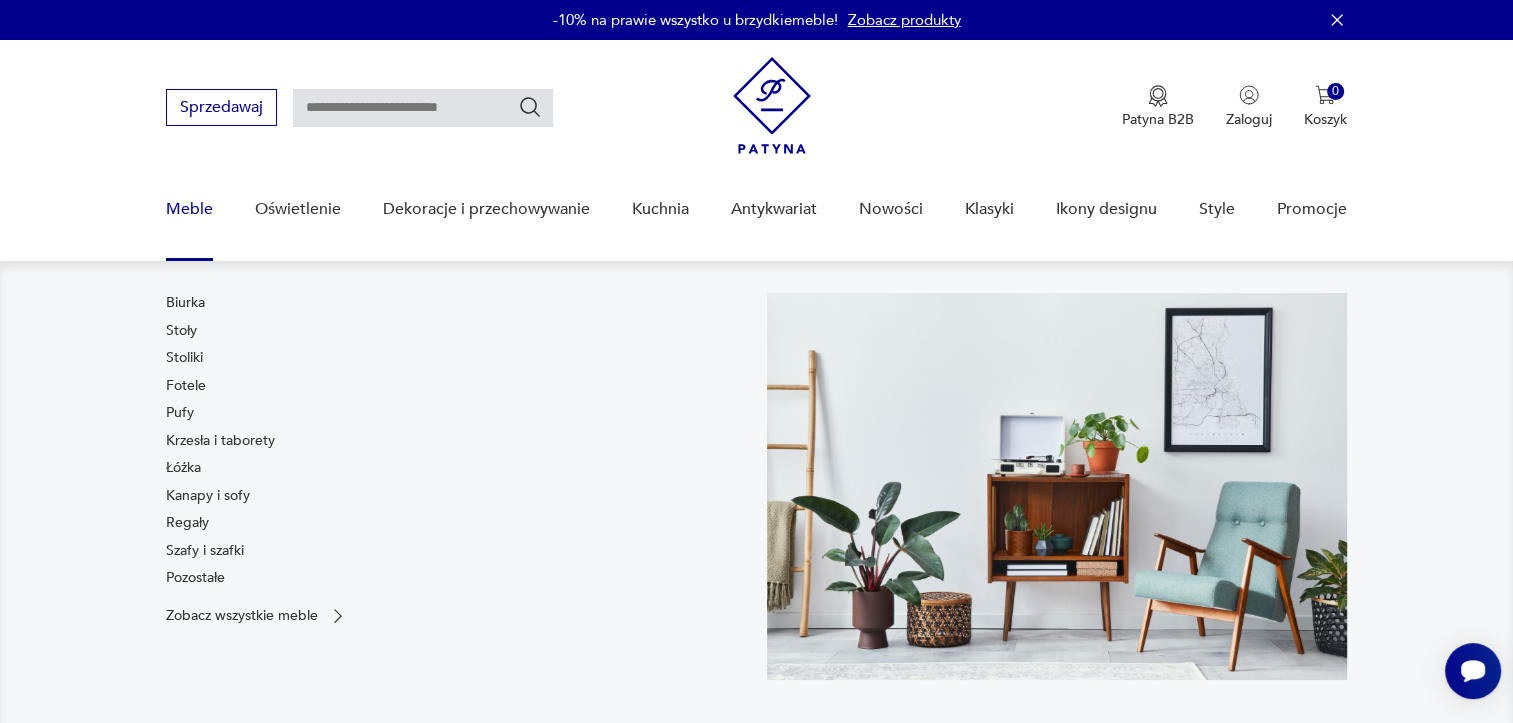 click on "Meble" at bounding box center [189, 209] 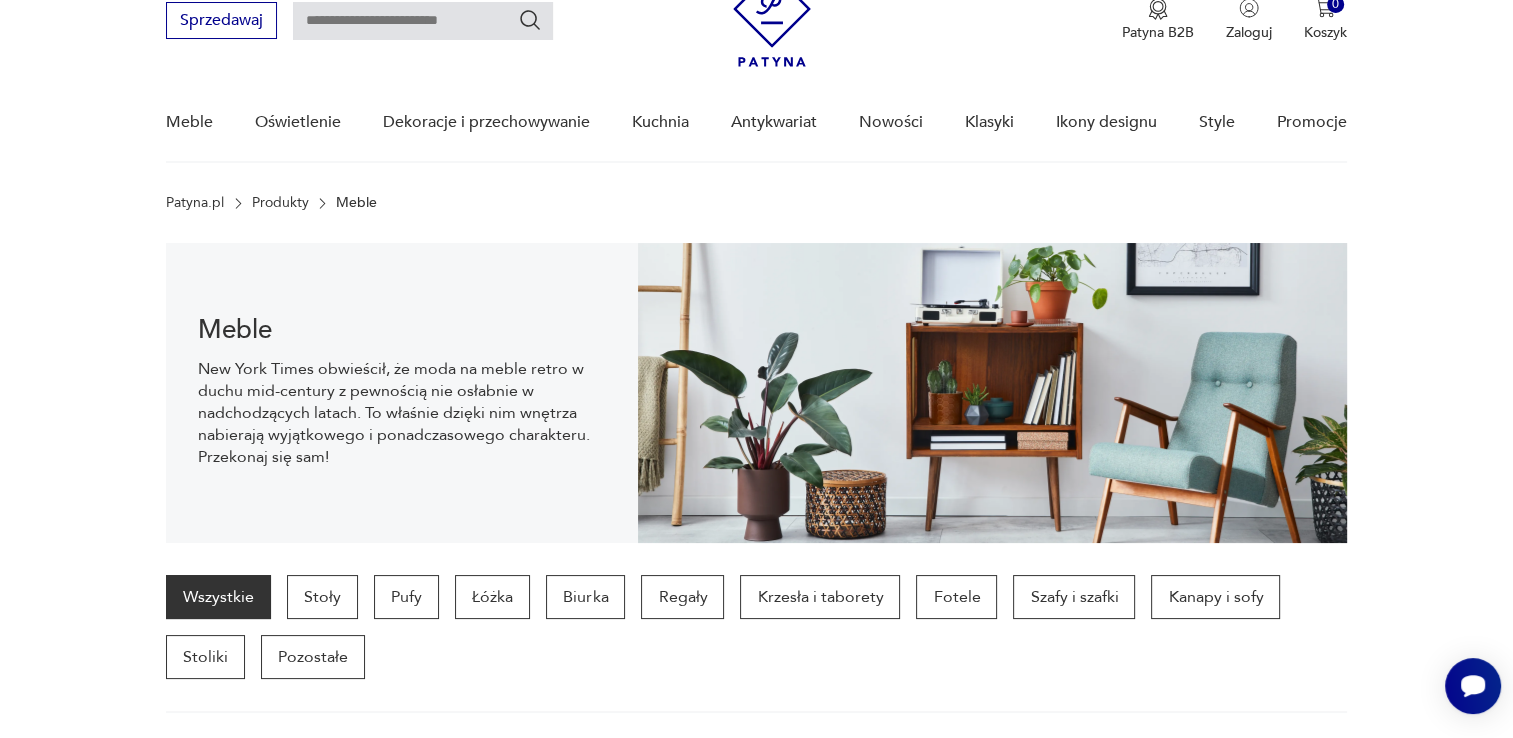 scroll, scrollTop: 0, scrollLeft: 0, axis: both 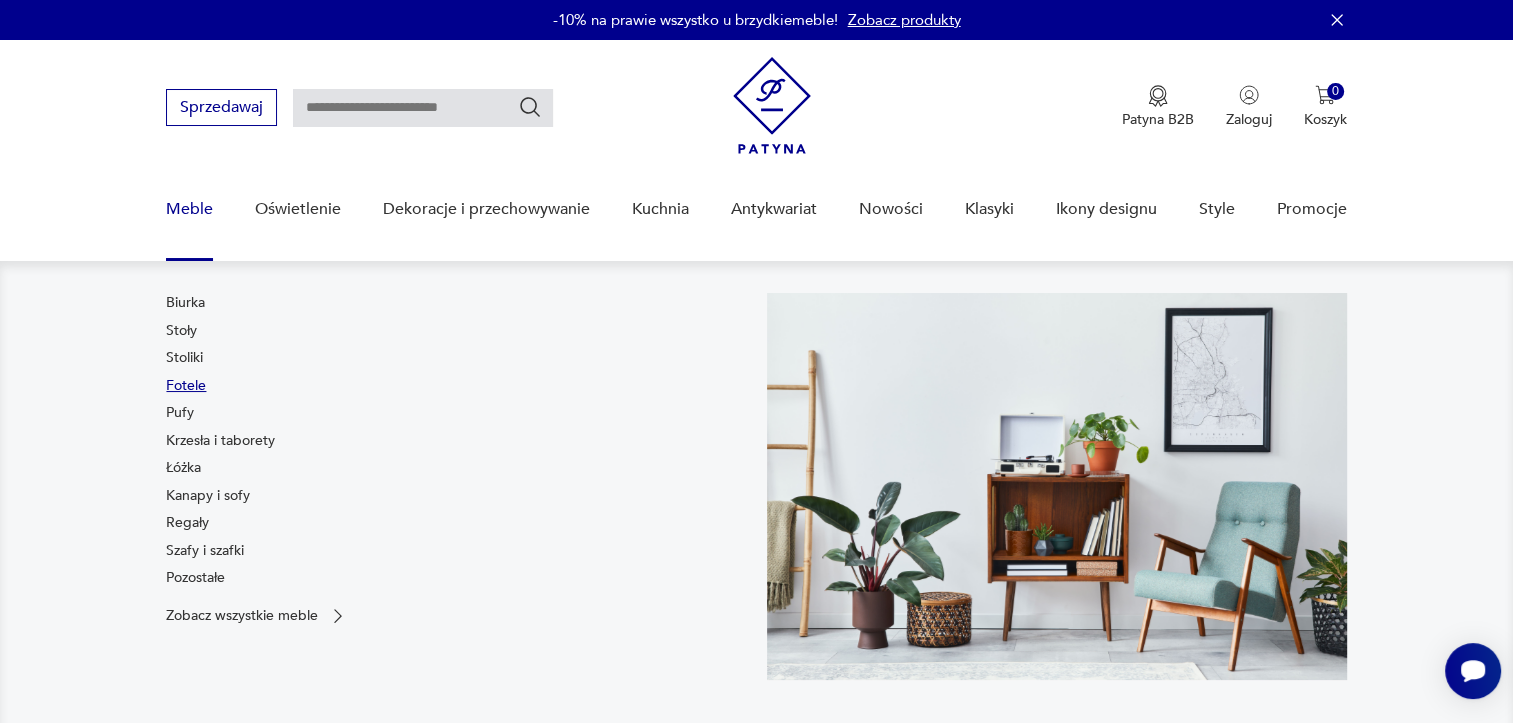 click on "Fotele" at bounding box center [186, 386] 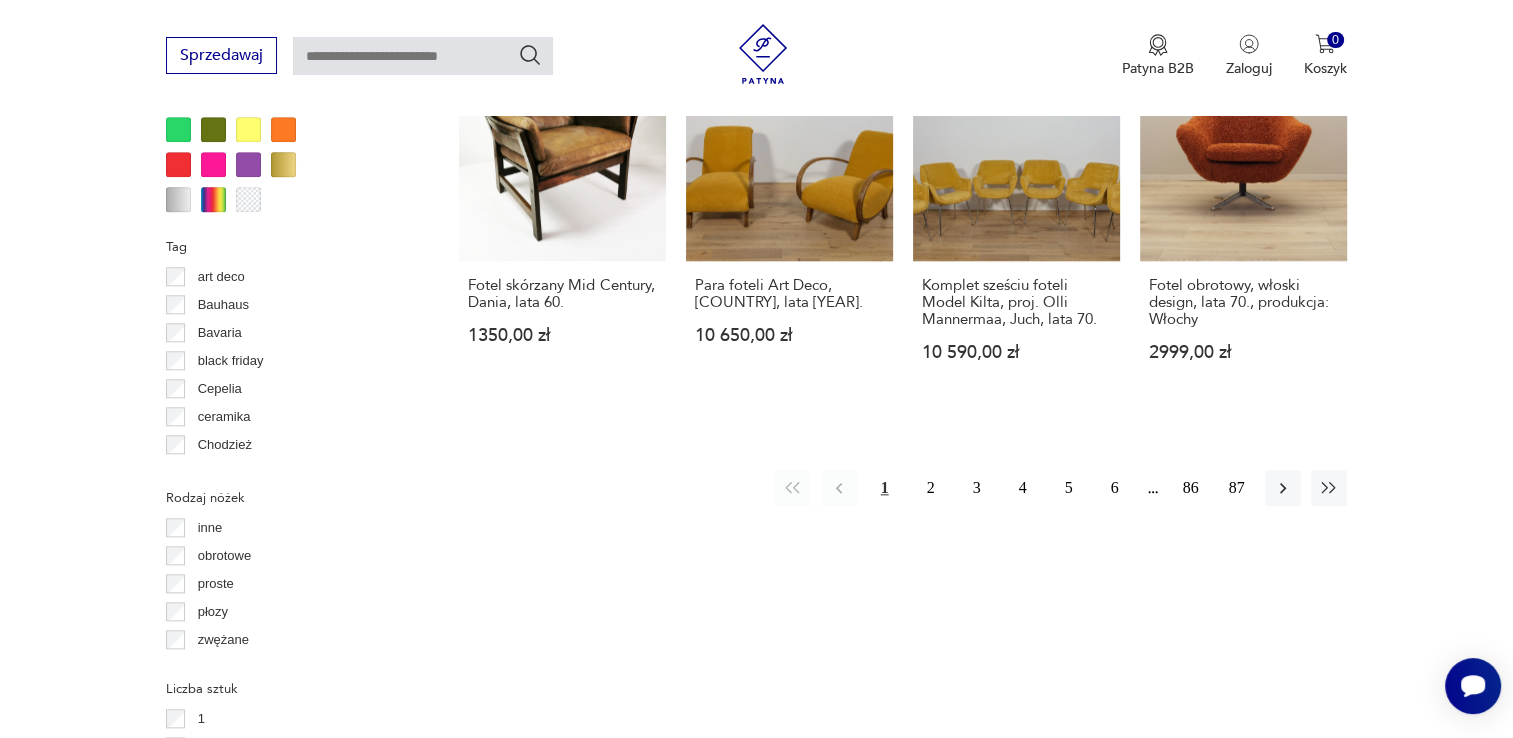 scroll, scrollTop: 2050, scrollLeft: 0, axis: vertical 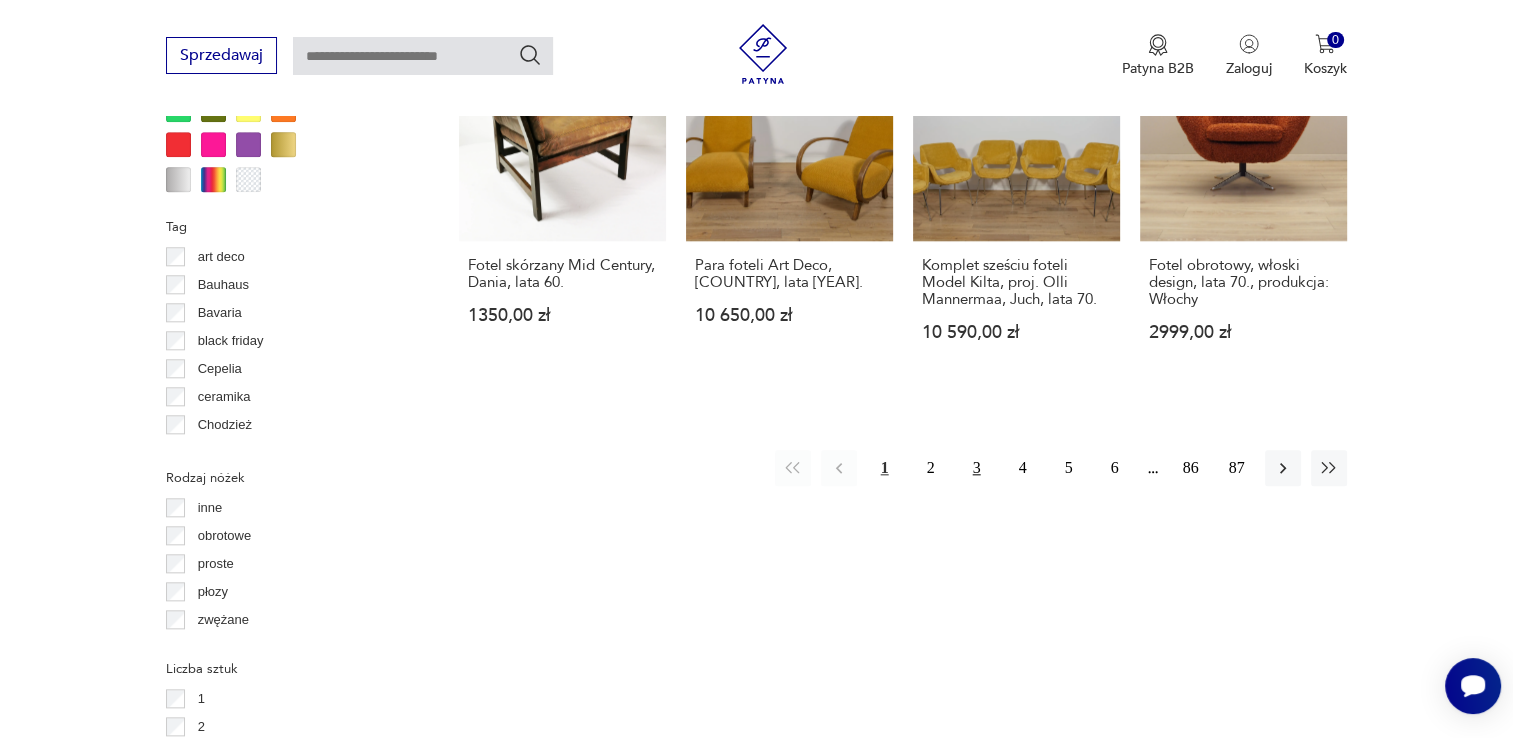 click on "3" at bounding box center (977, 468) 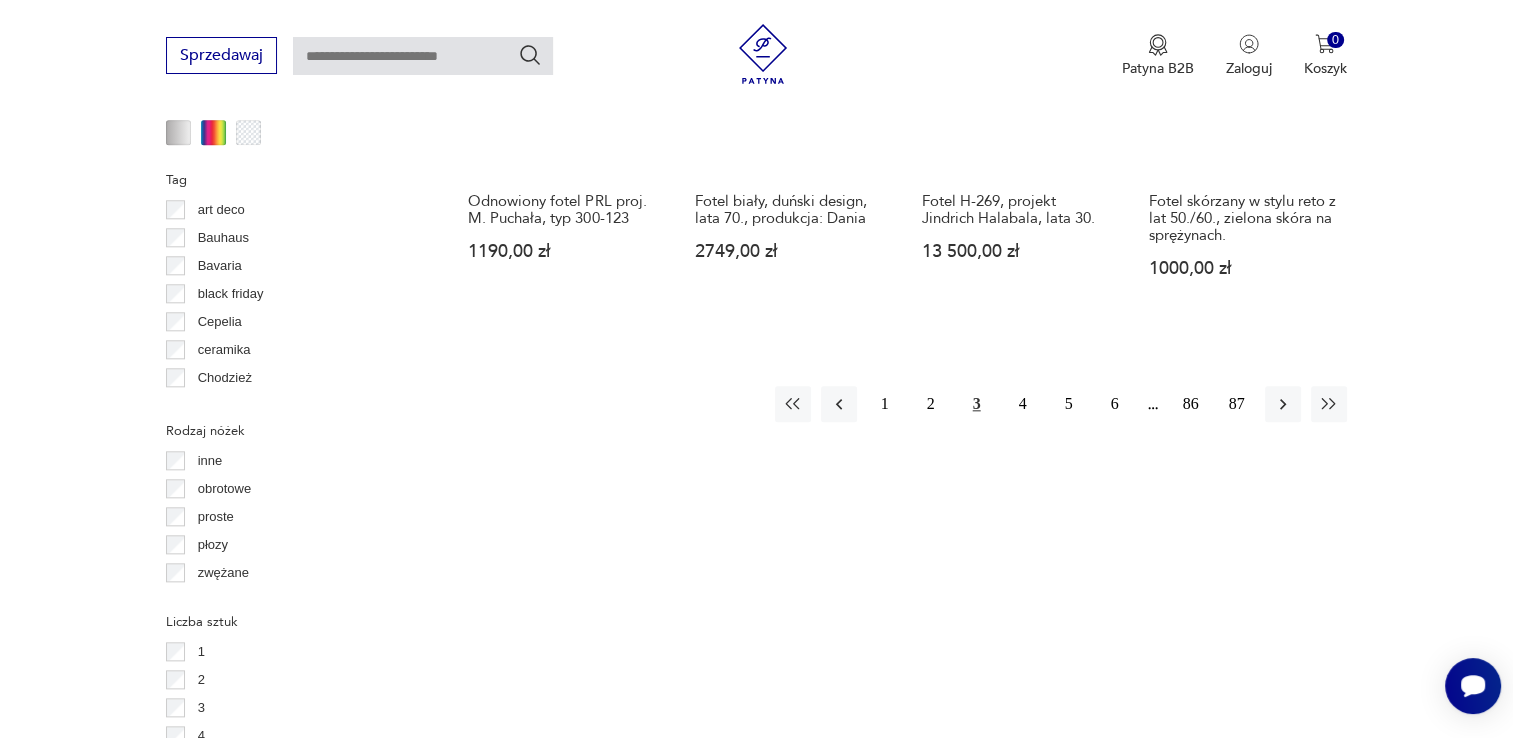 scroll, scrollTop: 2130, scrollLeft: 0, axis: vertical 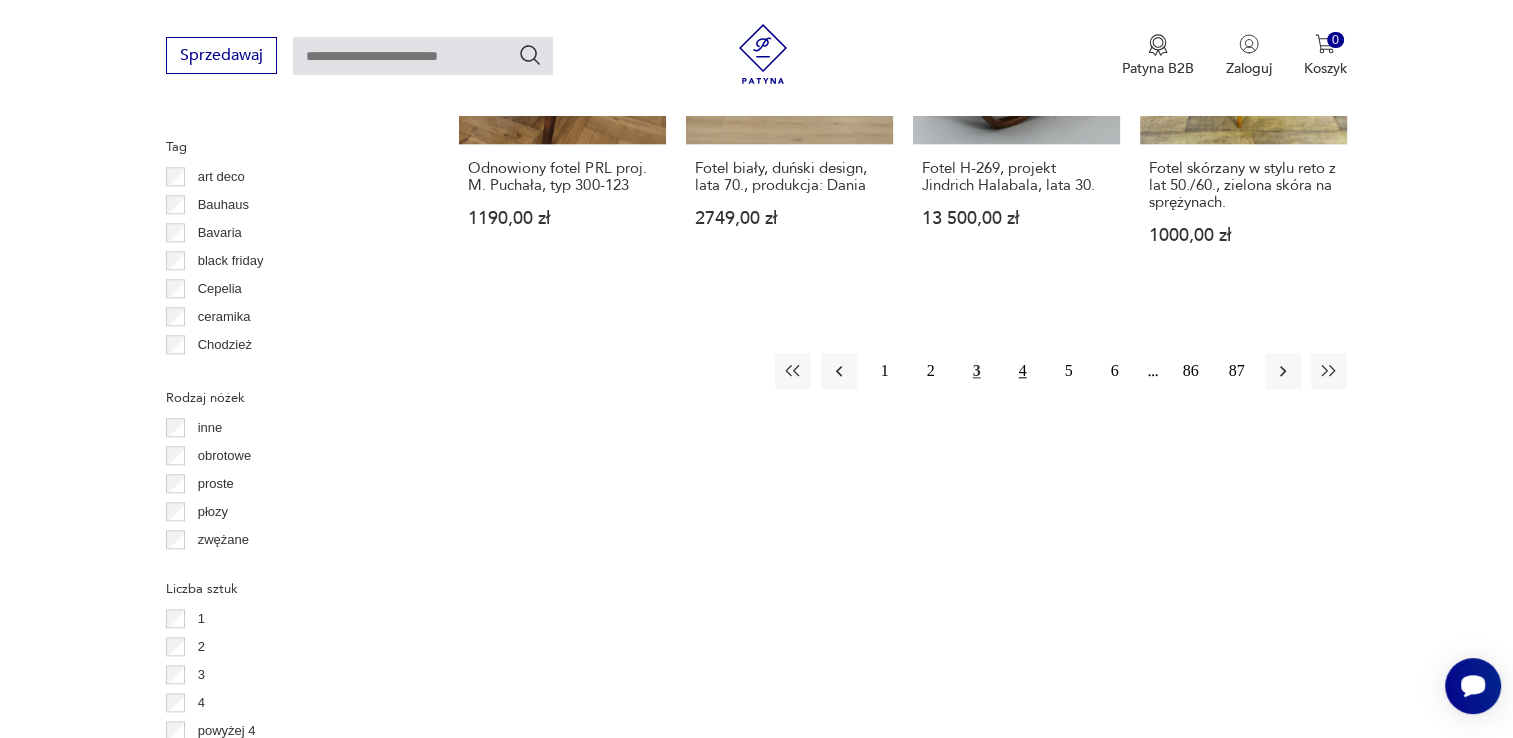 click on "4" at bounding box center (1023, 371) 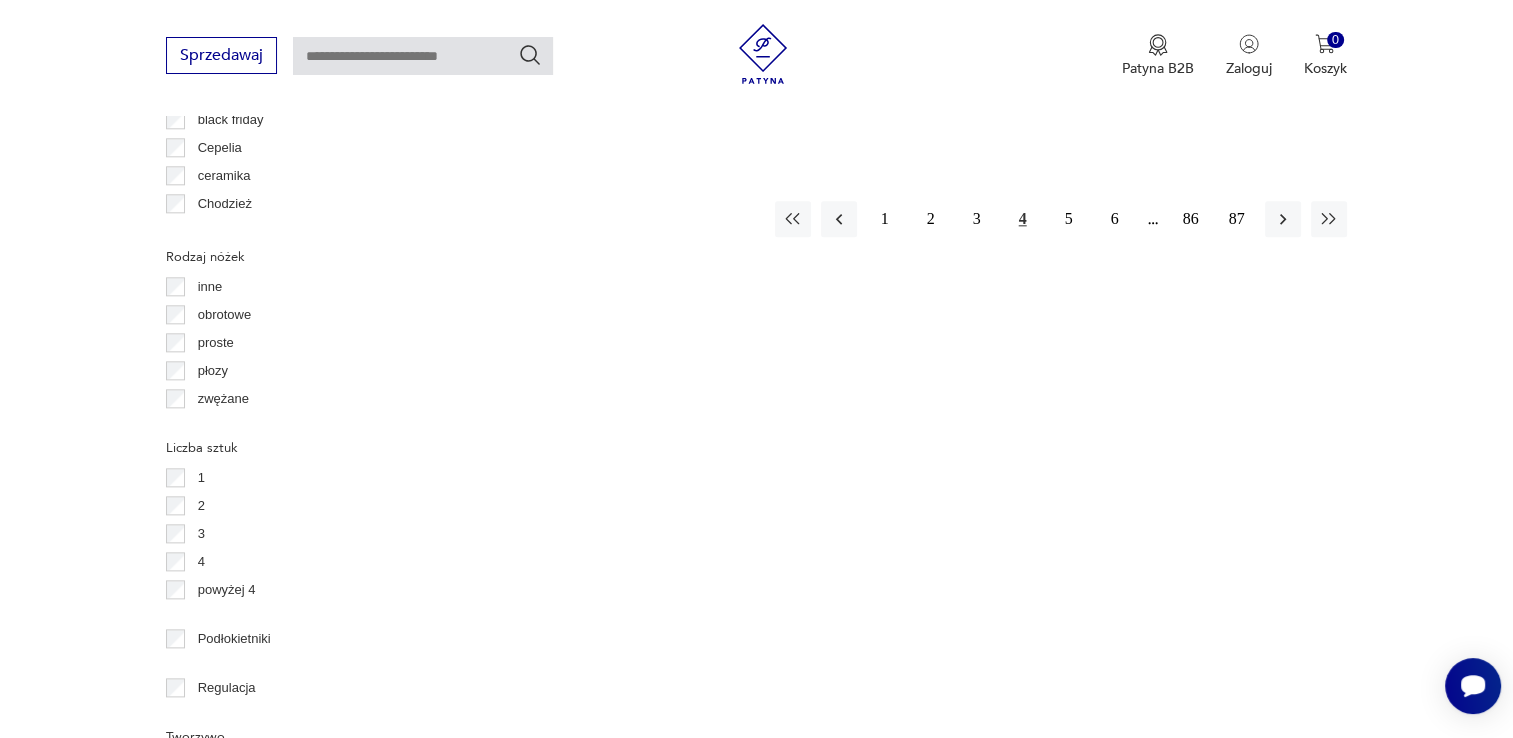 scroll, scrollTop: 2370, scrollLeft: 0, axis: vertical 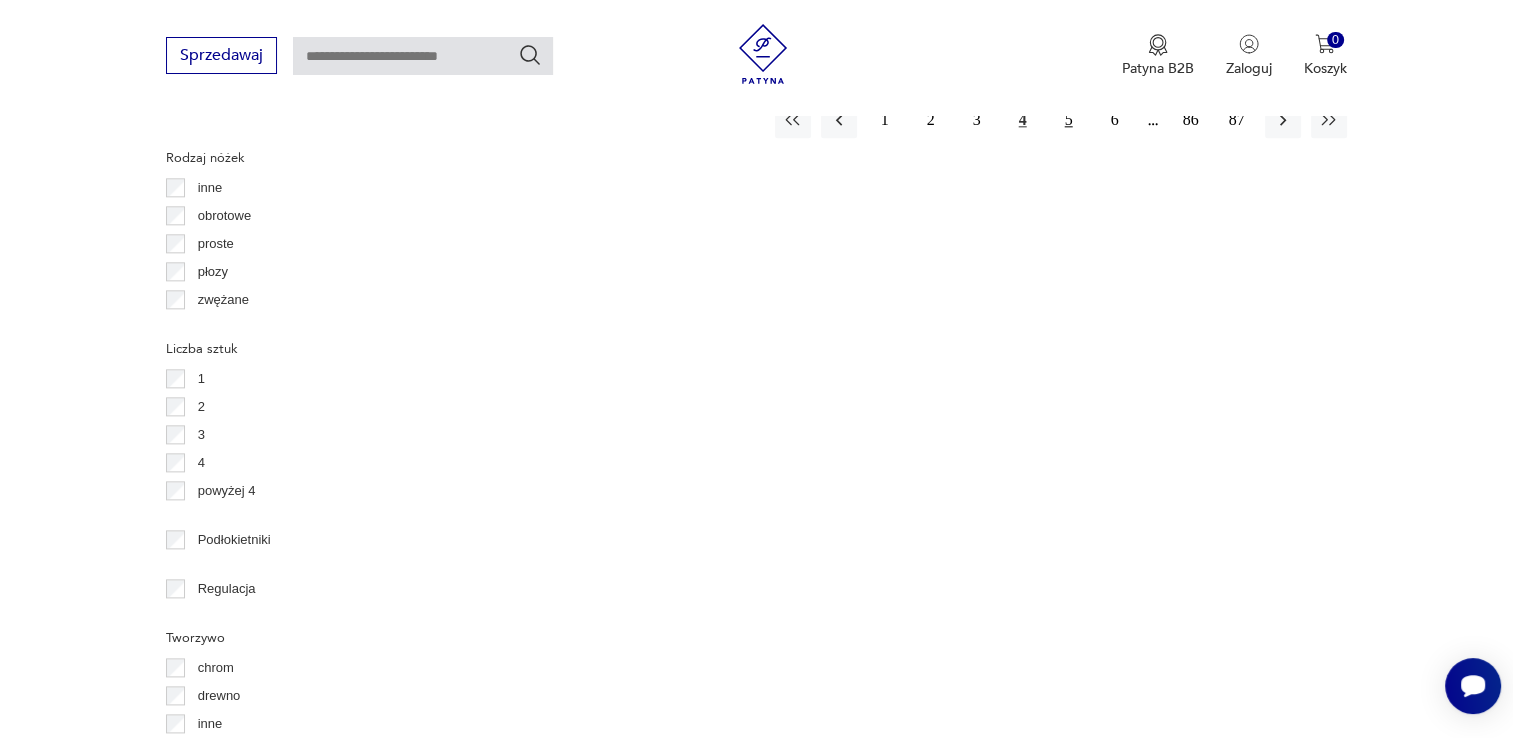 click on "5" at bounding box center [1069, 120] 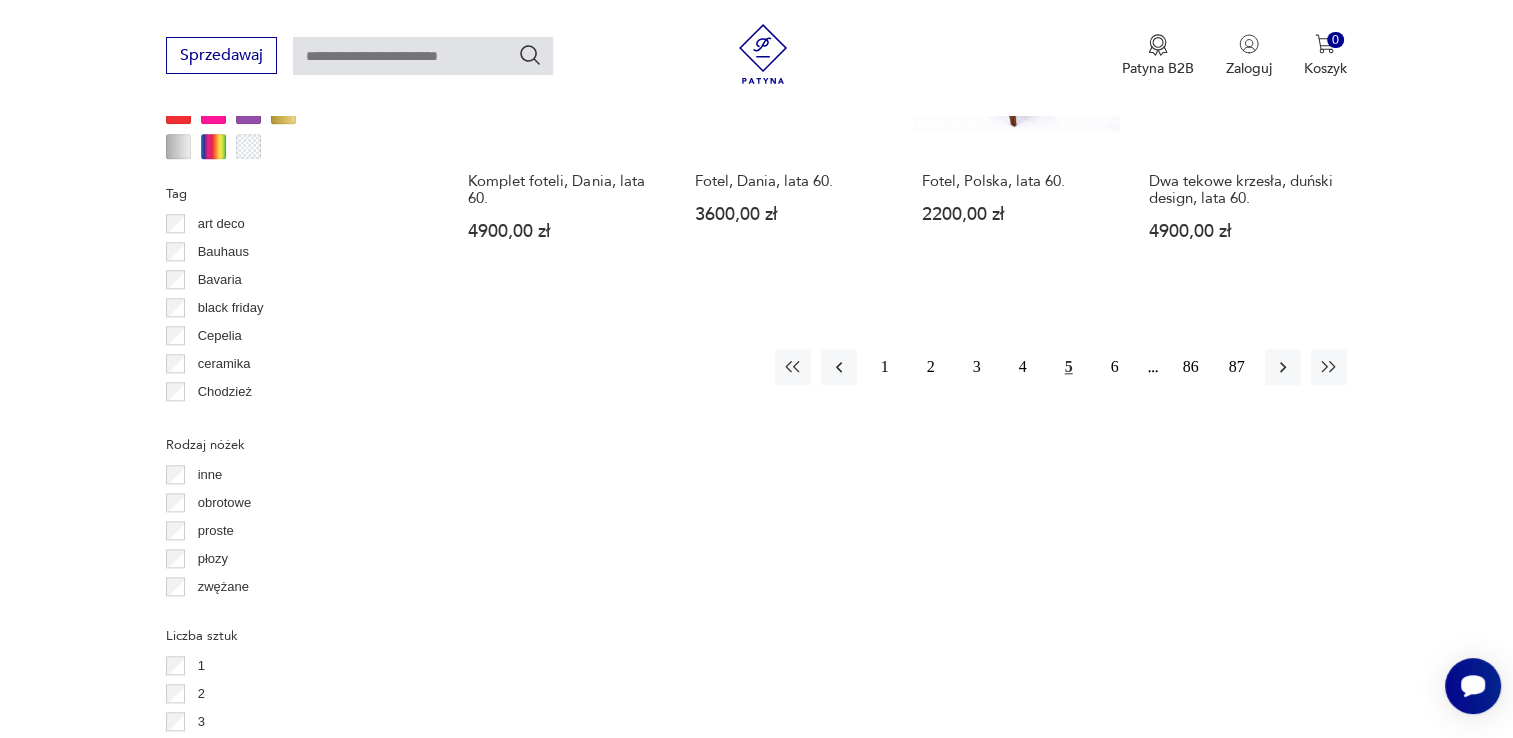 scroll, scrollTop: 2090, scrollLeft: 0, axis: vertical 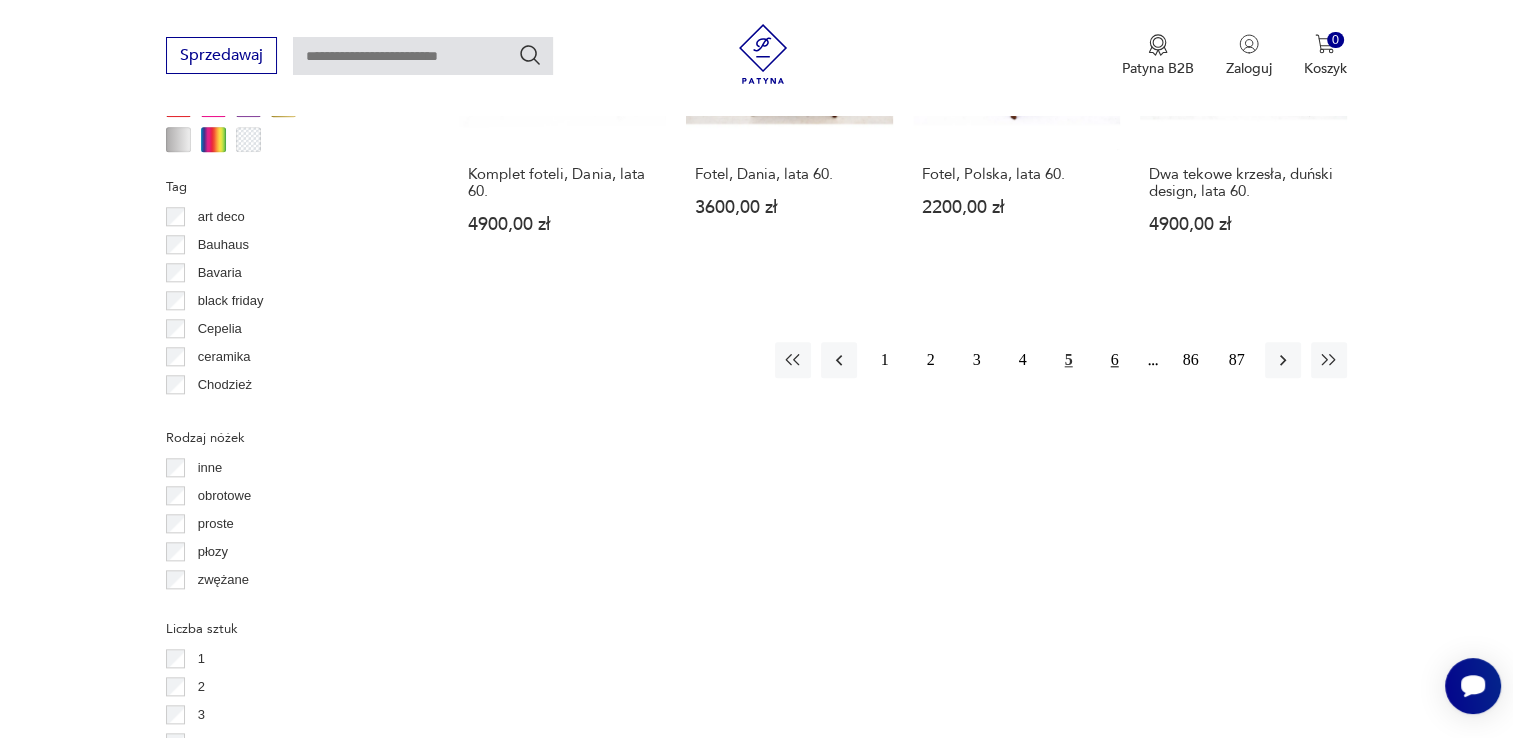 click on "6" at bounding box center (1115, 360) 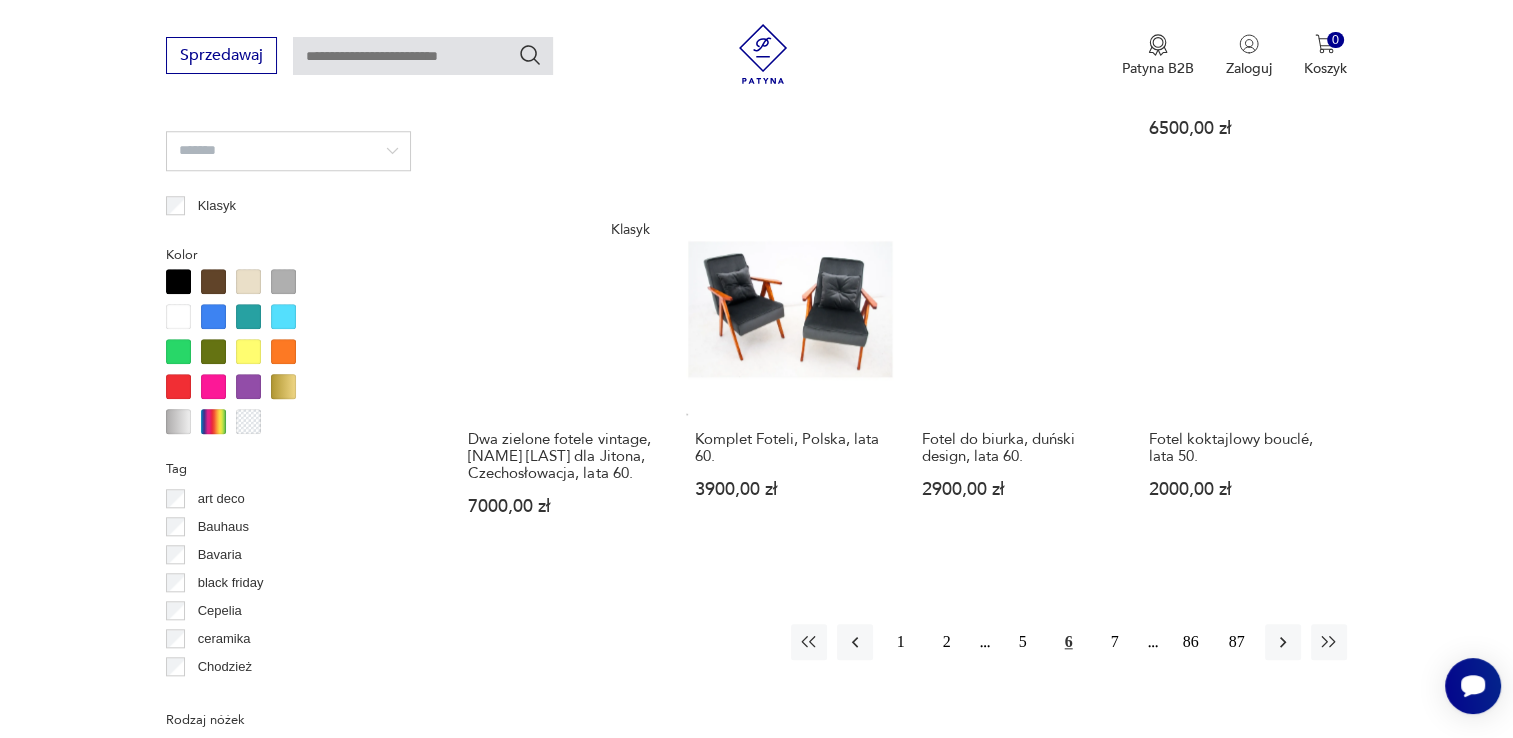 scroll, scrollTop: 2050, scrollLeft: 0, axis: vertical 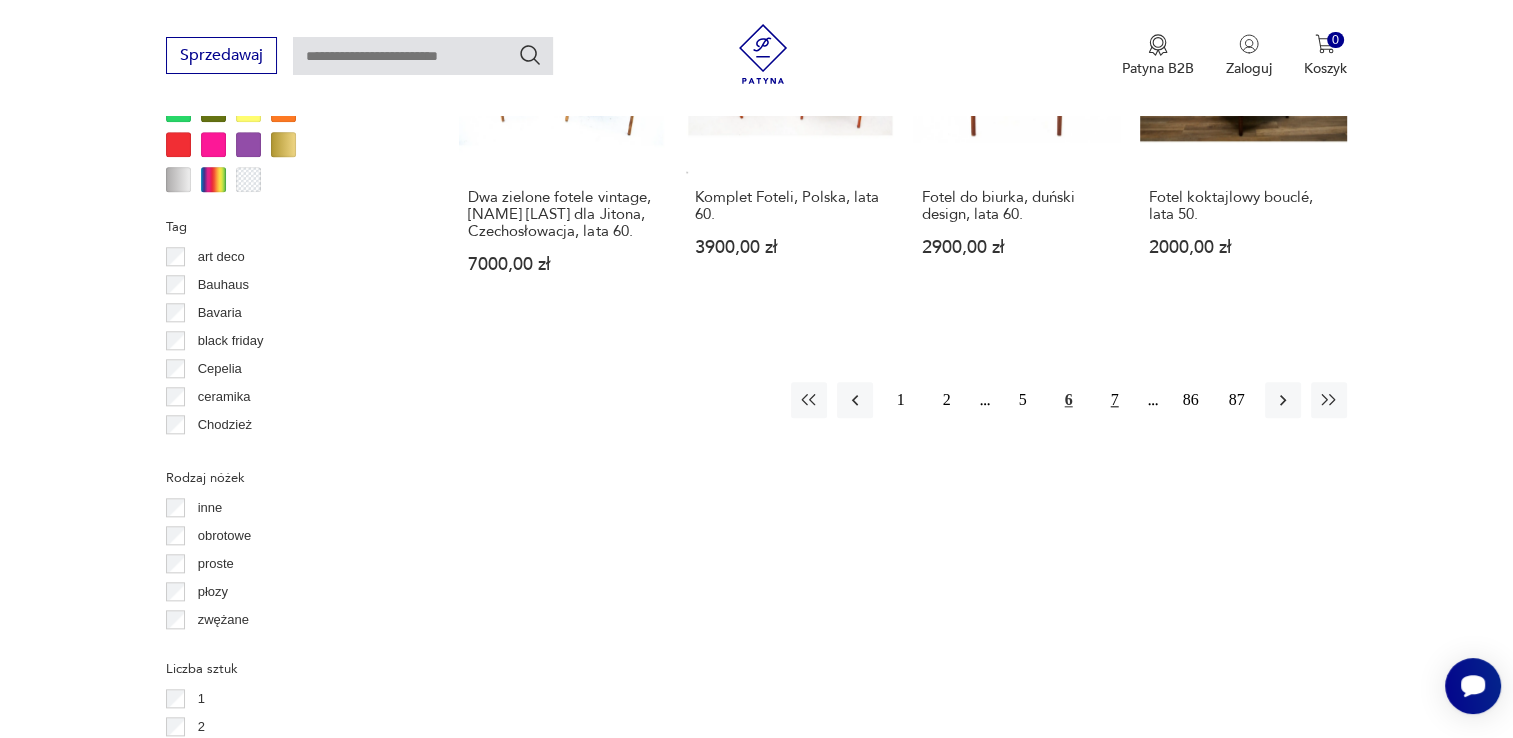 click on "7" at bounding box center [1115, 400] 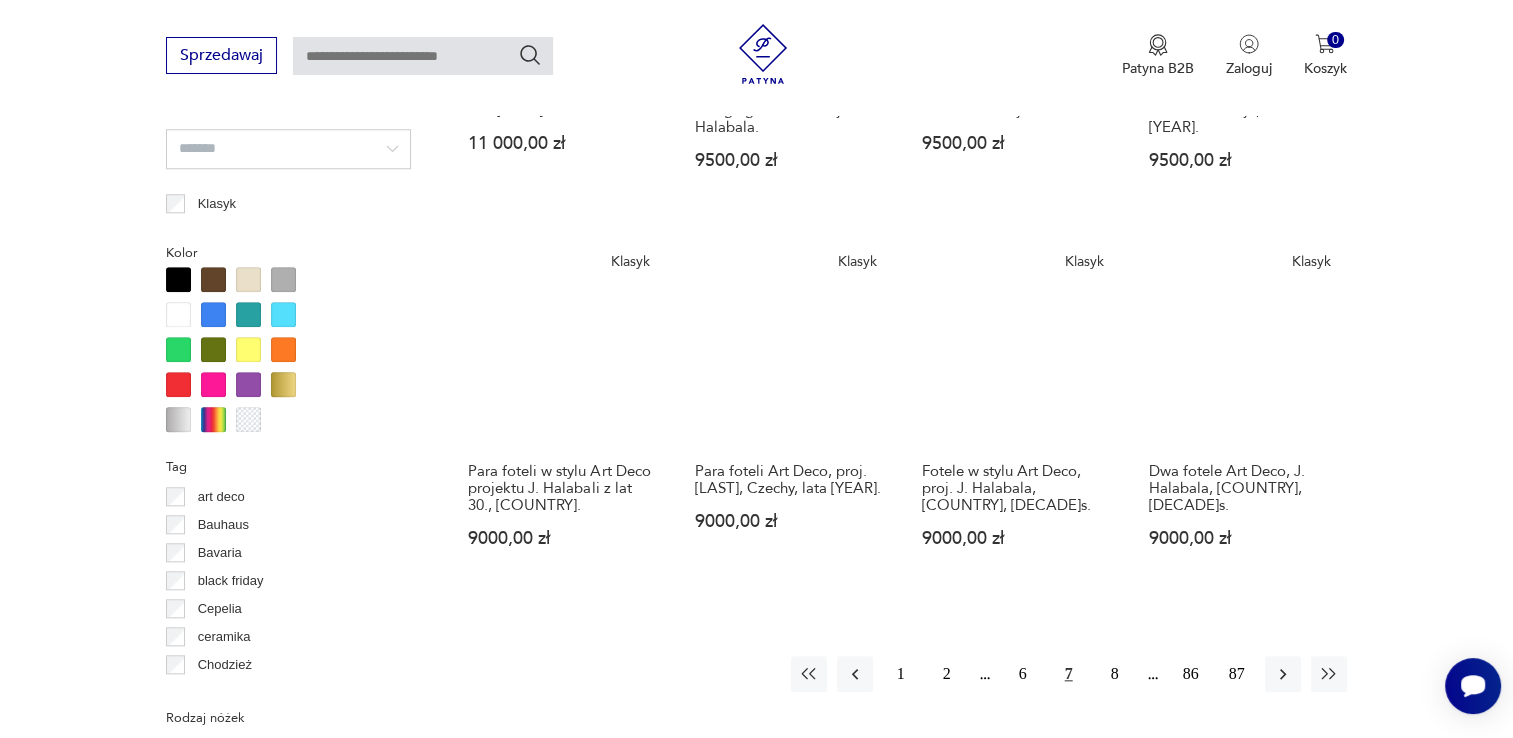 scroll, scrollTop: 1850, scrollLeft: 0, axis: vertical 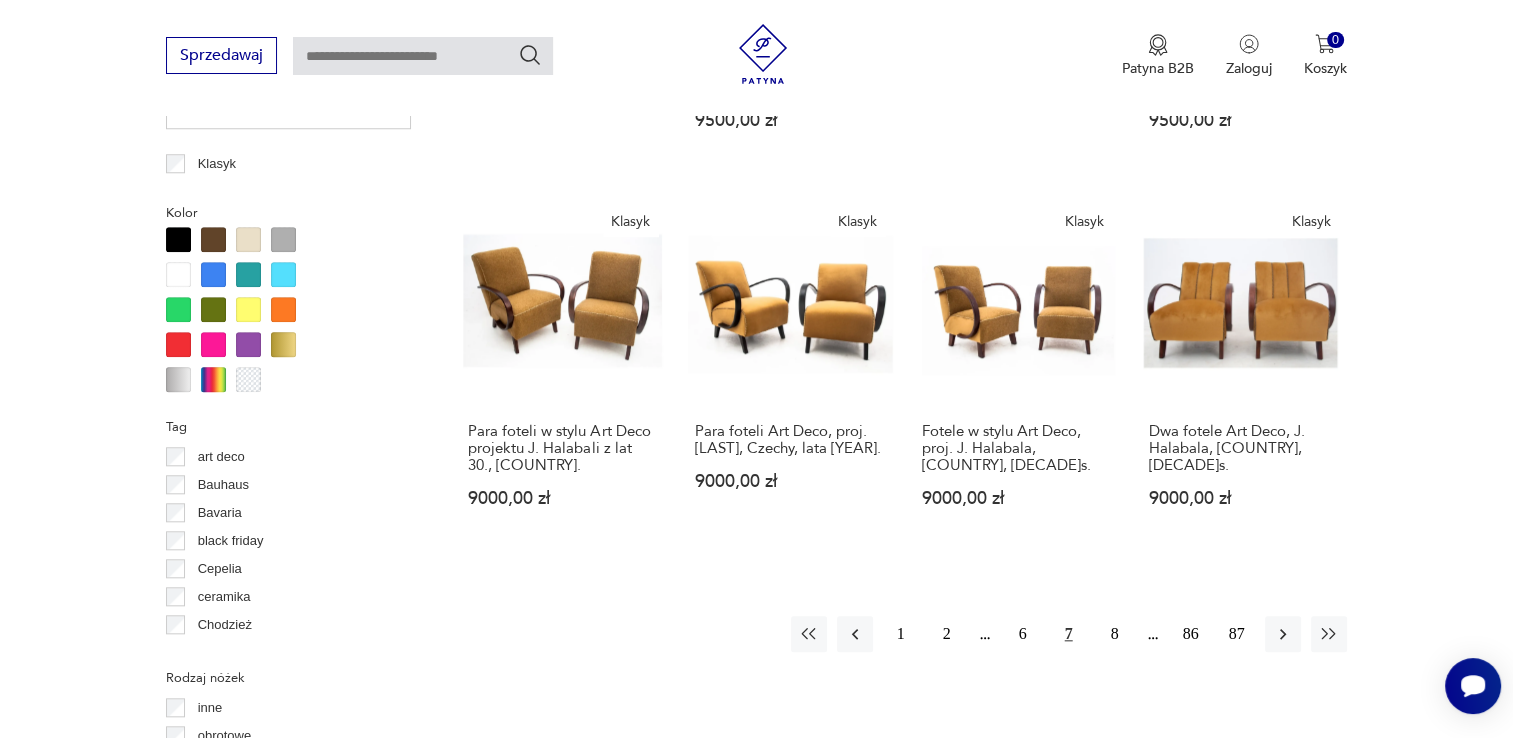click on "7" at bounding box center (1069, 634) 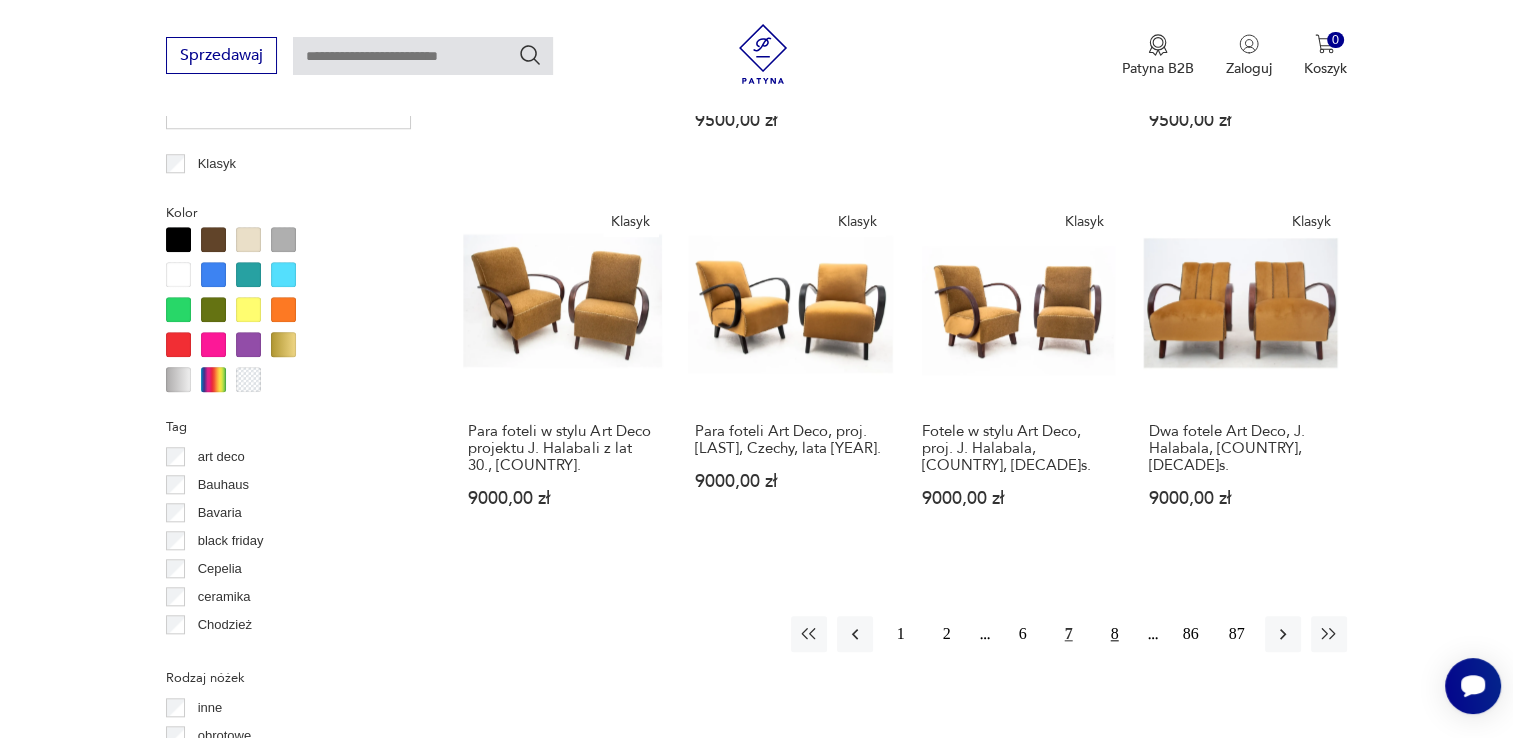 click on "8" at bounding box center [1115, 634] 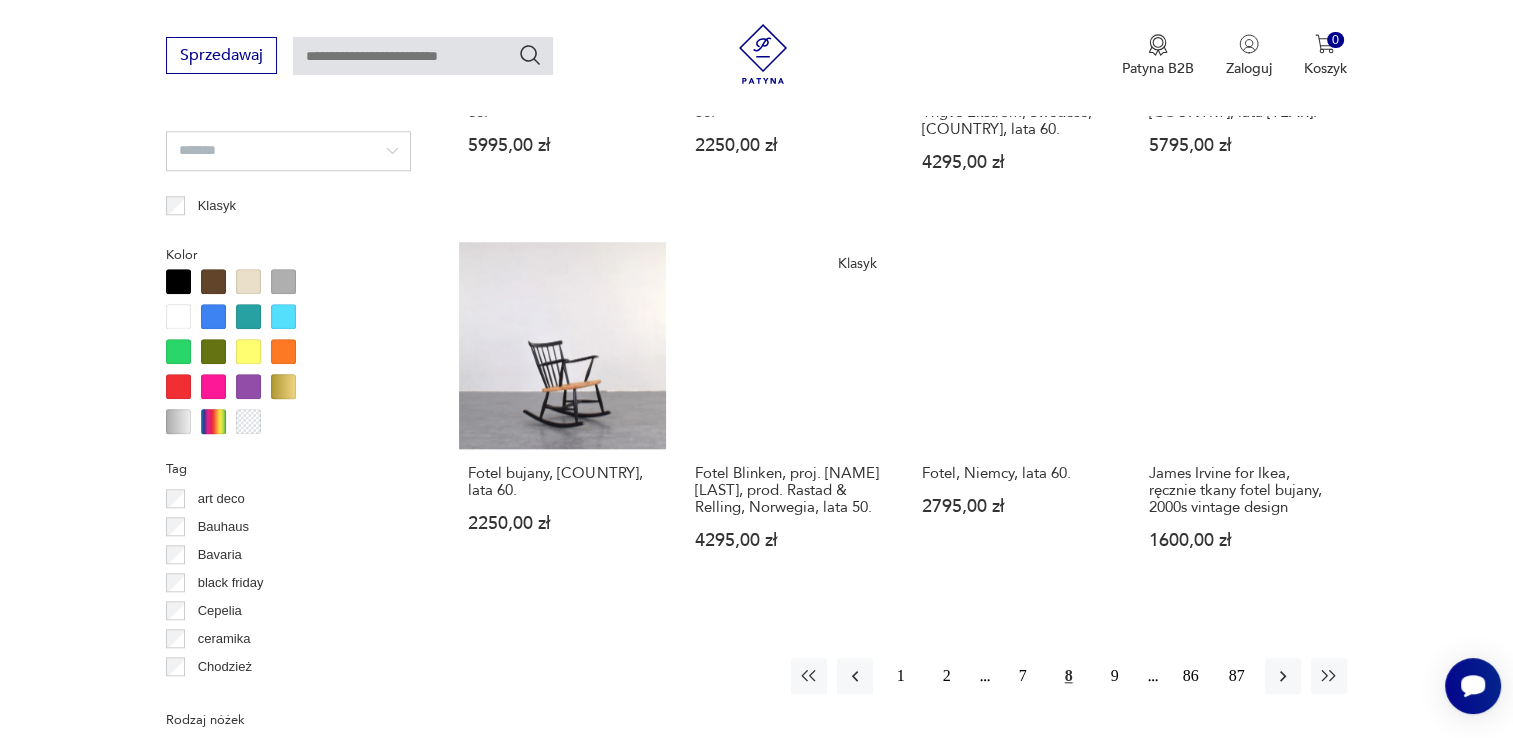 scroll, scrollTop: 1810, scrollLeft: 0, axis: vertical 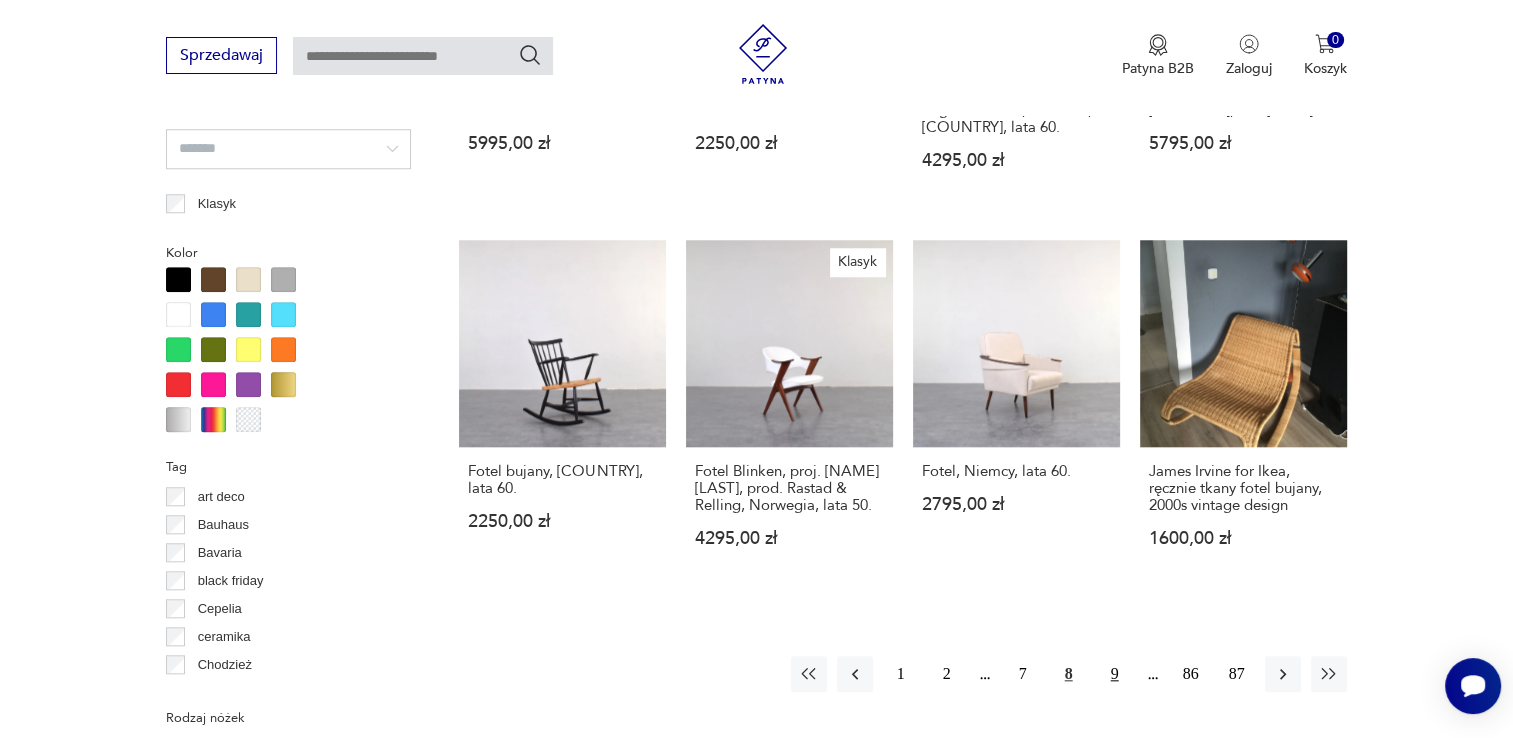 click on "9" at bounding box center (1115, 674) 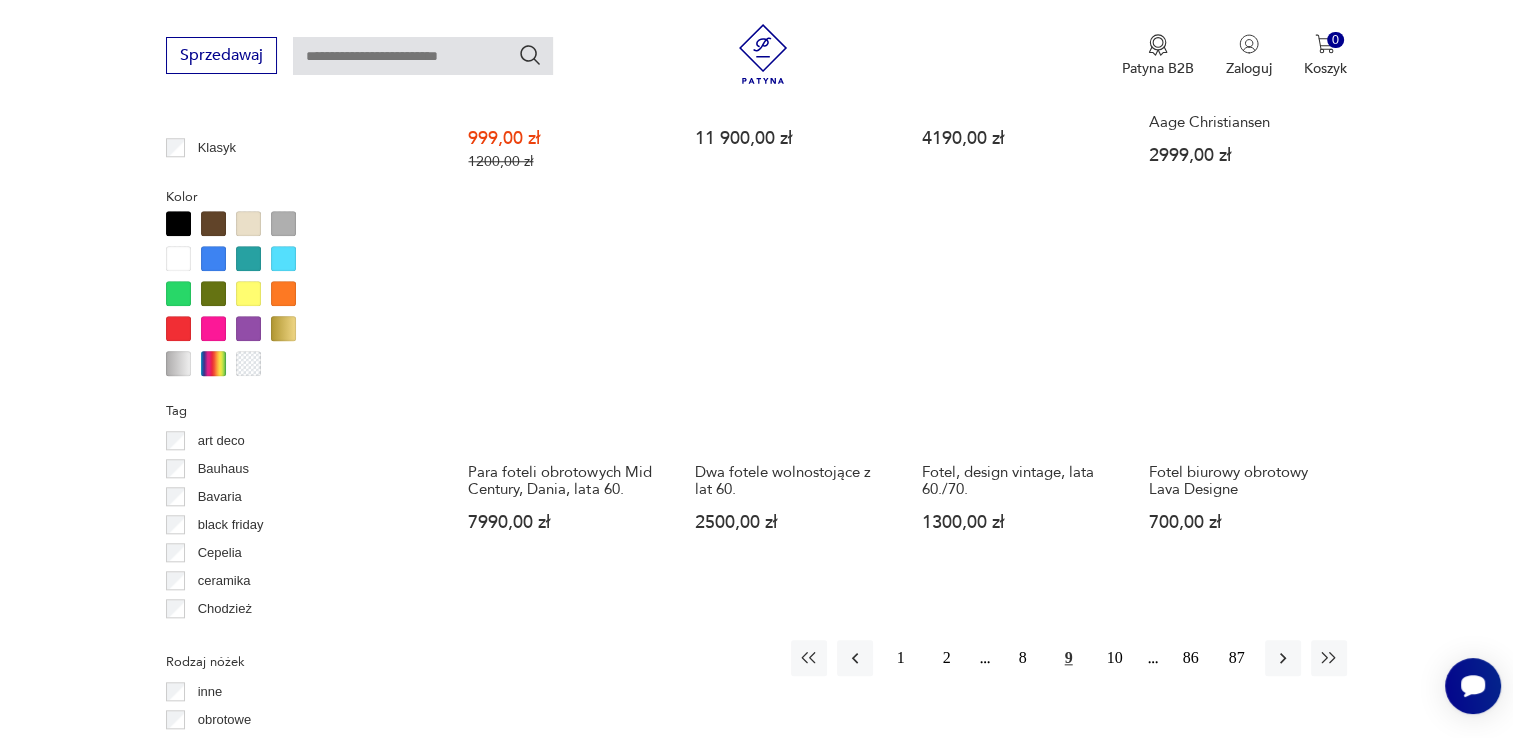 scroll, scrollTop: 1890, scrollLeft: 0, axis: vertical 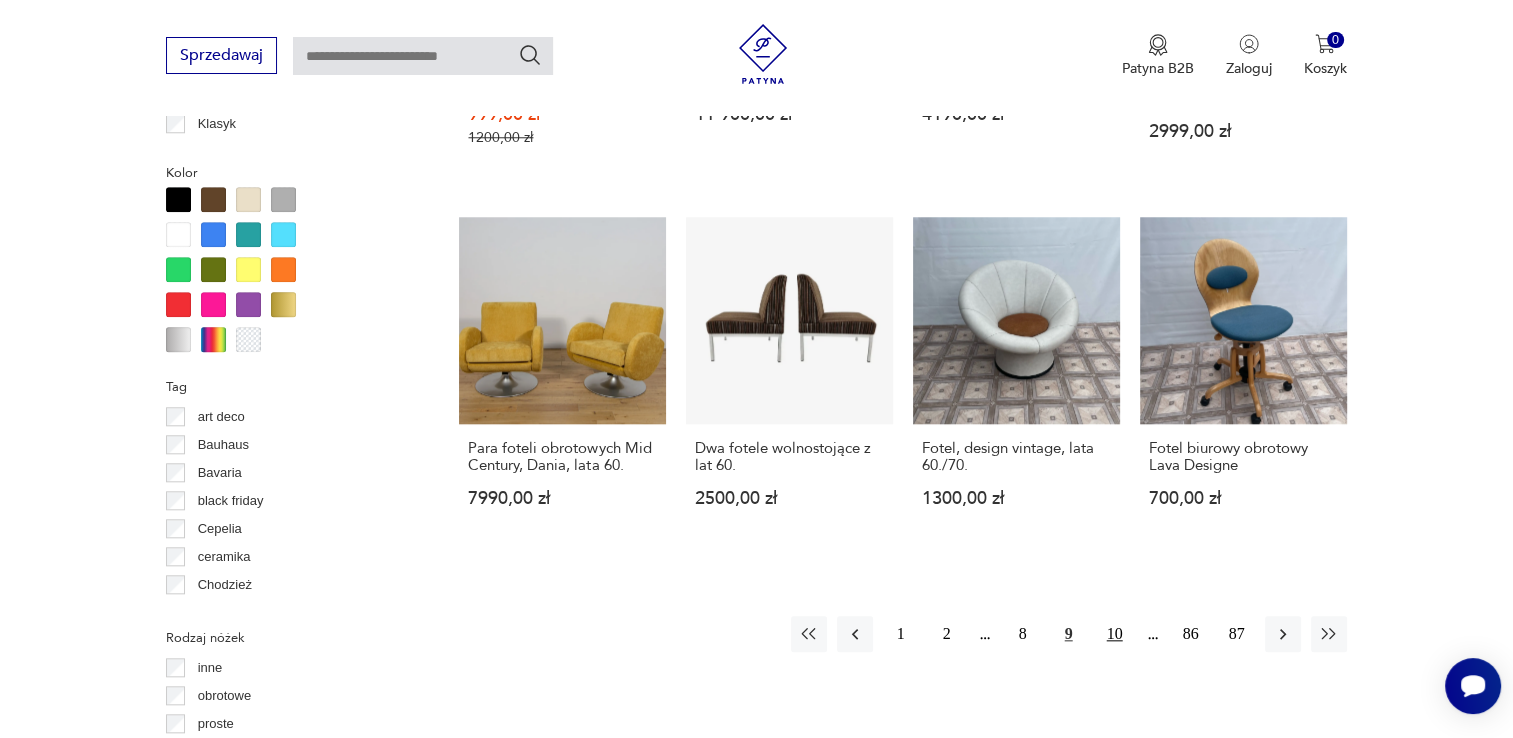 click on "10" at bounding box center (1115, 634) 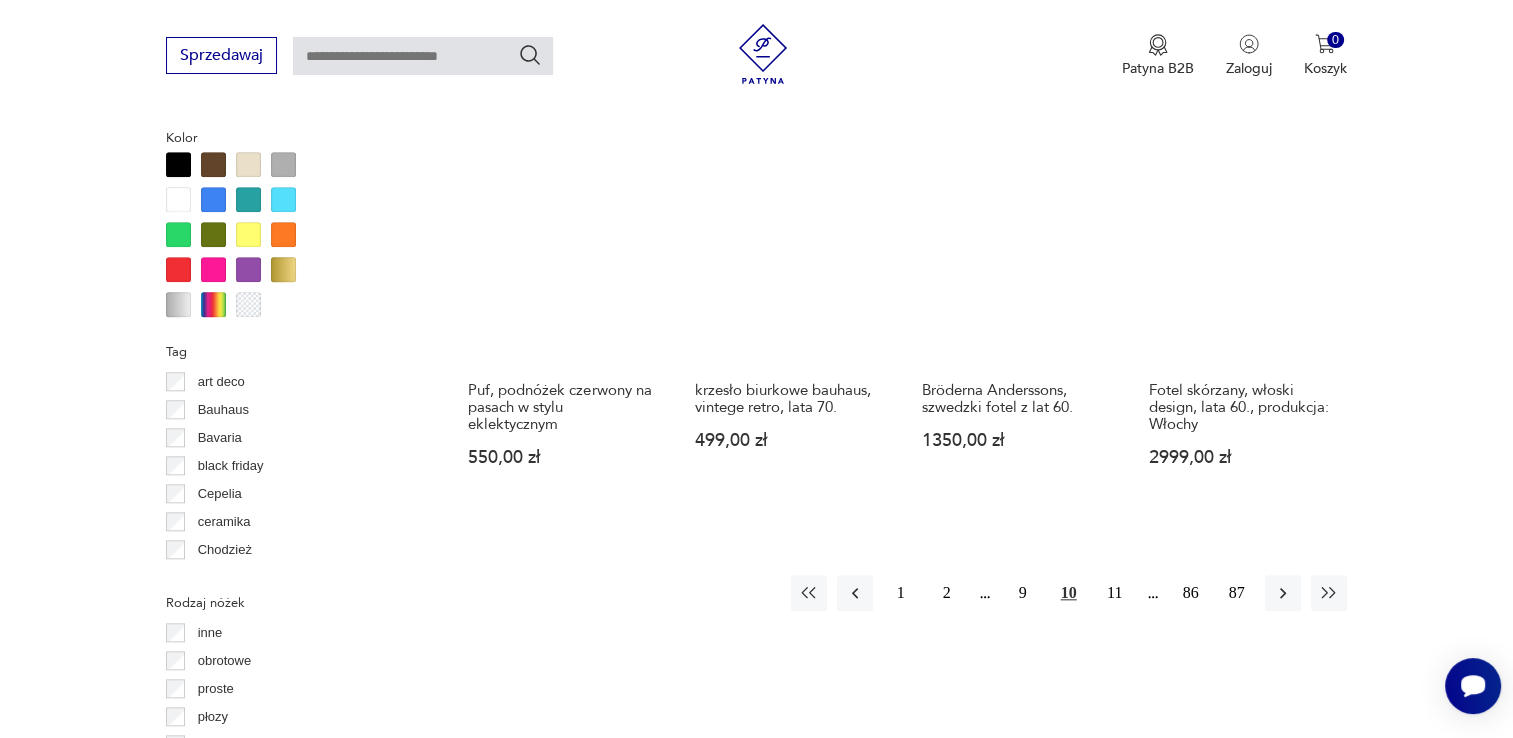 scroll, scrollTop: 1930, scrollLeft: 0, axis: vertical 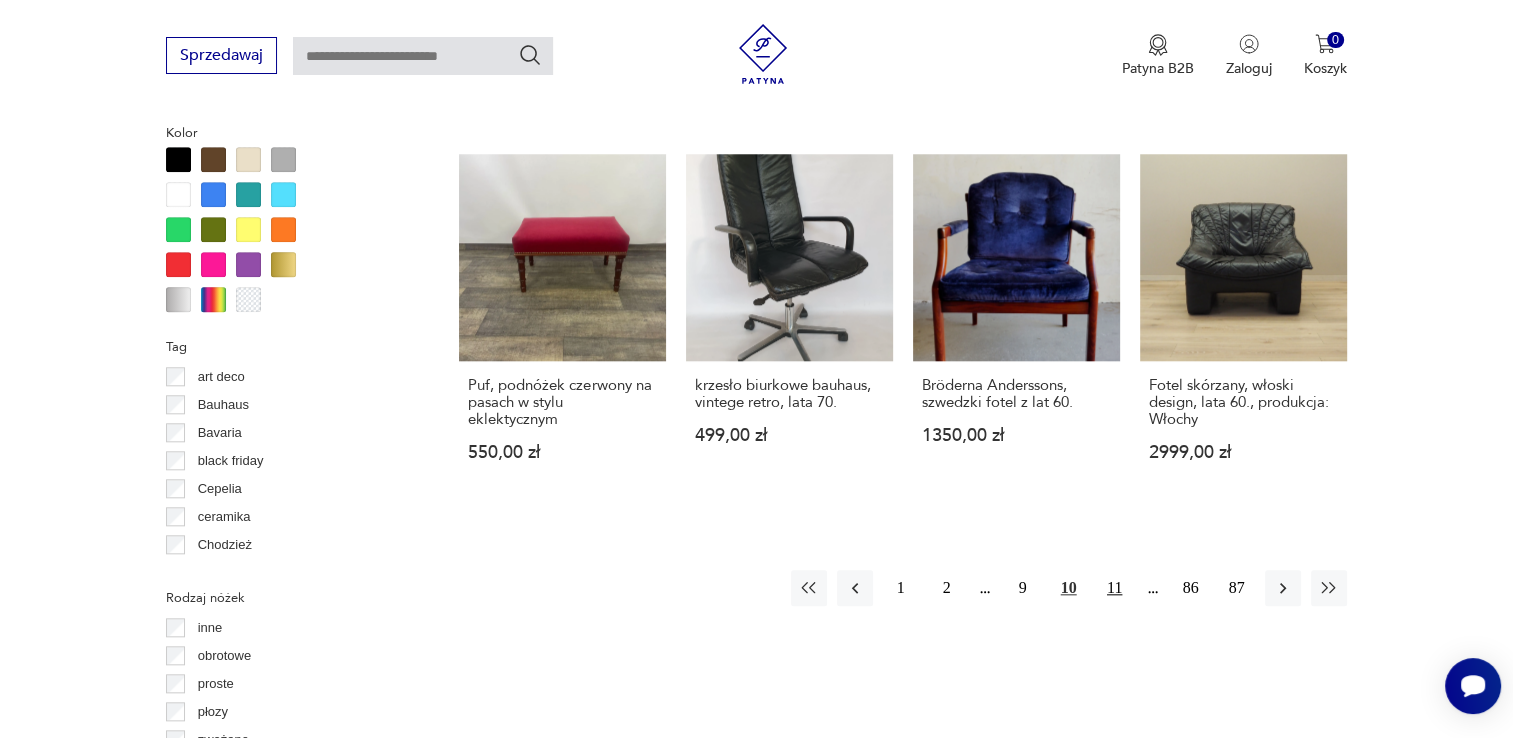 click on "11" at bounding box center [1115, 588] 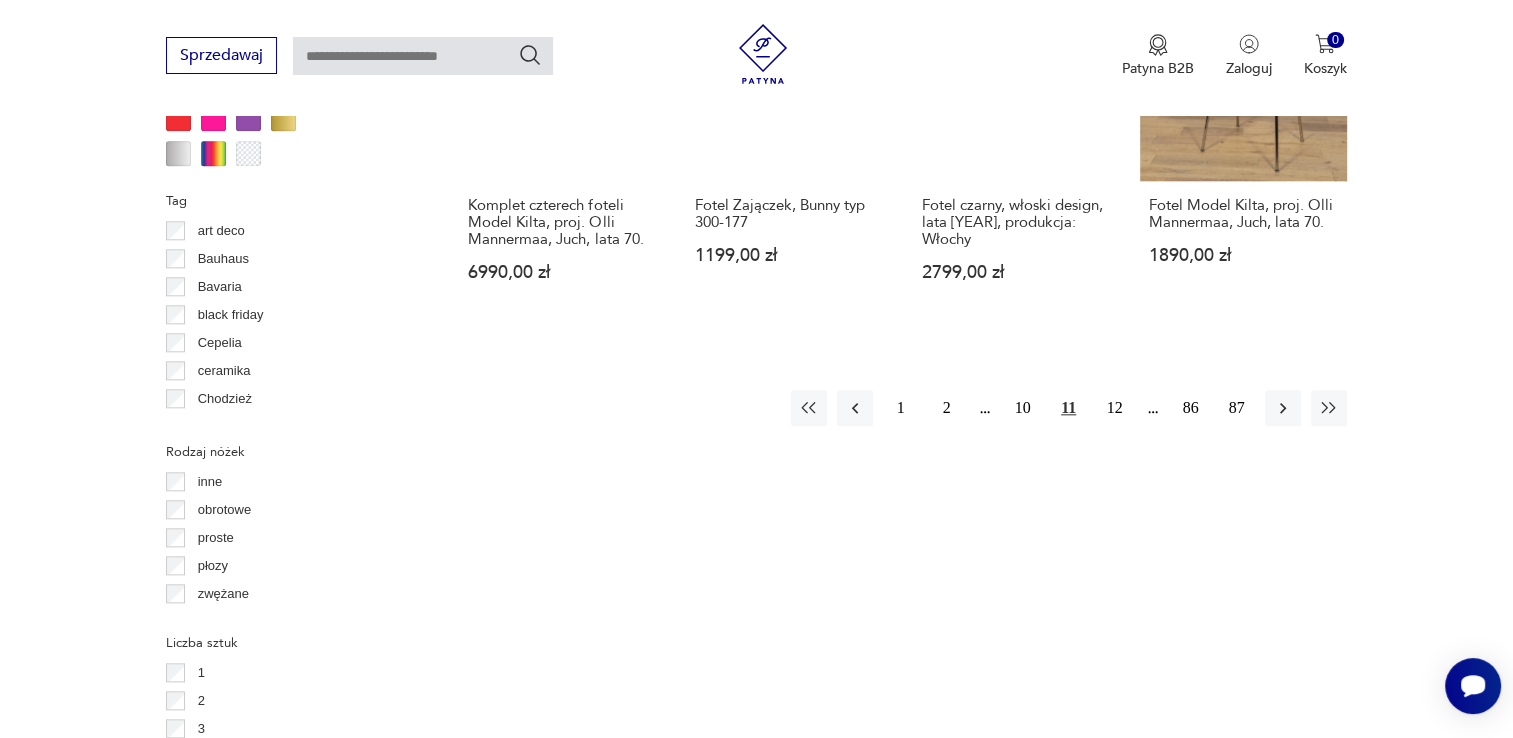 scroll, scrollTop: 2090, scrollLeft: 0, axis: vertical 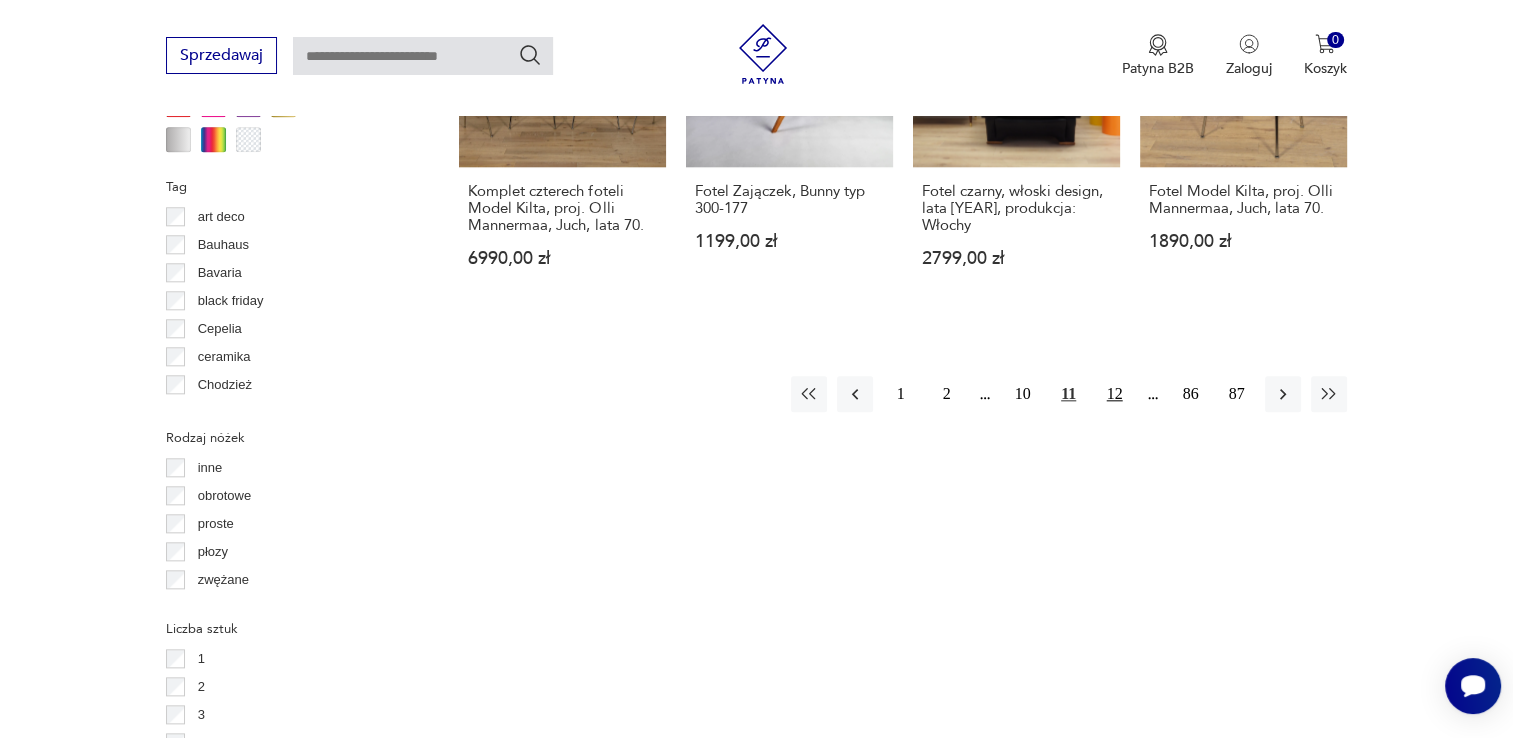 click on "12" at bounding box center [1115, 394] 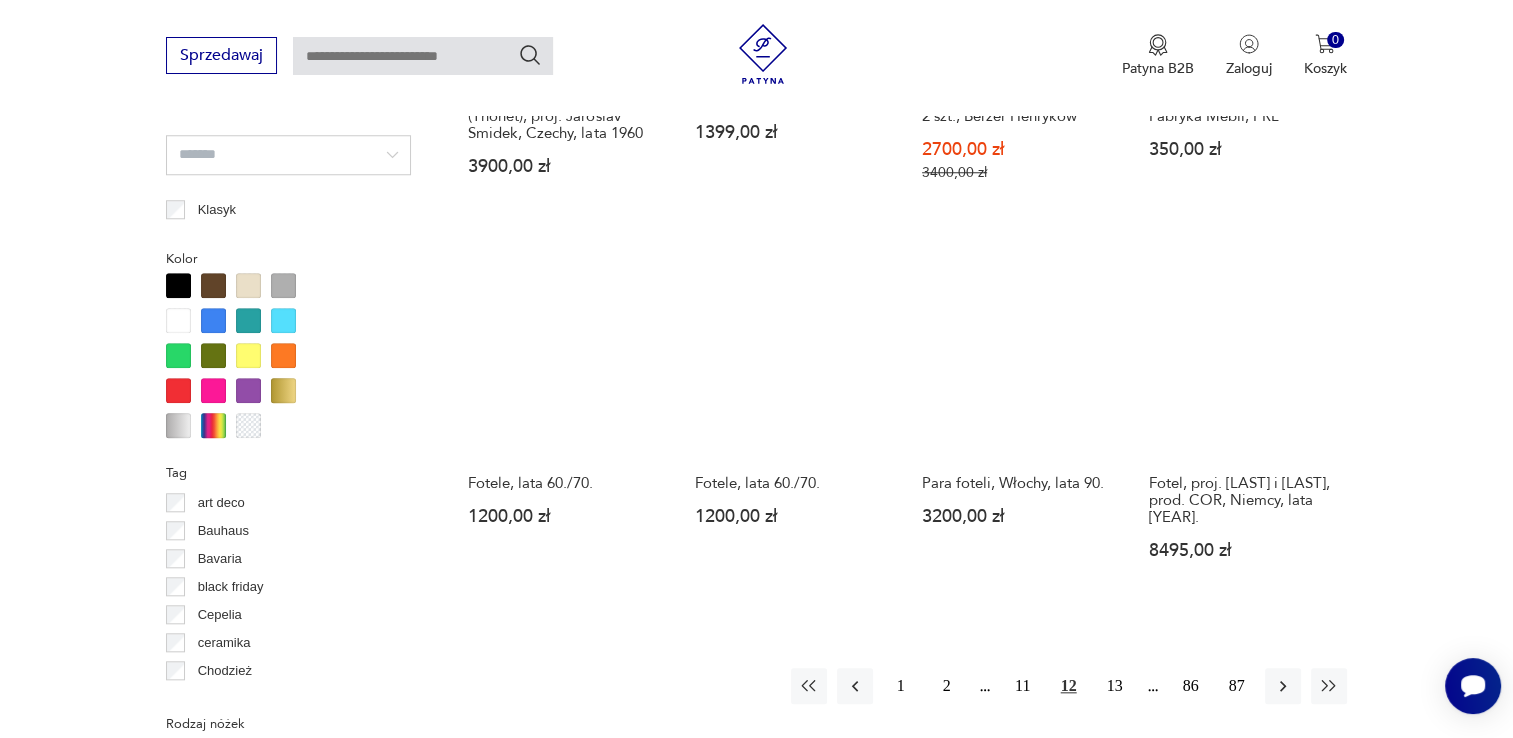 scroll, scrollTop: 2050, scrollLeft: 0, axis: vertical 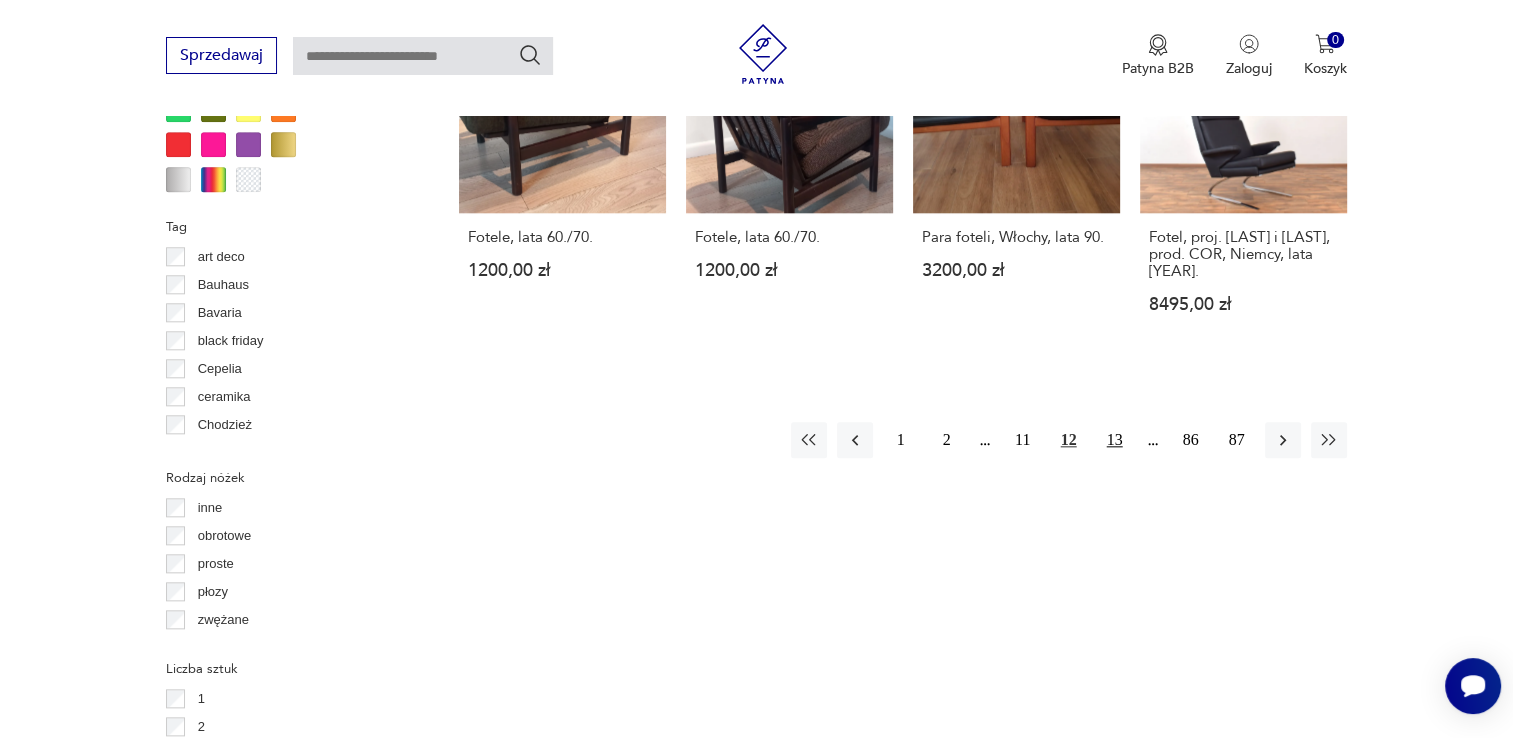 click on "13" at bounding box center (1115, 440) 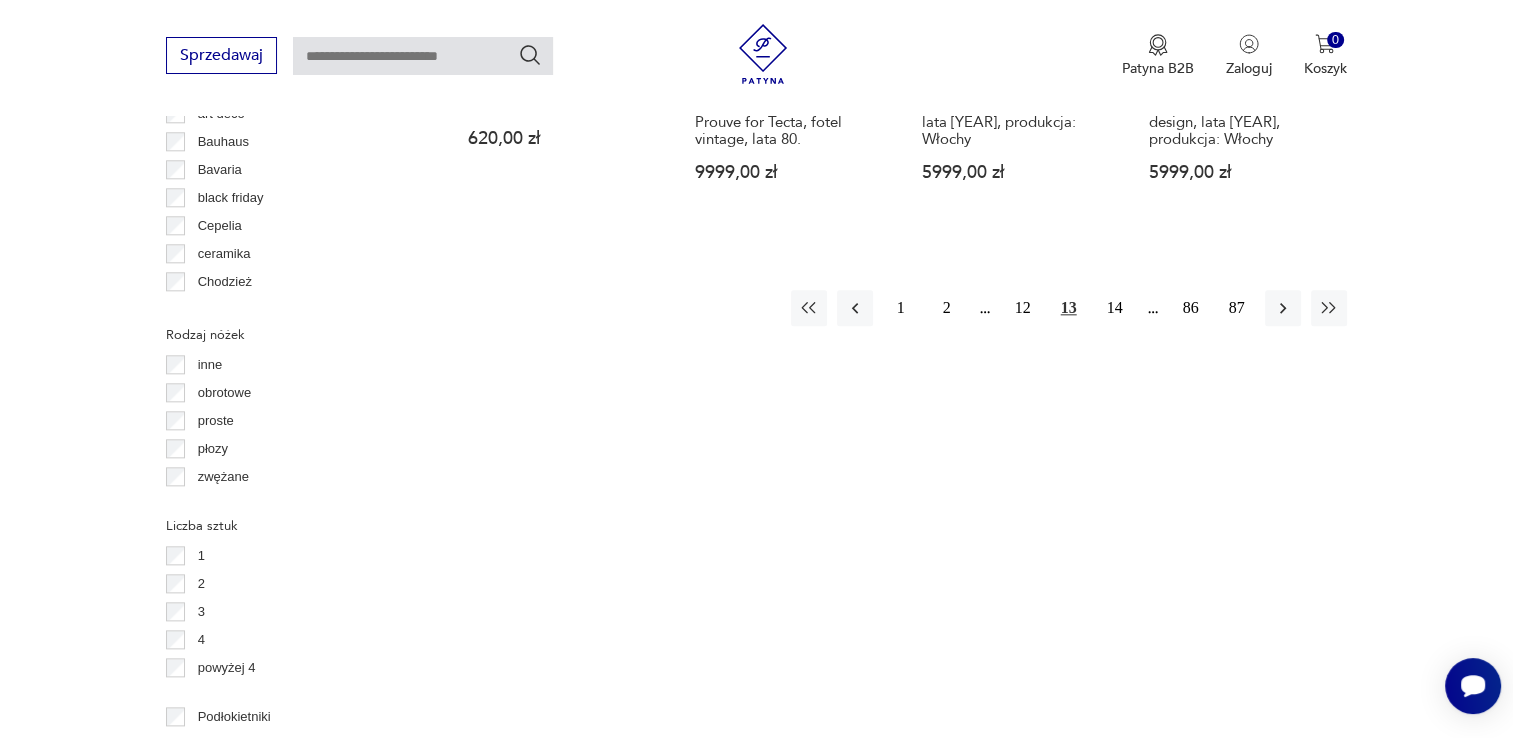 scroll, scrollTop: 2250, scrollLeft: 0, axis: vertical 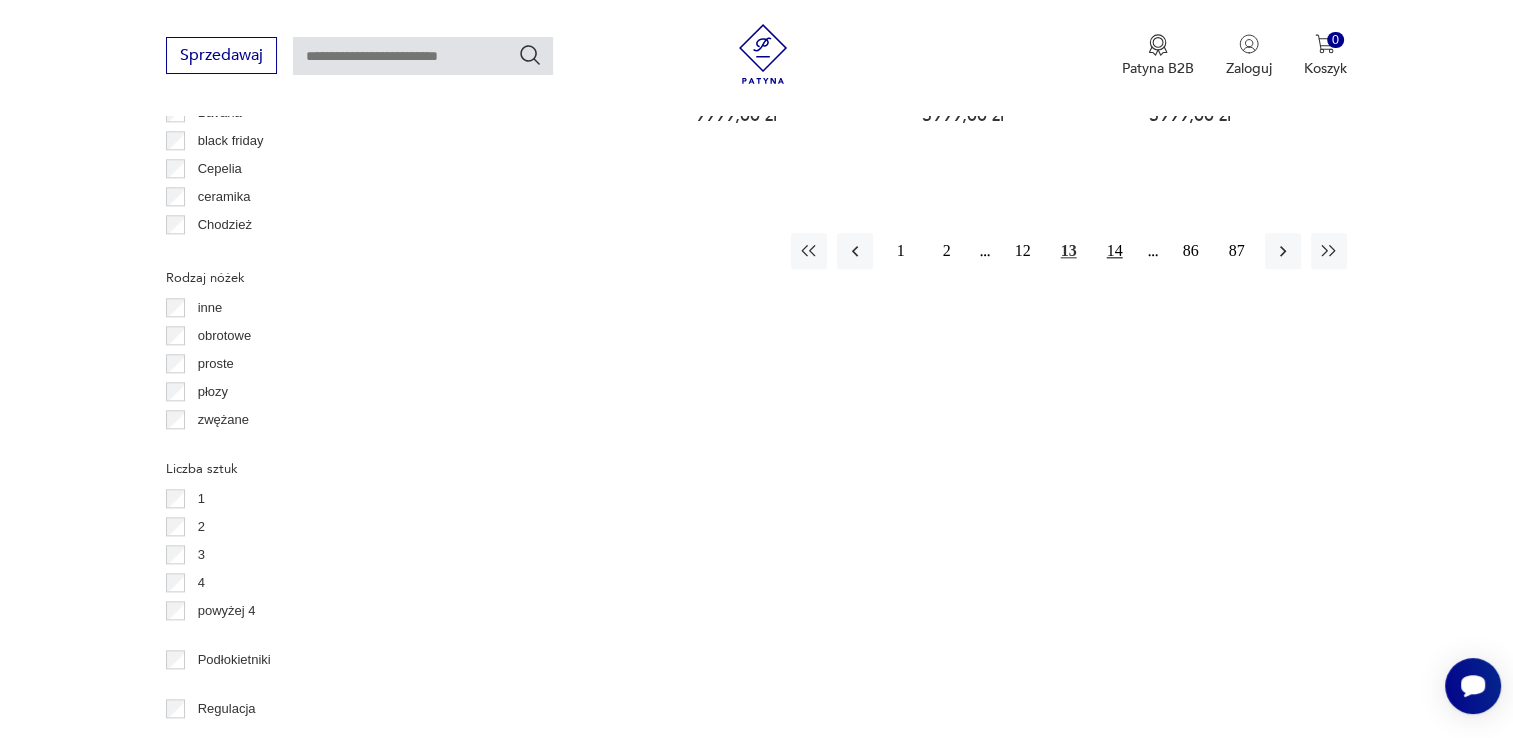 click on "14" at bounding box center [1115, 251] 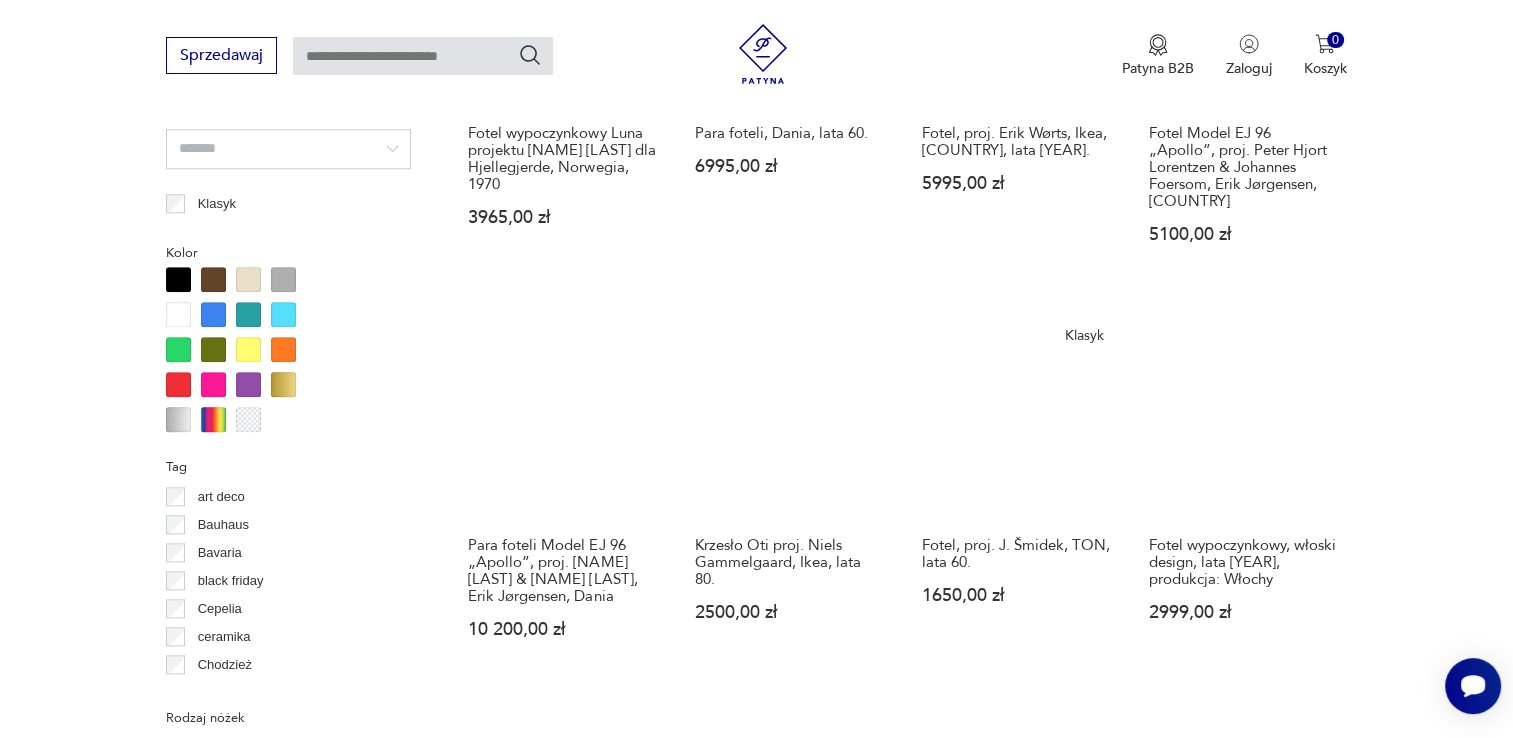 scroll, scrollTop: 1930, scrollLeft: 0, axis: vertical 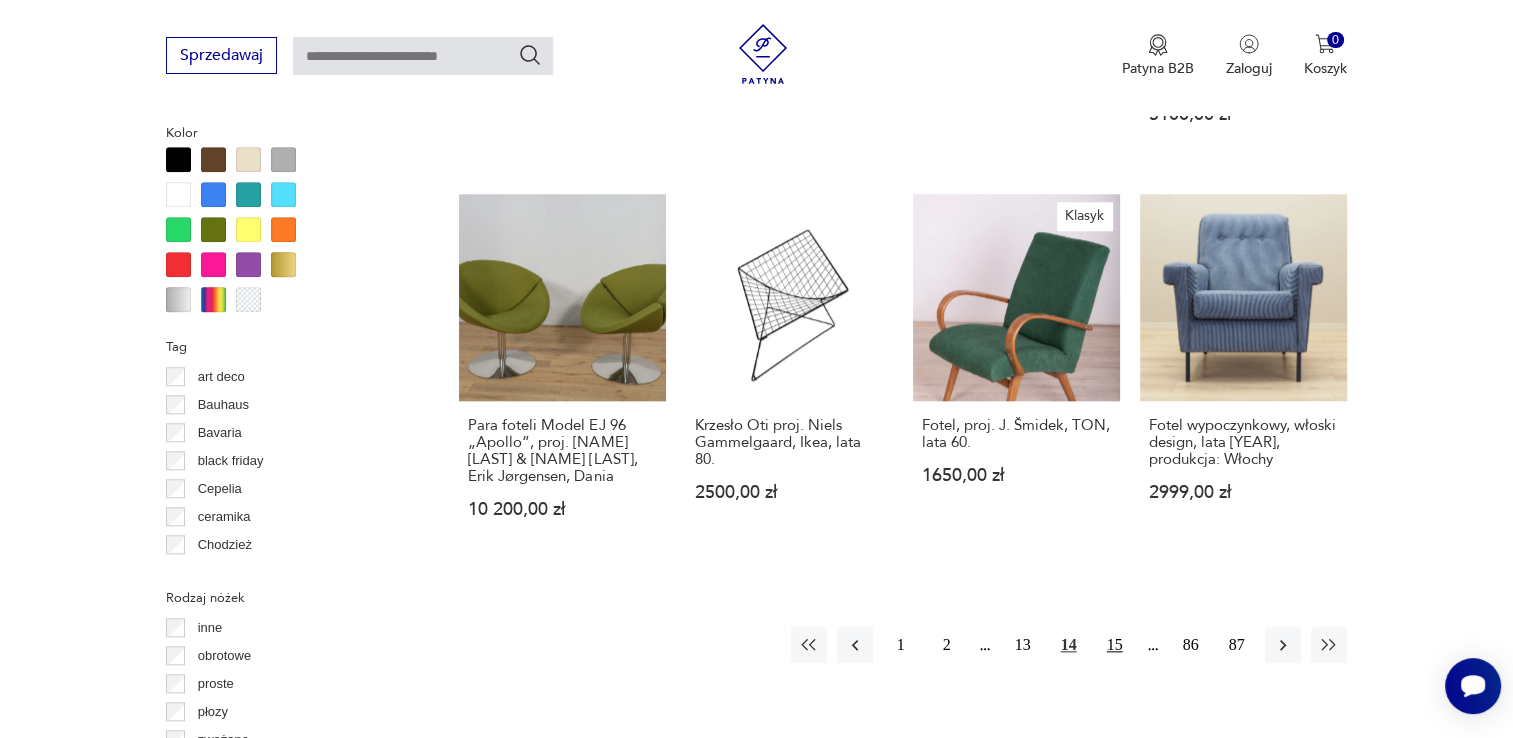 click on "15" at bounding box center [1115, 645] 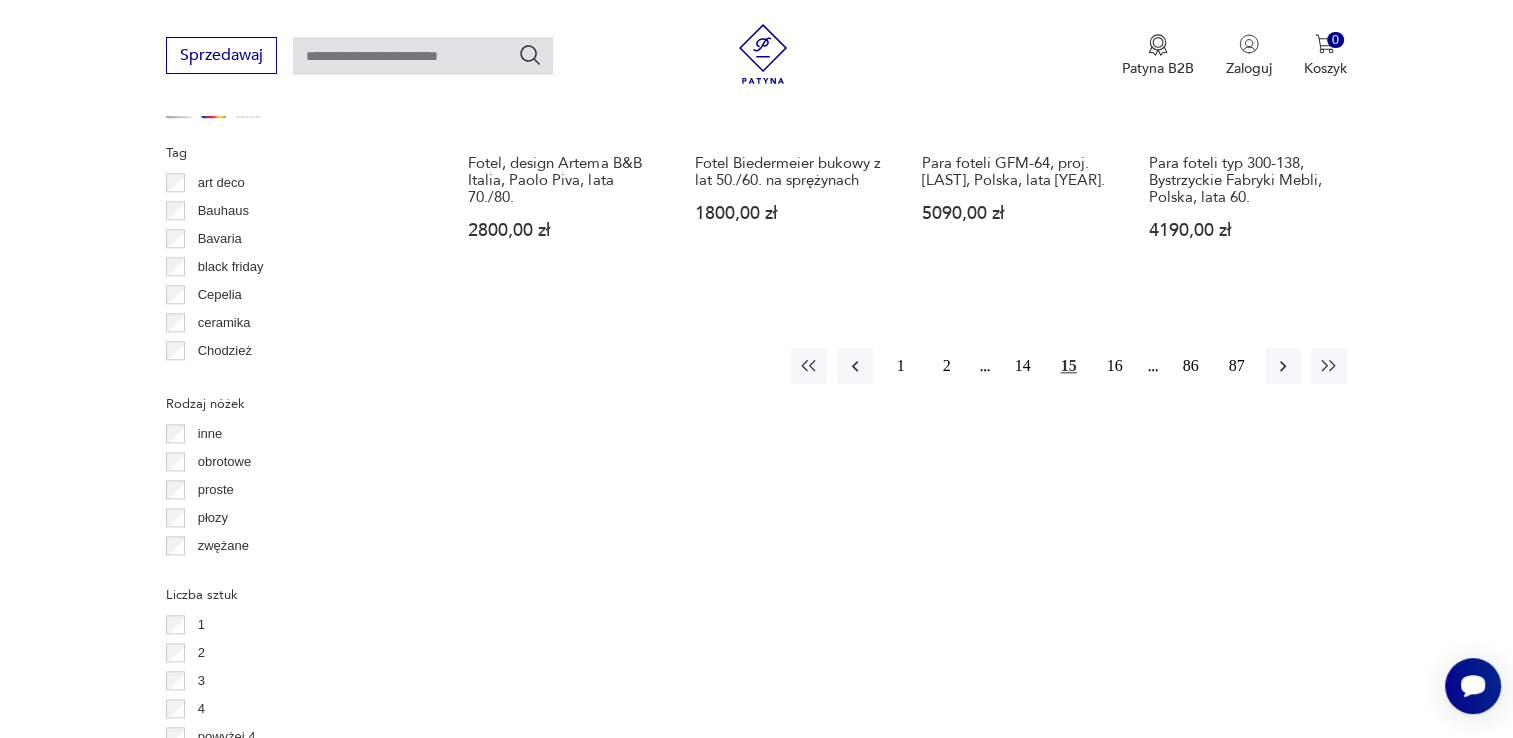 scroll, scrollTop: 2130, scrollLeft: 0, axis: vertical 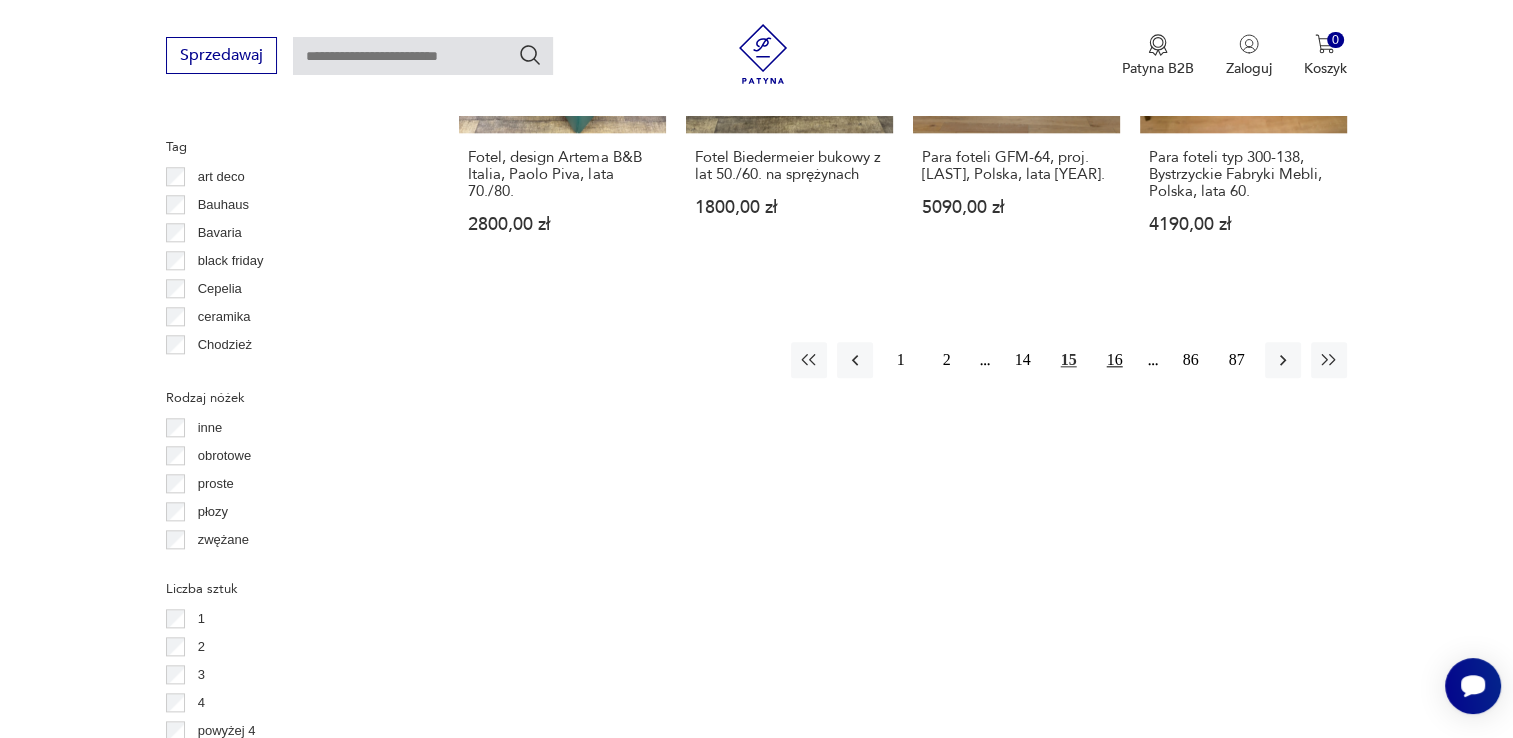 click on "16" at bounding box center (1115, 360) 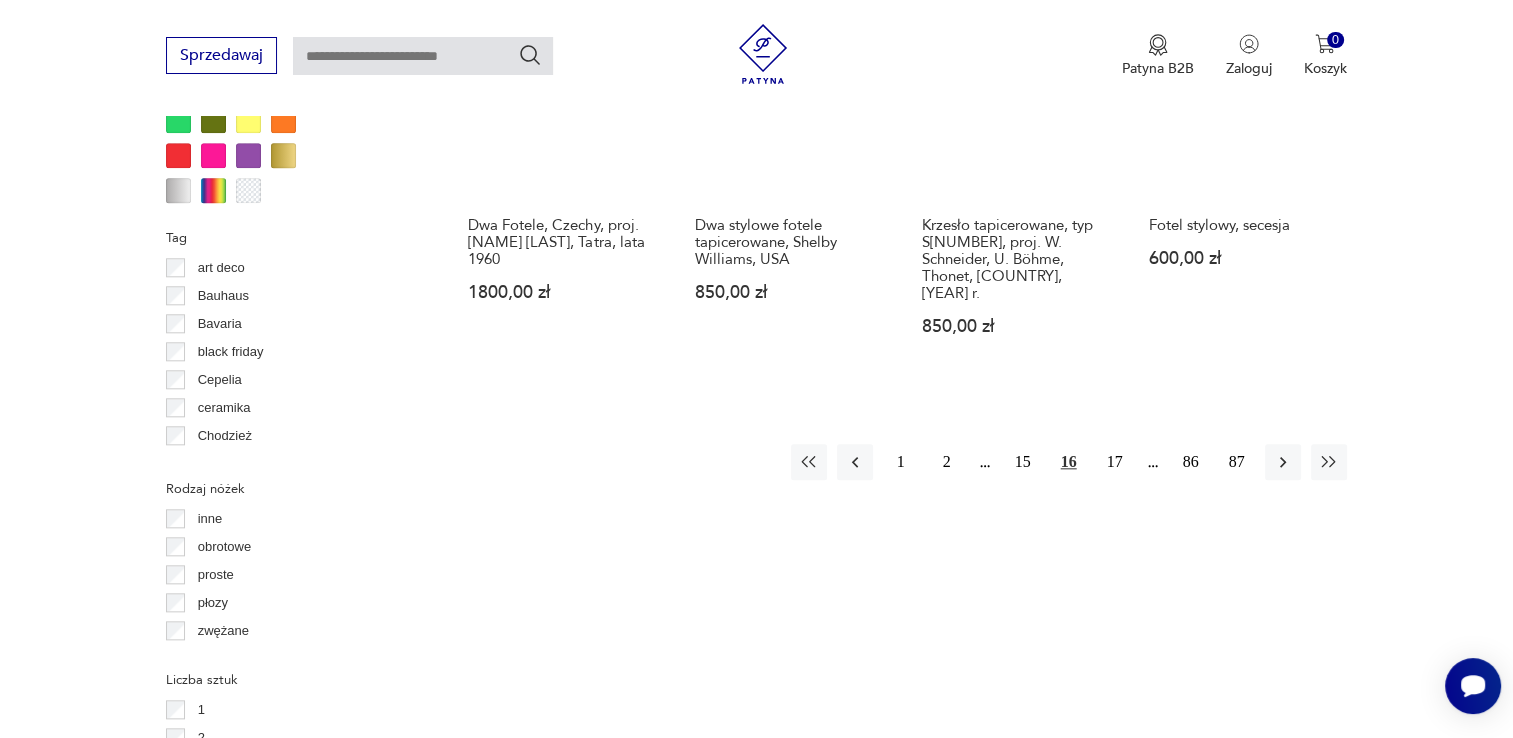 scroll, scrollTop: 2050, scrollLeft: 0, axis: vertical 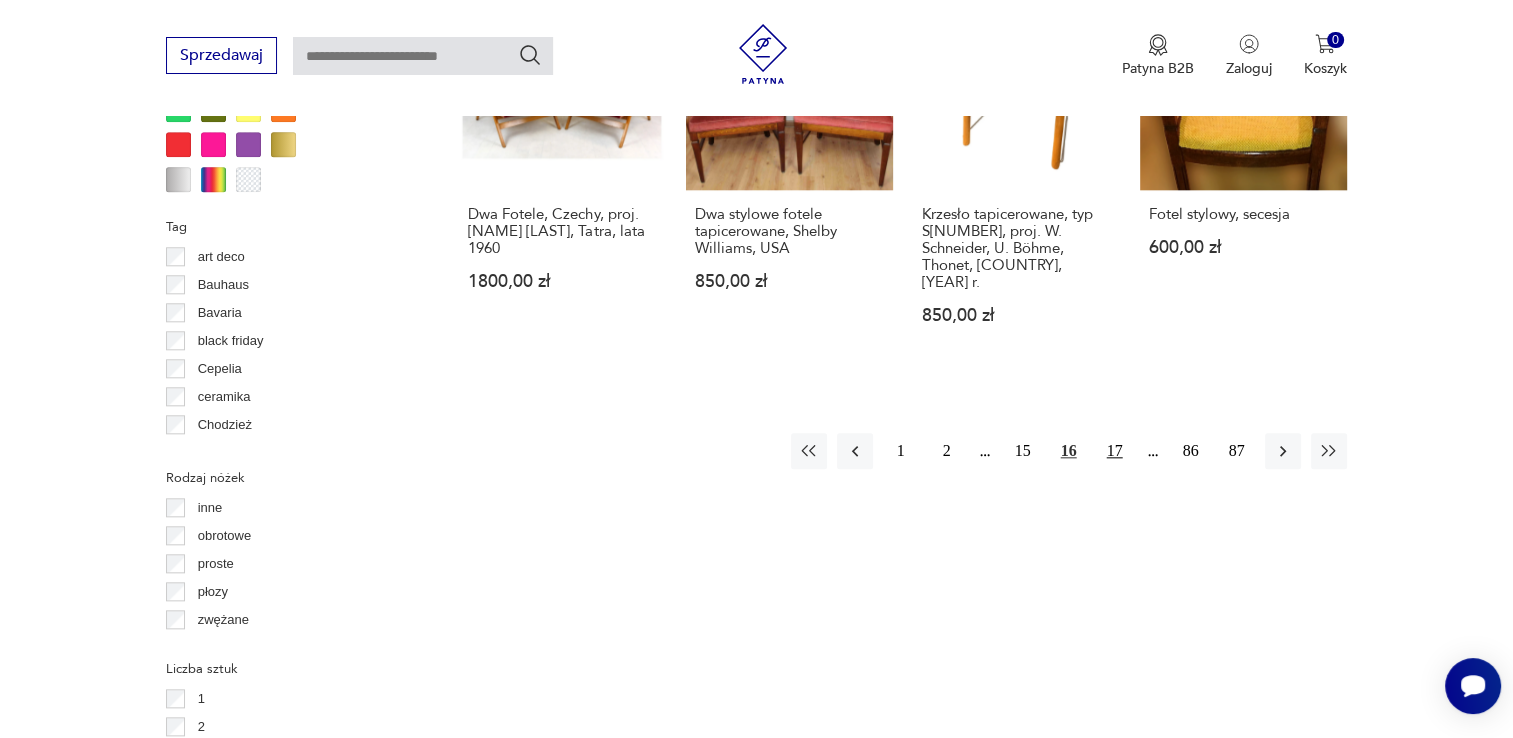 click on "17" at bounding box center (1115, 451) 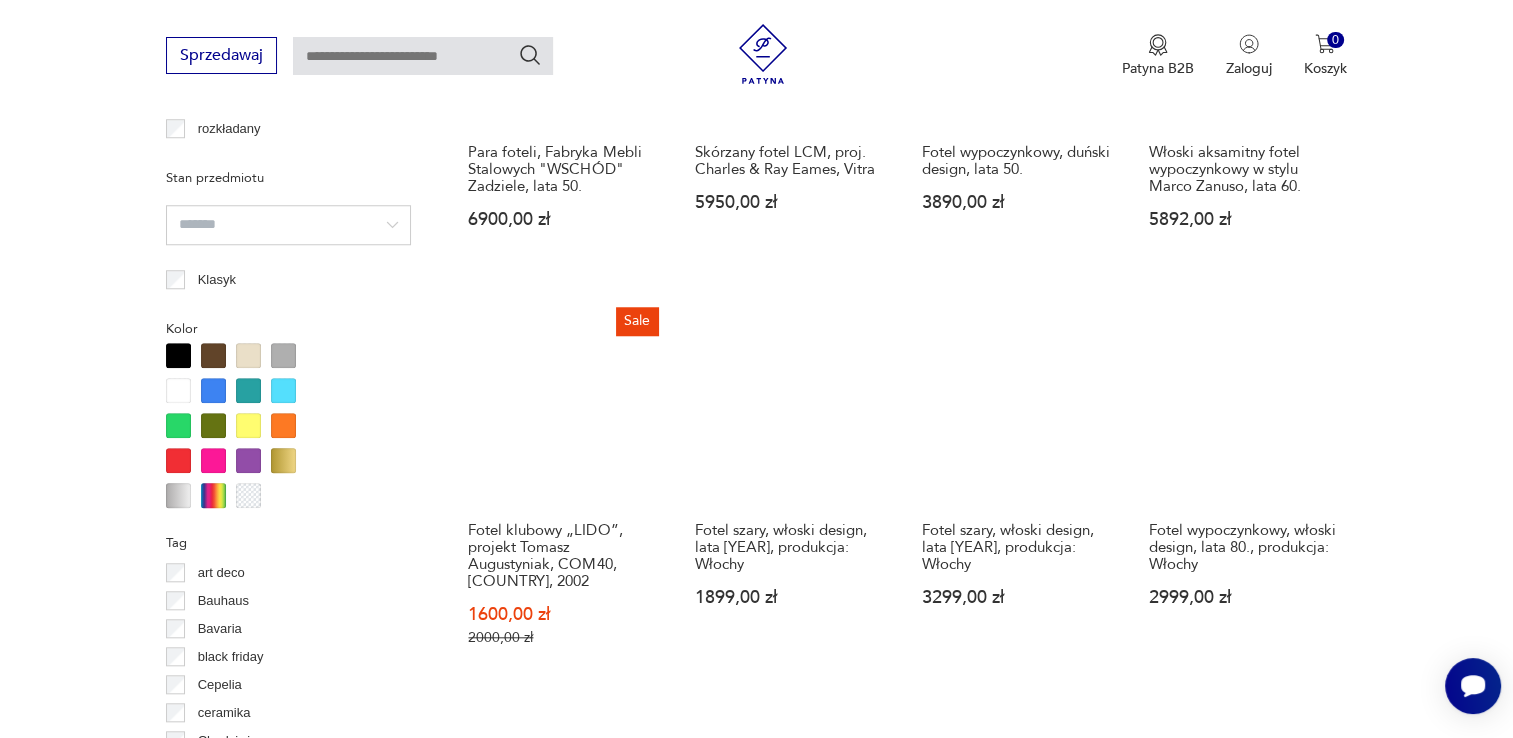 scroll, scrollTop: 1850, scrollLeft: 0, axis: vertical 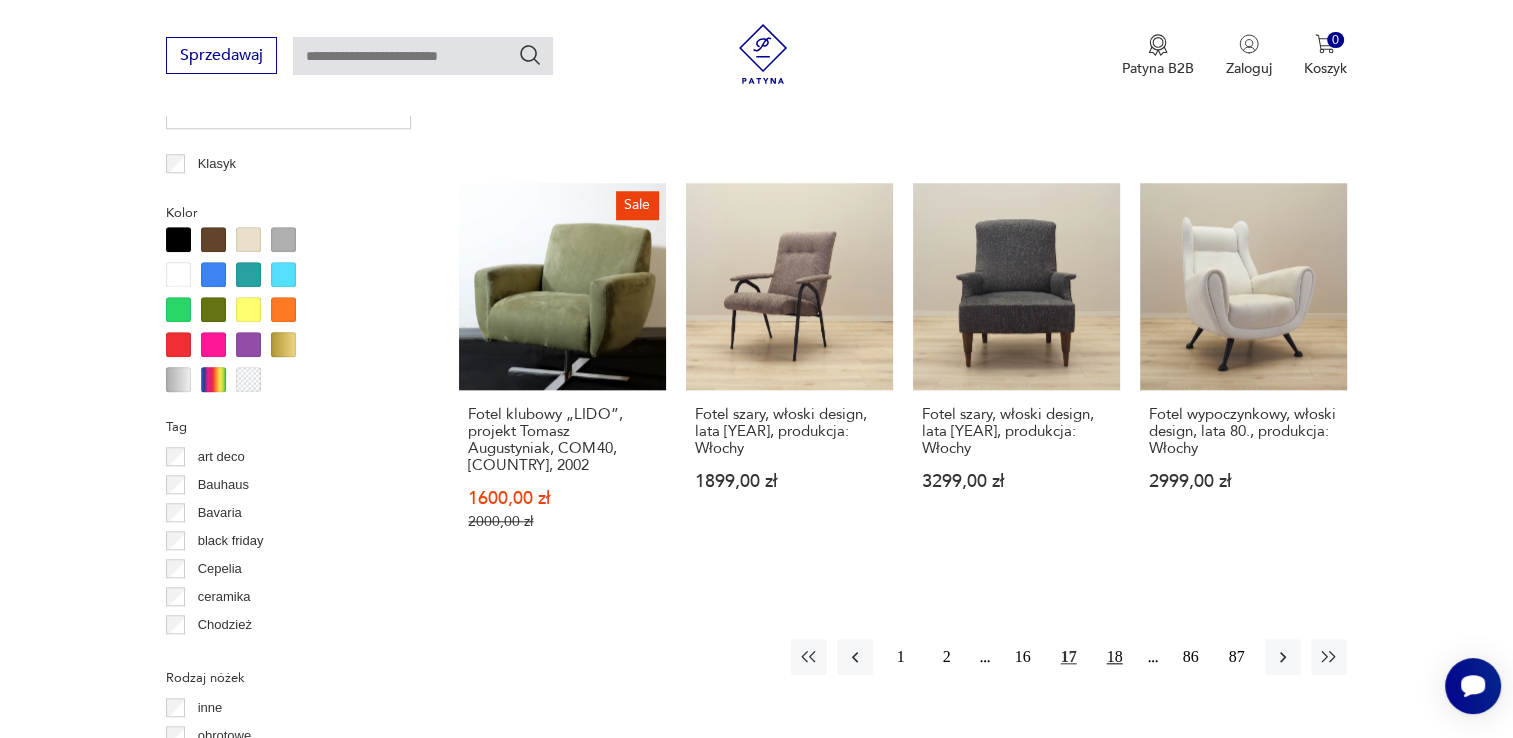 click on "18" at bounding box center (1115, 657) 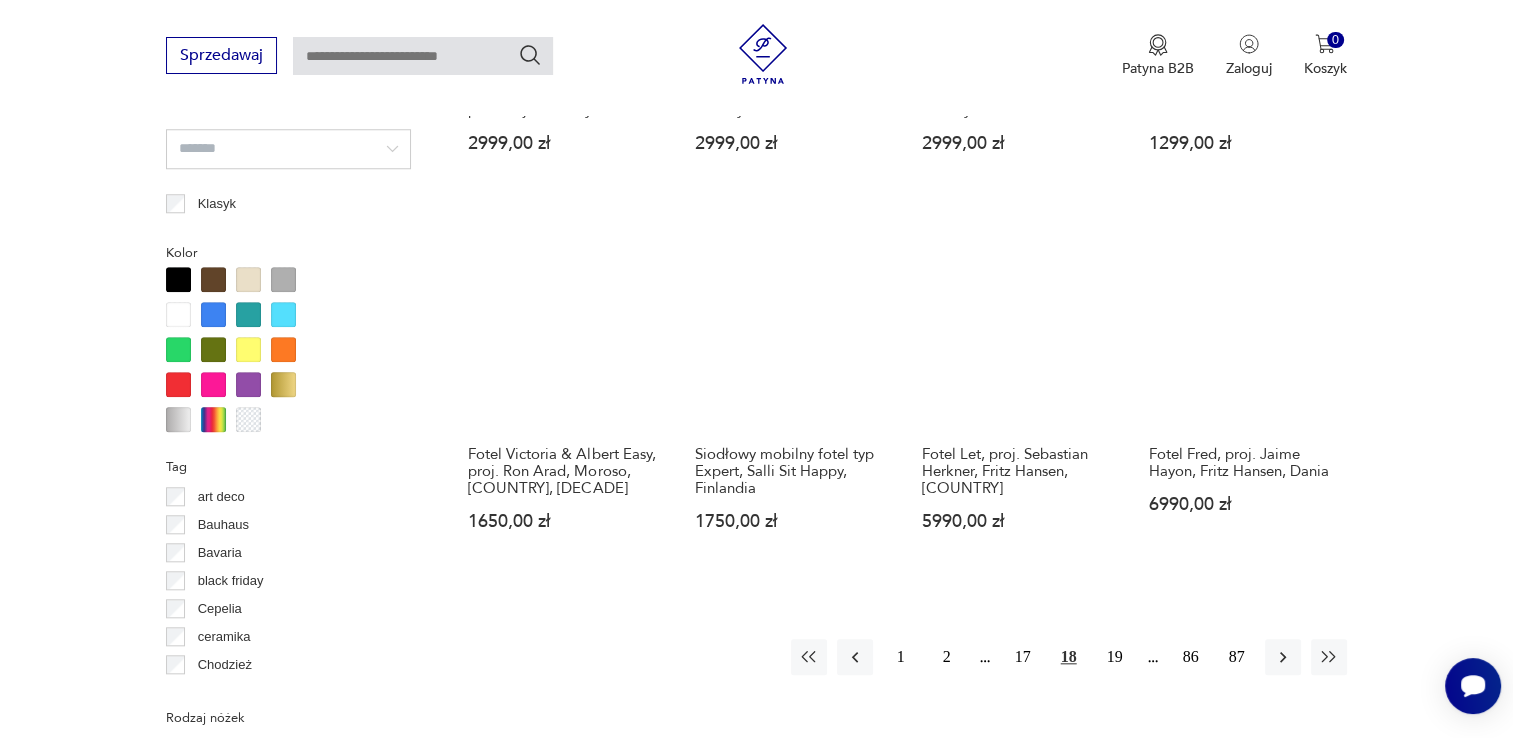 scroll, scrollTop: 1850, scrollLeft: 0, axis: vertical 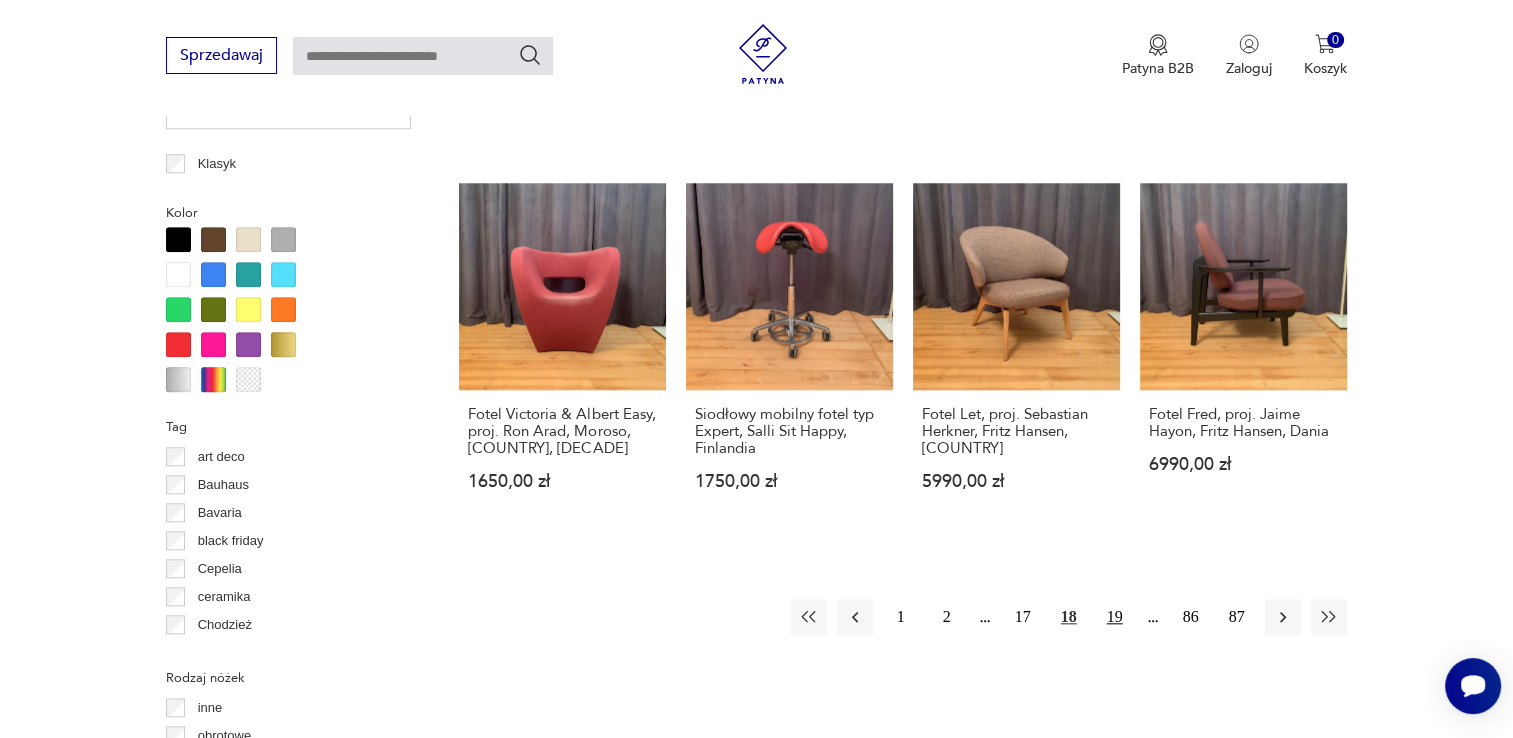click on "19" at bounding box center (1115, 617) 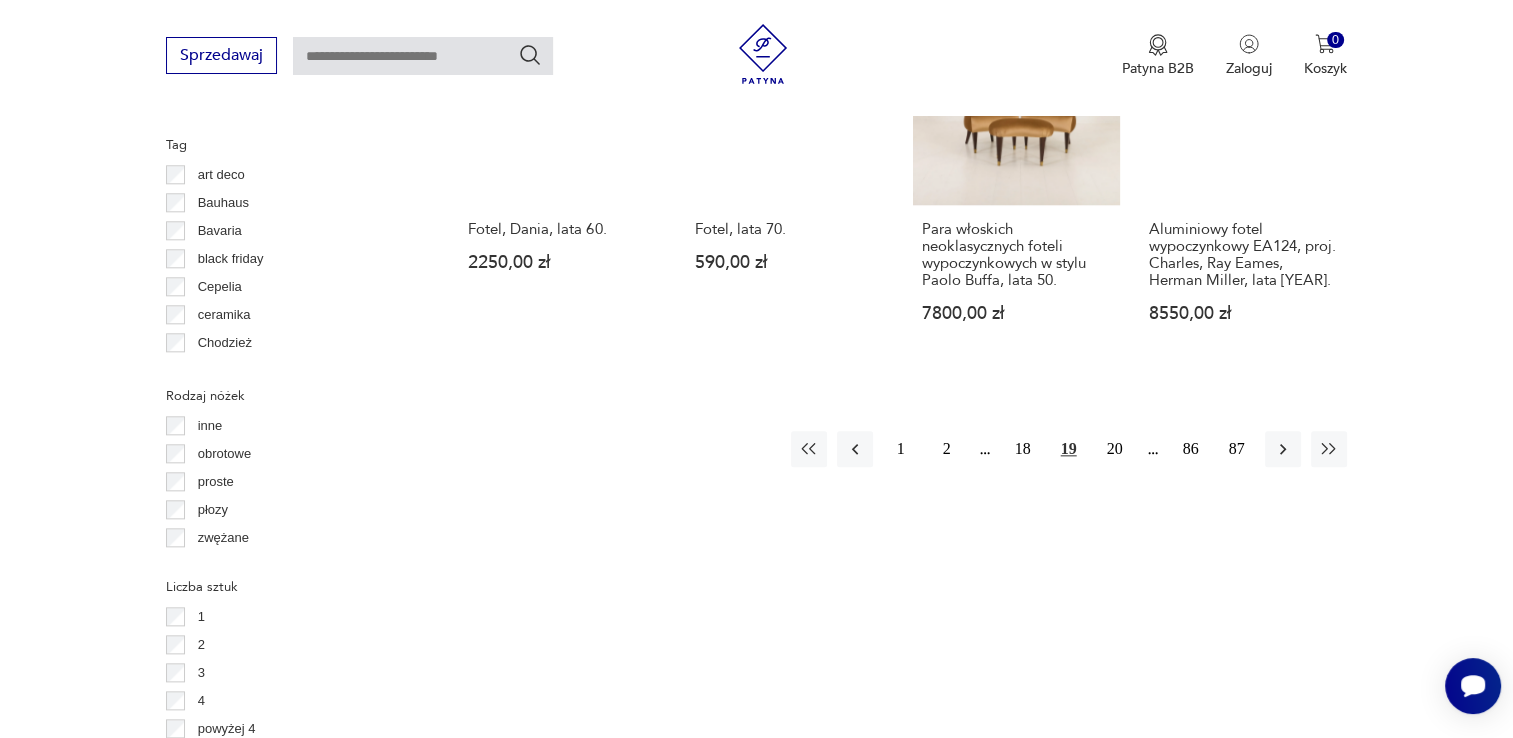 scroll, scrollTop: 2130, scrollLeft: 0, axis: vertical 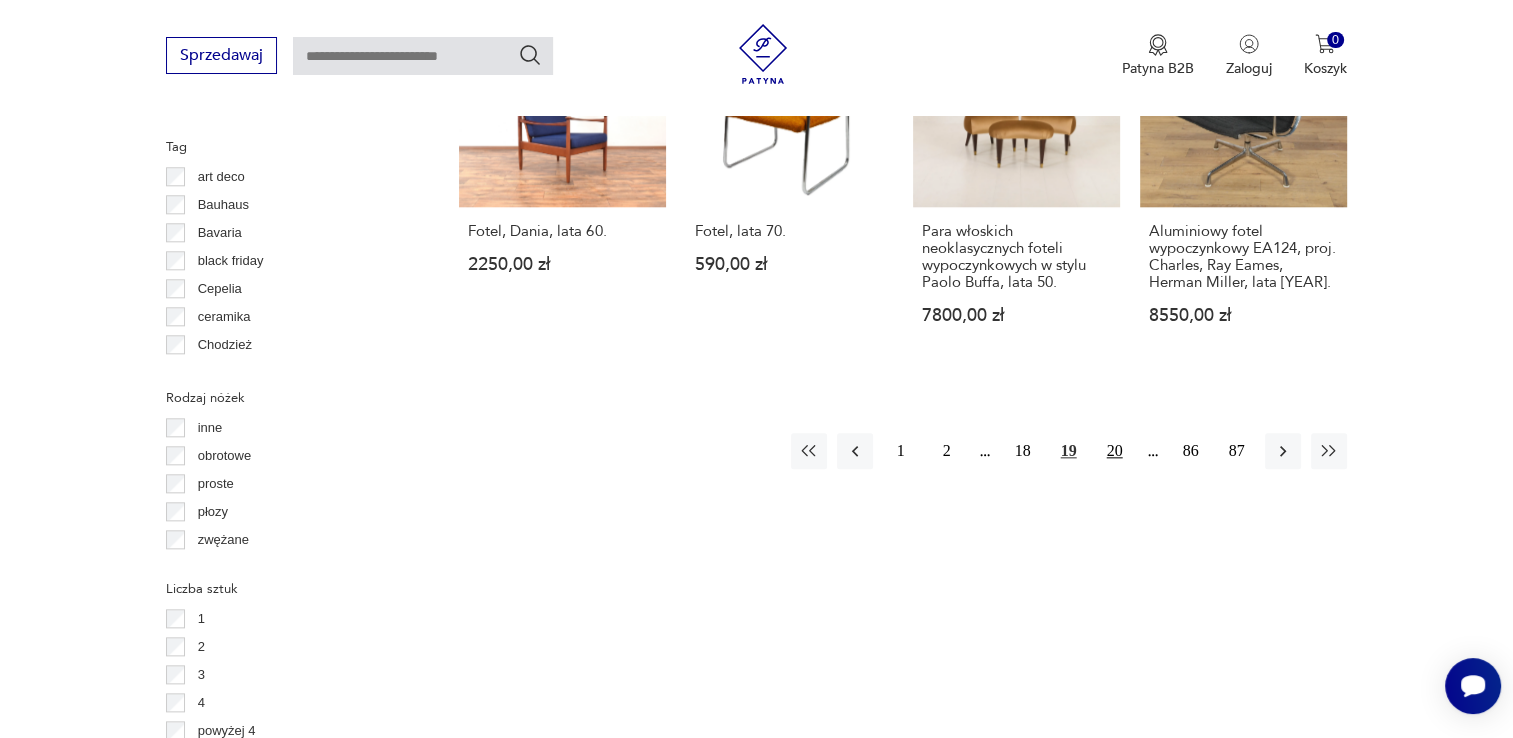 click on "20" at bounding box center (1115, 451) 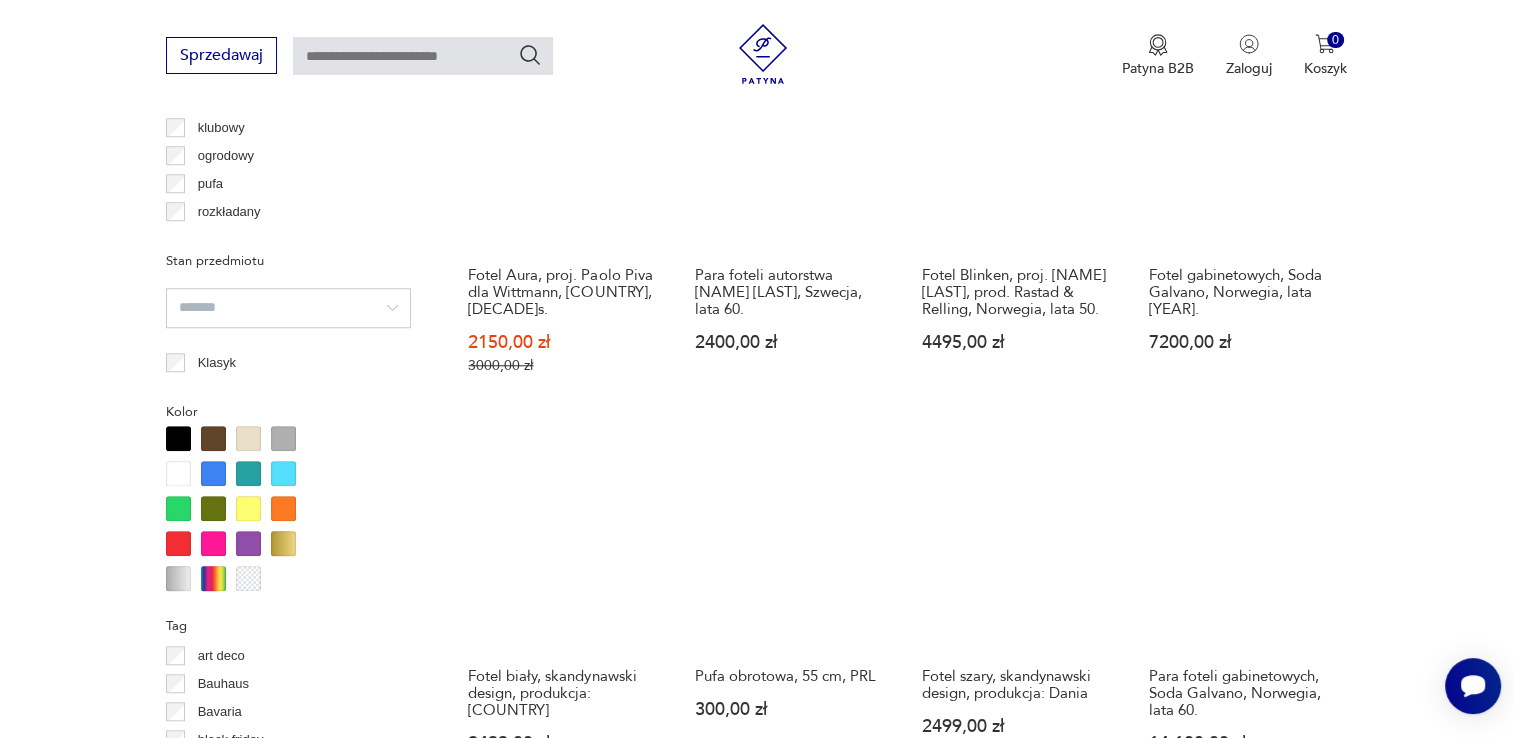scroll, scrollTop: 1930, scrollLeft: 0, axis: vertical 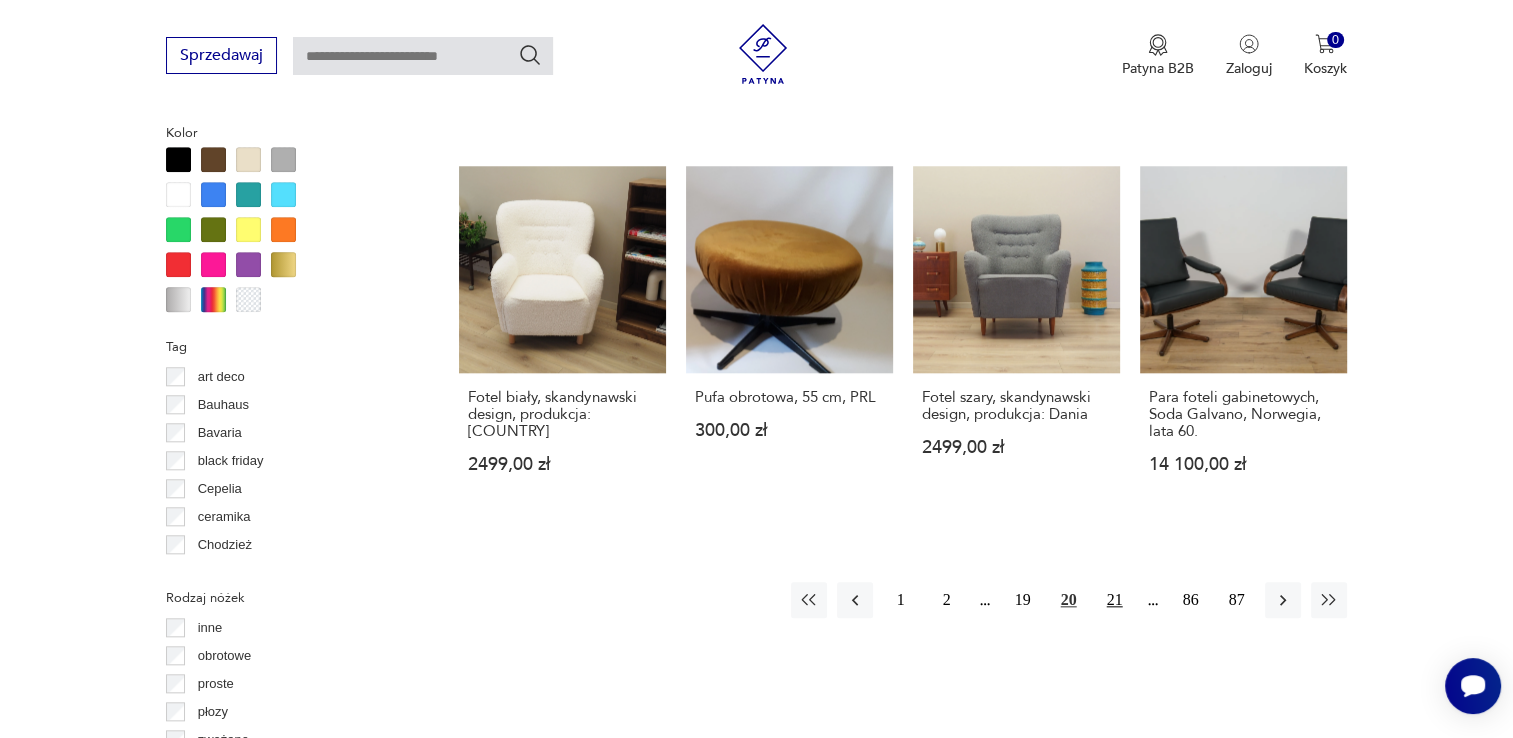 click on "21" at bounding box center [1115, 600] 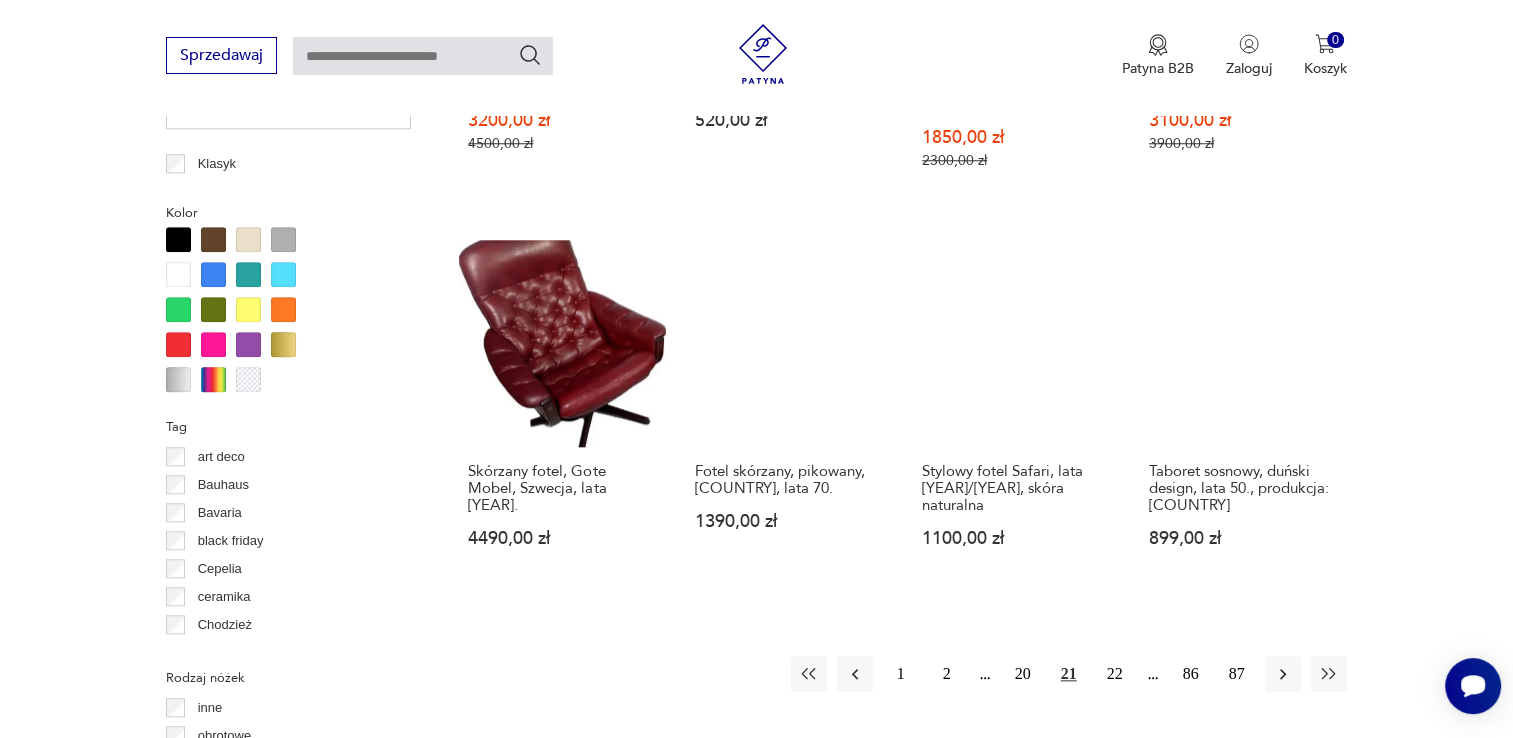 scroll, scrollTop: 1890, scrollLeft: 0, axis: vertical 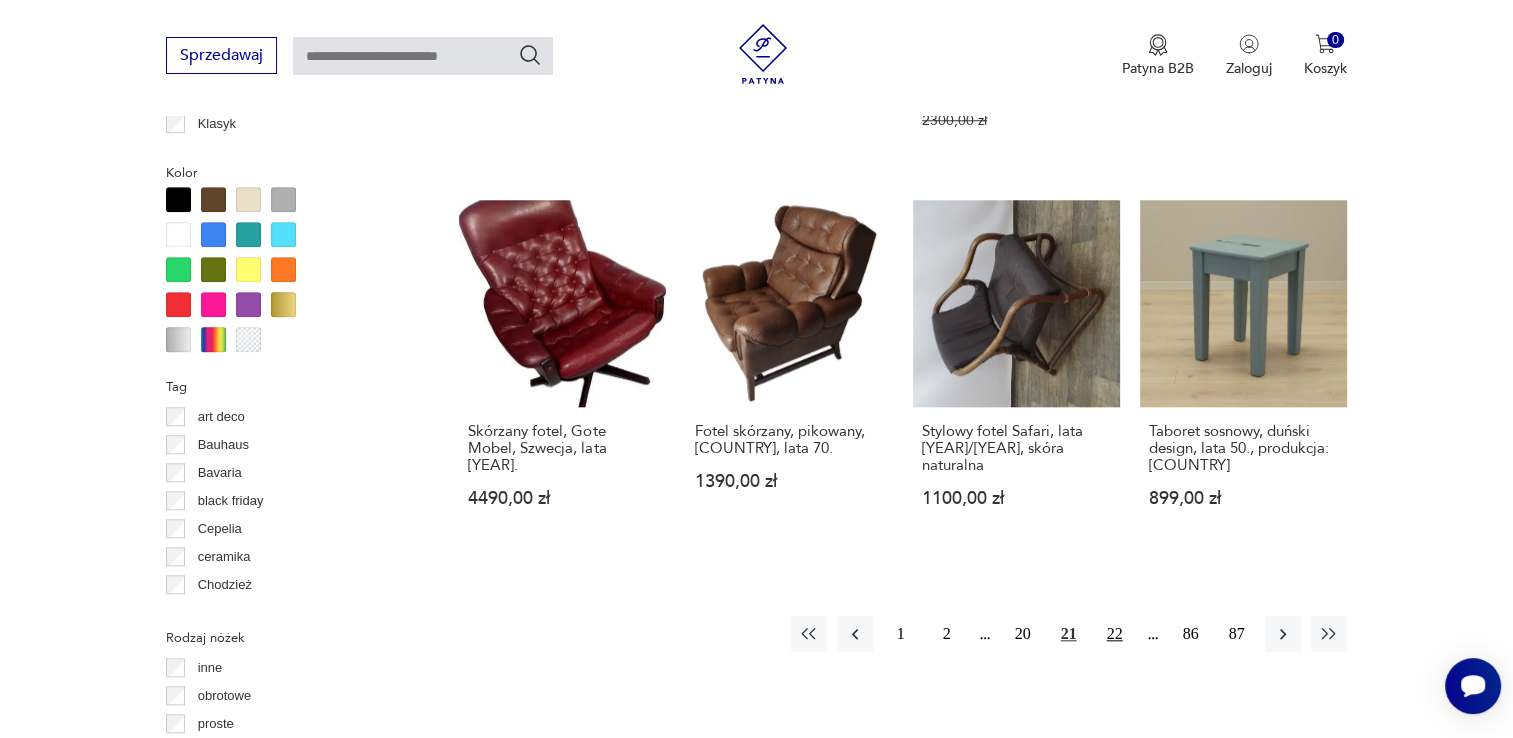 click on "22" at bounding box center [1115, 634] 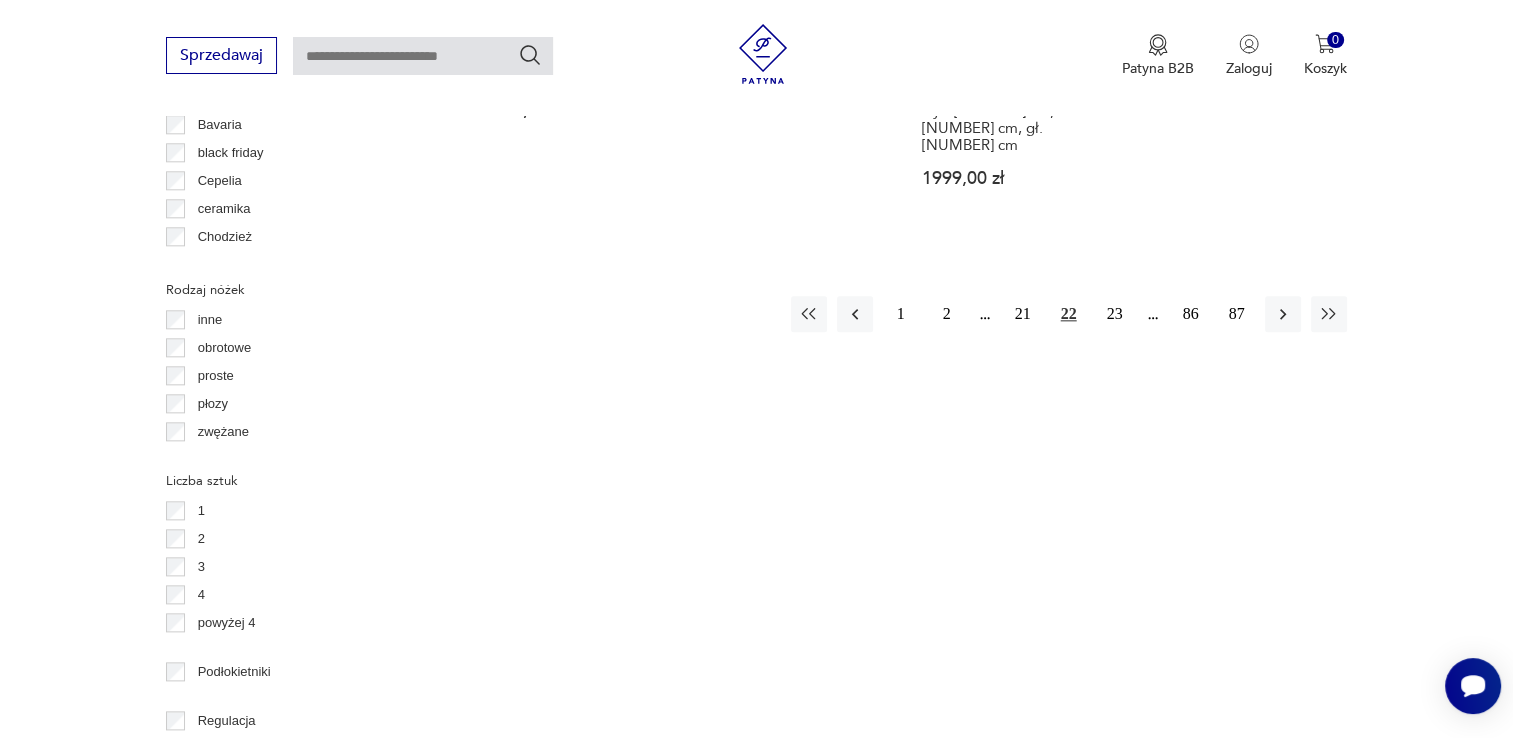 scroll, scrollTop: 2250, scrollLeft: 0, axis: vertical 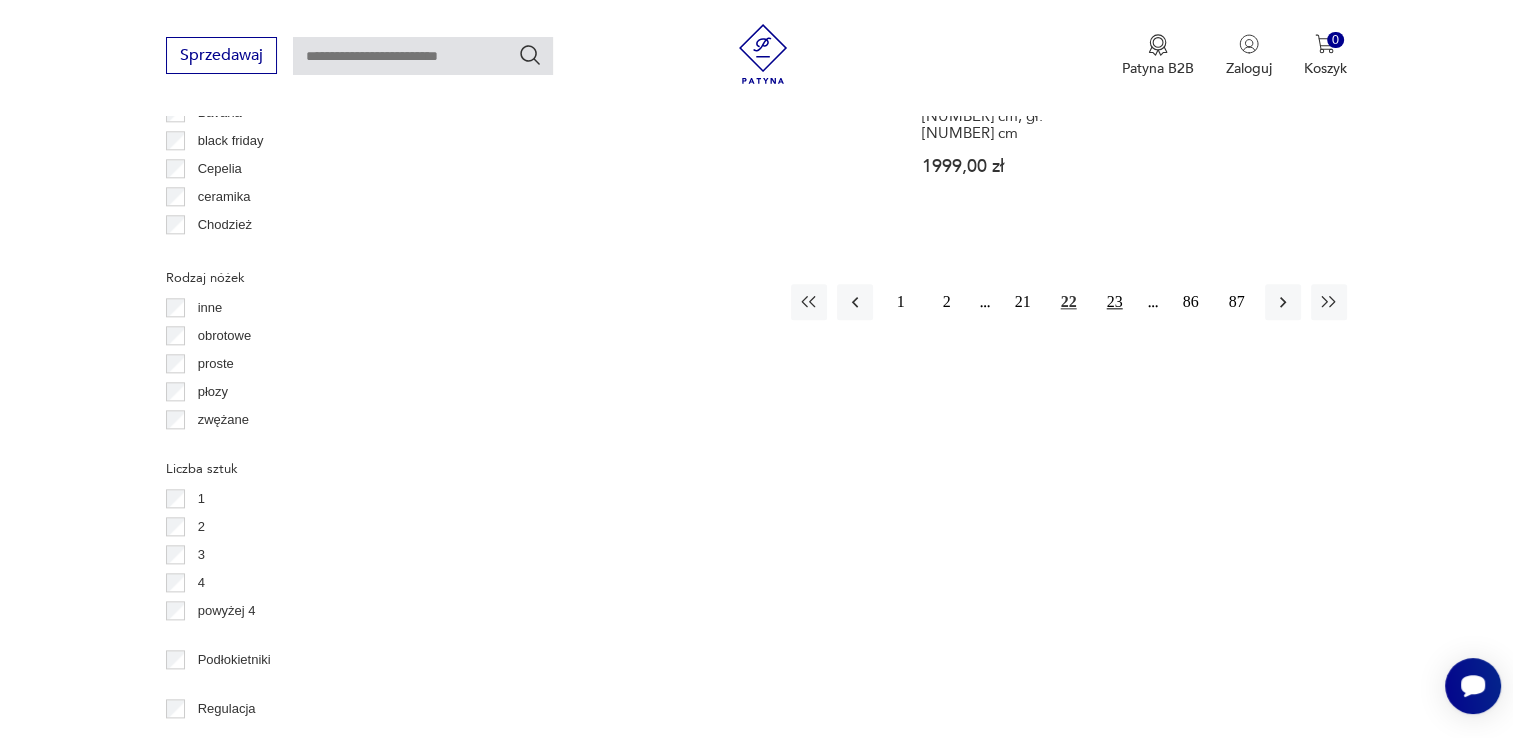 click on "23" at bounding box center (1115, 302) 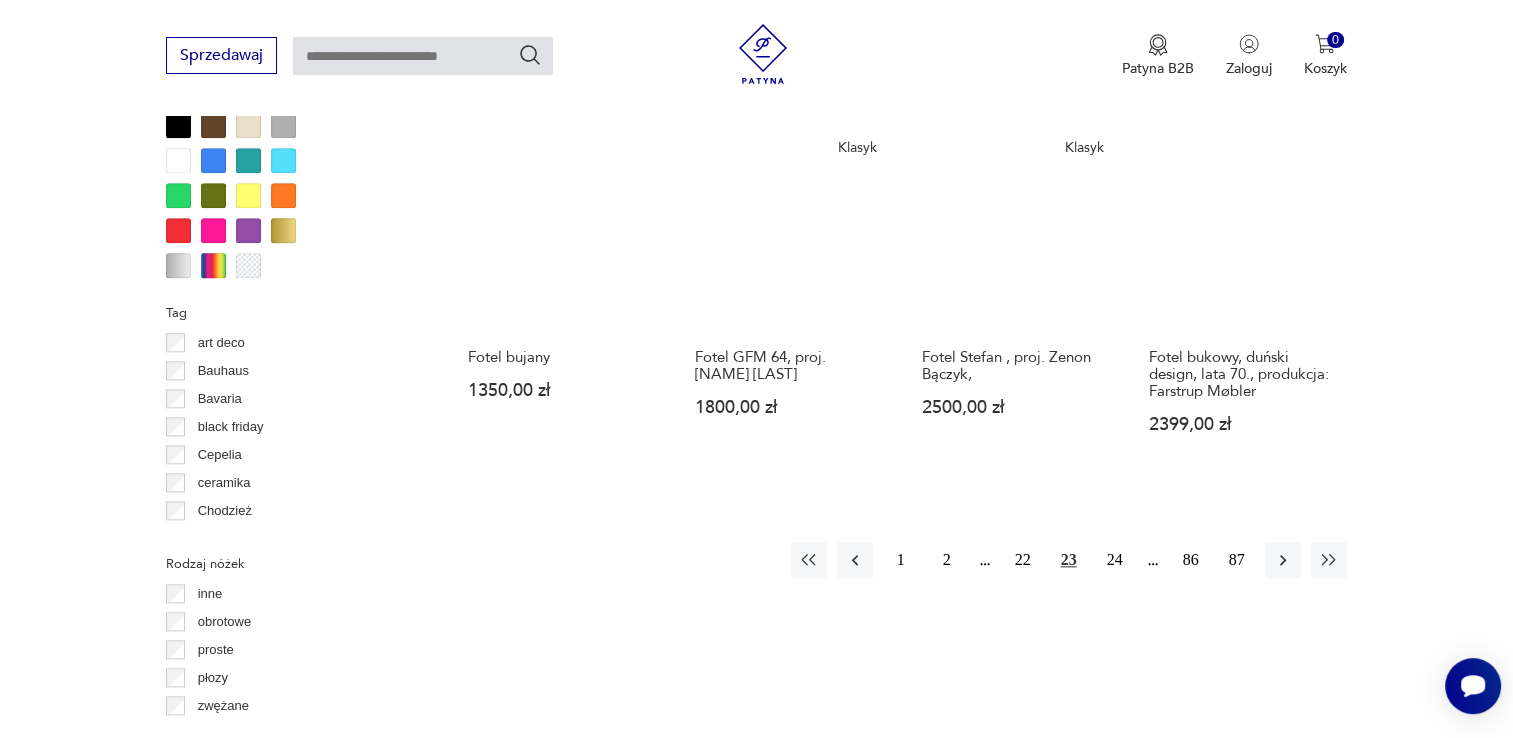 scroll, scrollTop: 2010, scrollLeft: 0, axis: vertical 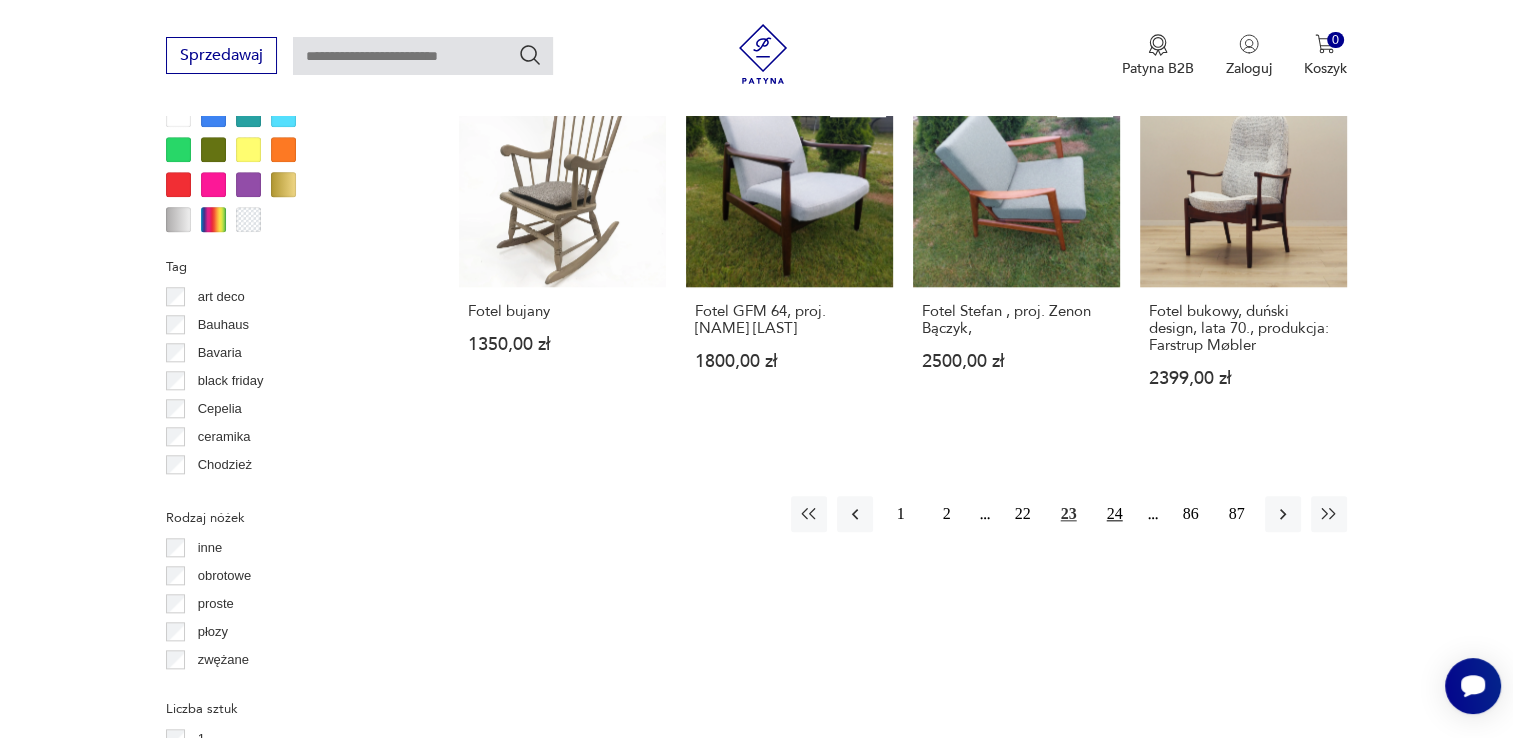 click on "24" at bounding box center (1115, 514) 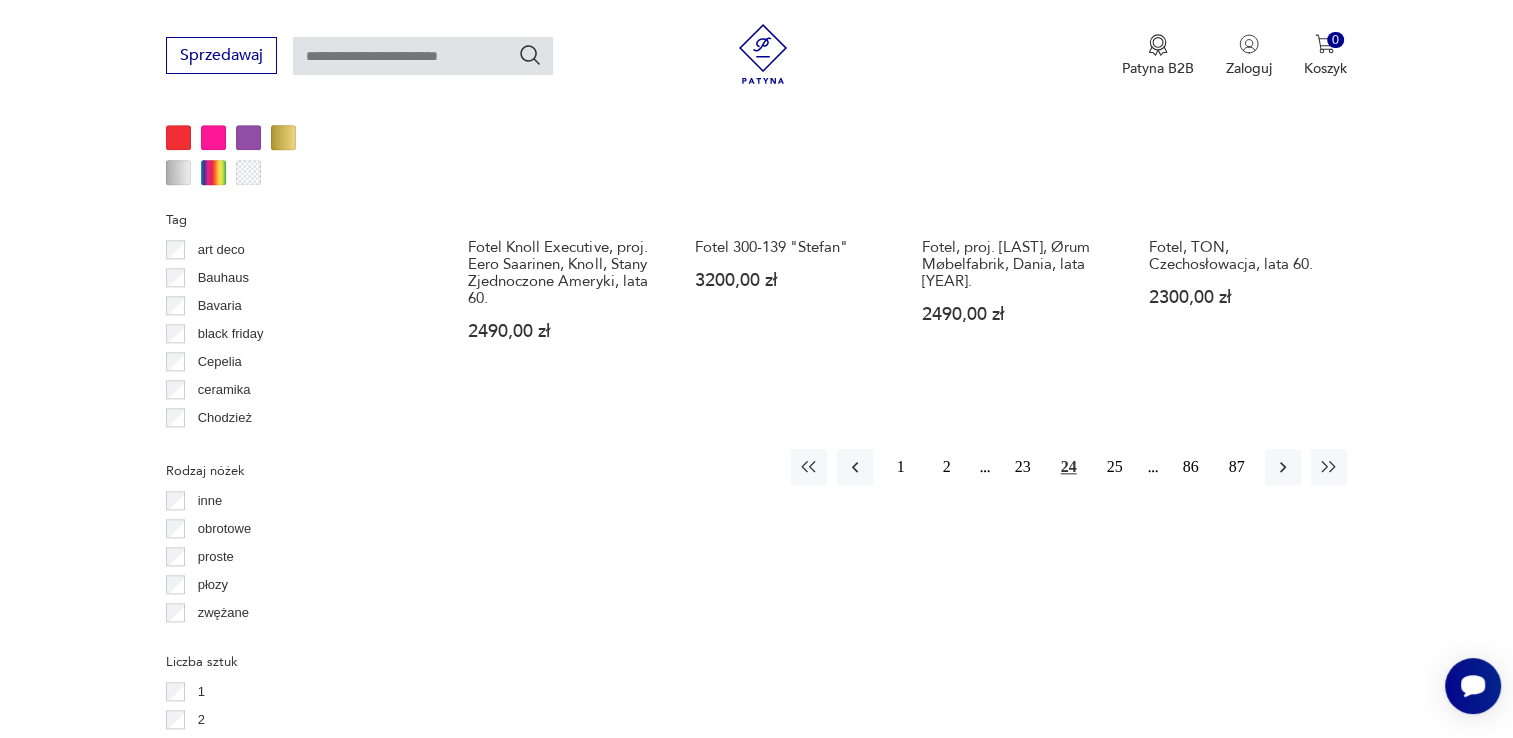 scroll, scrollTop: 2250, scrollLeft: 0, axis: vertical 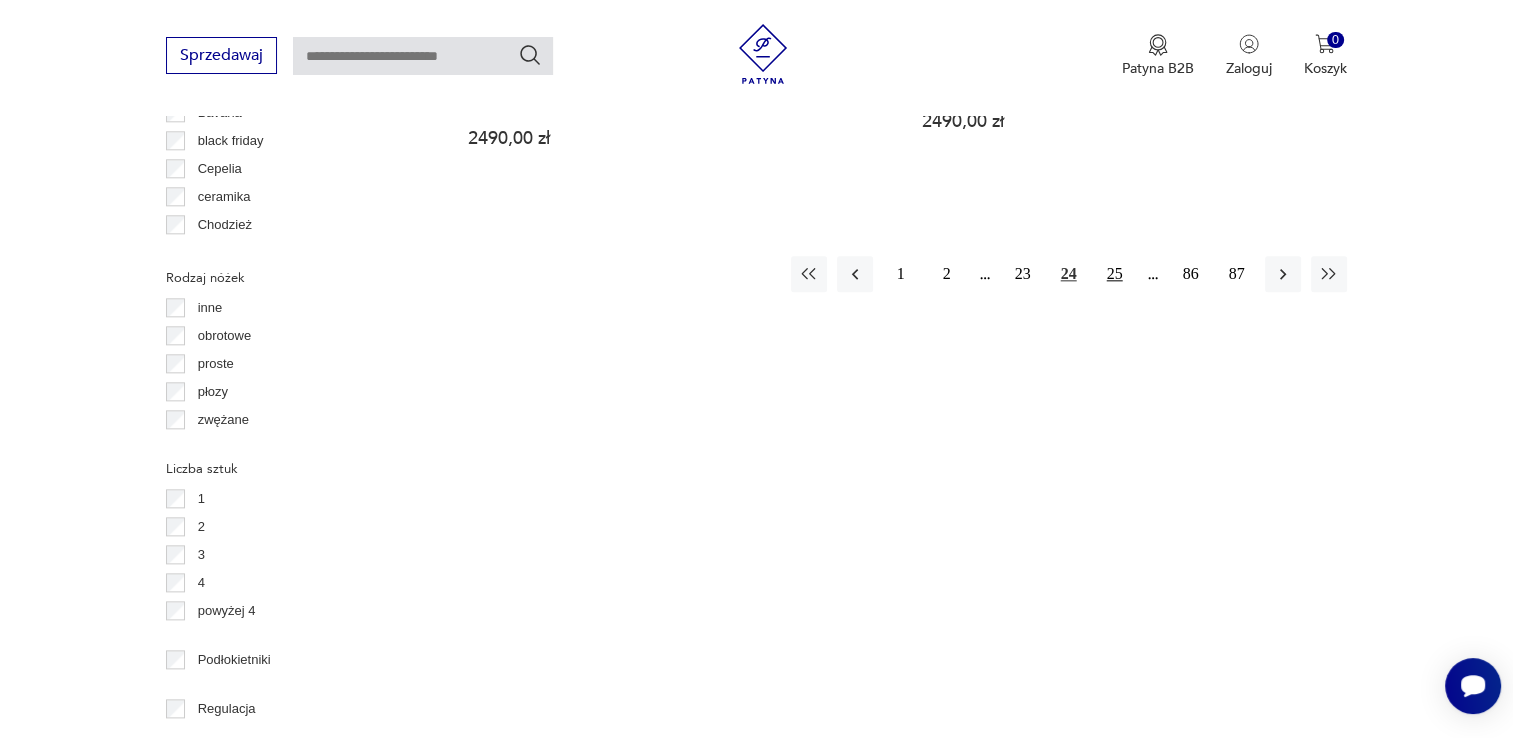 click on "25" at bounding box center (1115, 274) 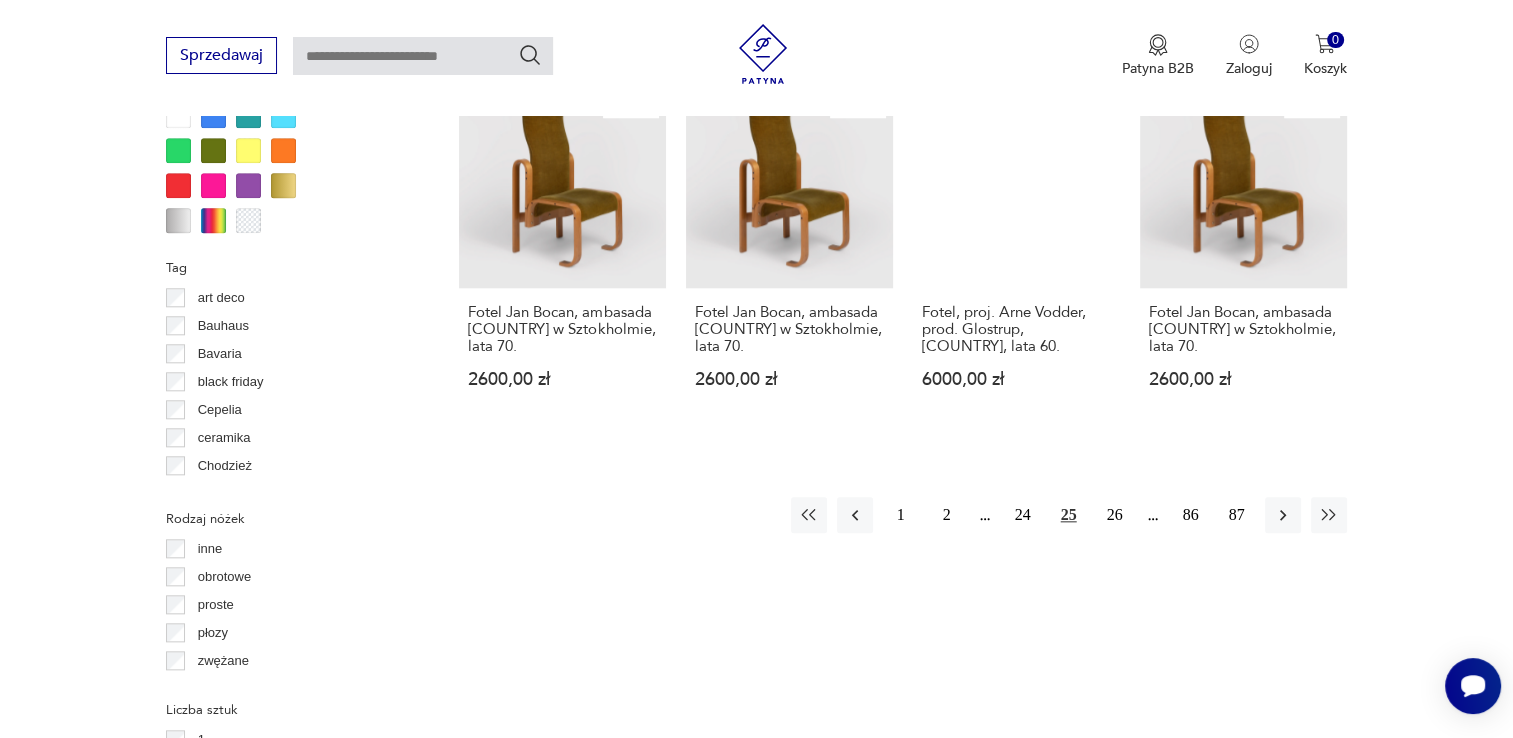 scroll, scrollTop: 2010, scrollLeft: 0, axis: vertical 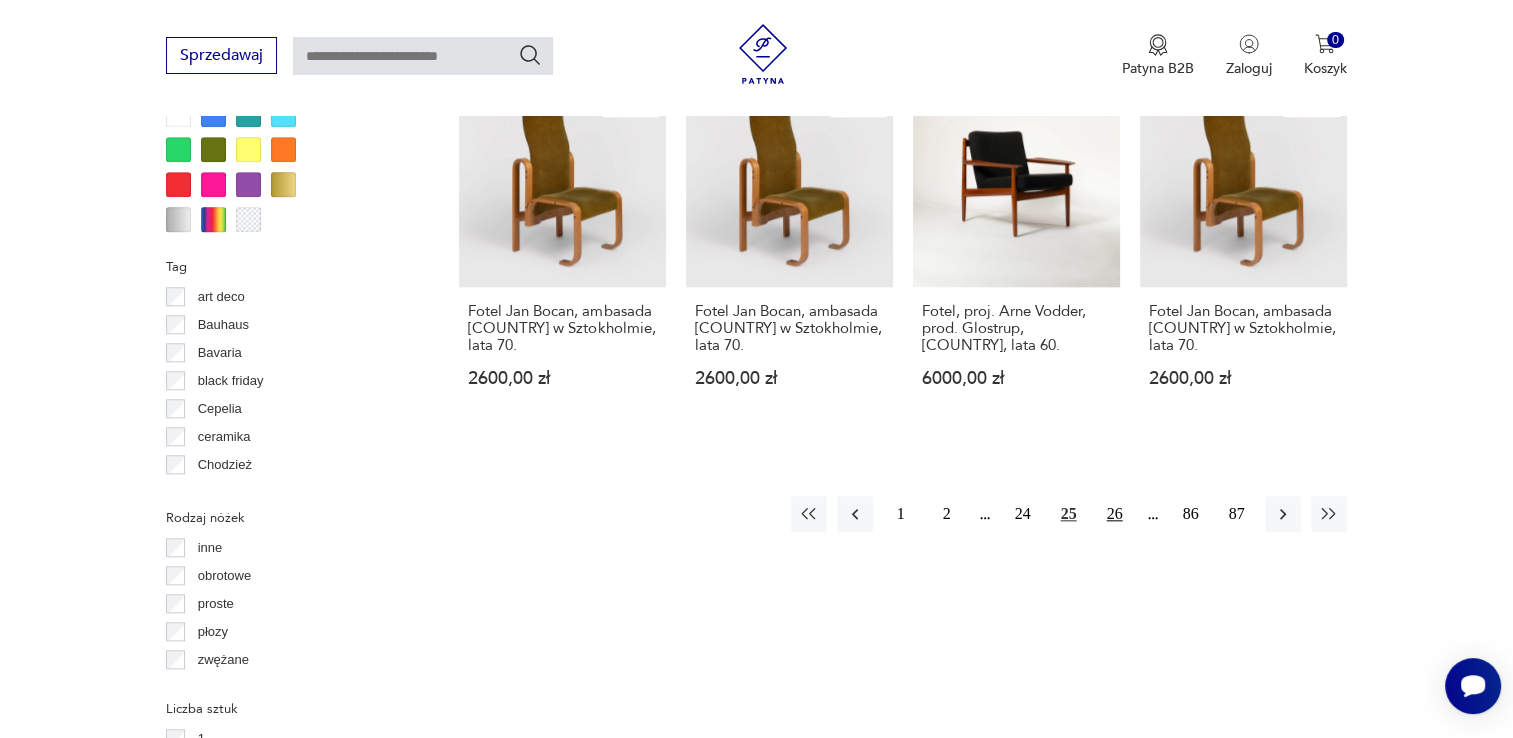 click on "26" at bounding box center [1115, 514] 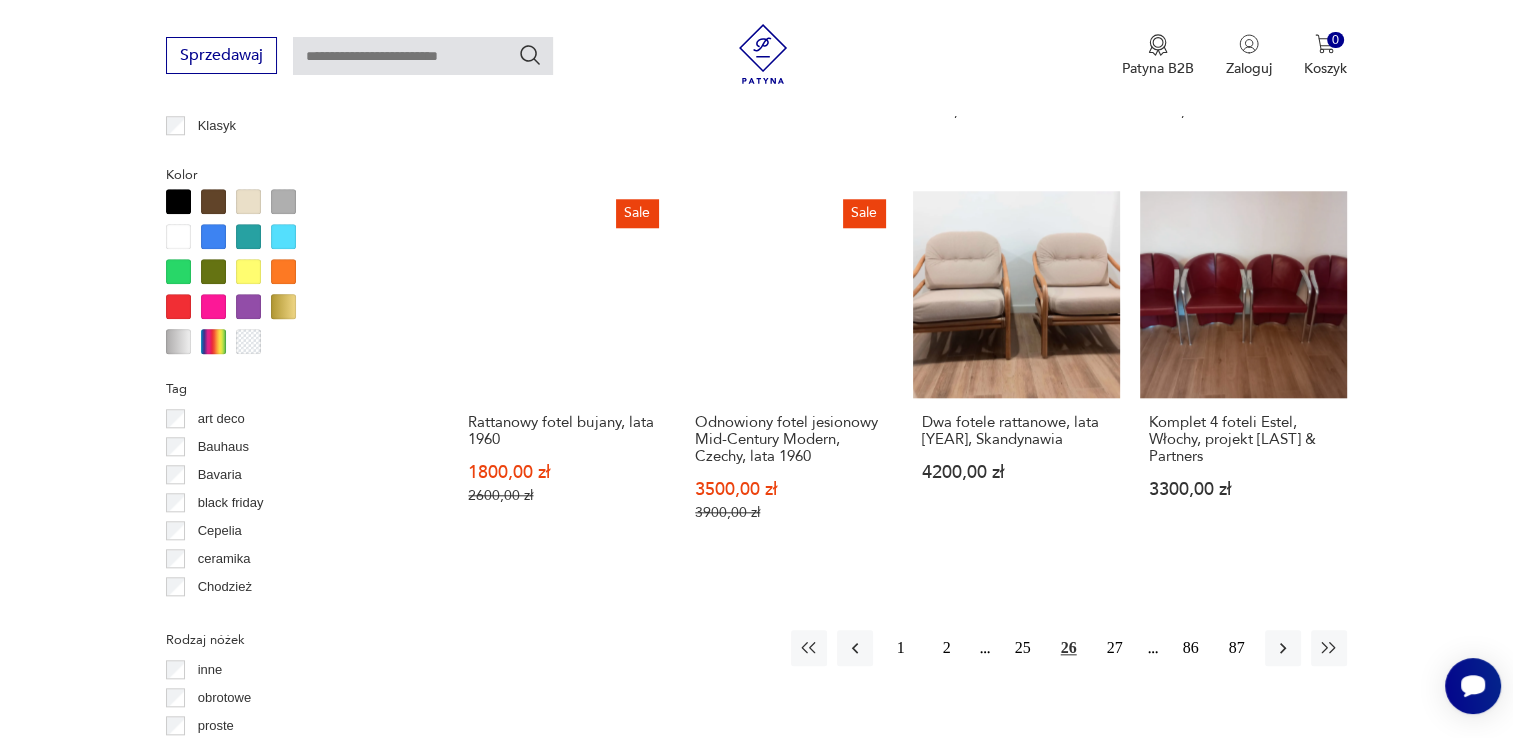 scroll, scrollTop: 1890, scrollLeft: 0, axis: vertical 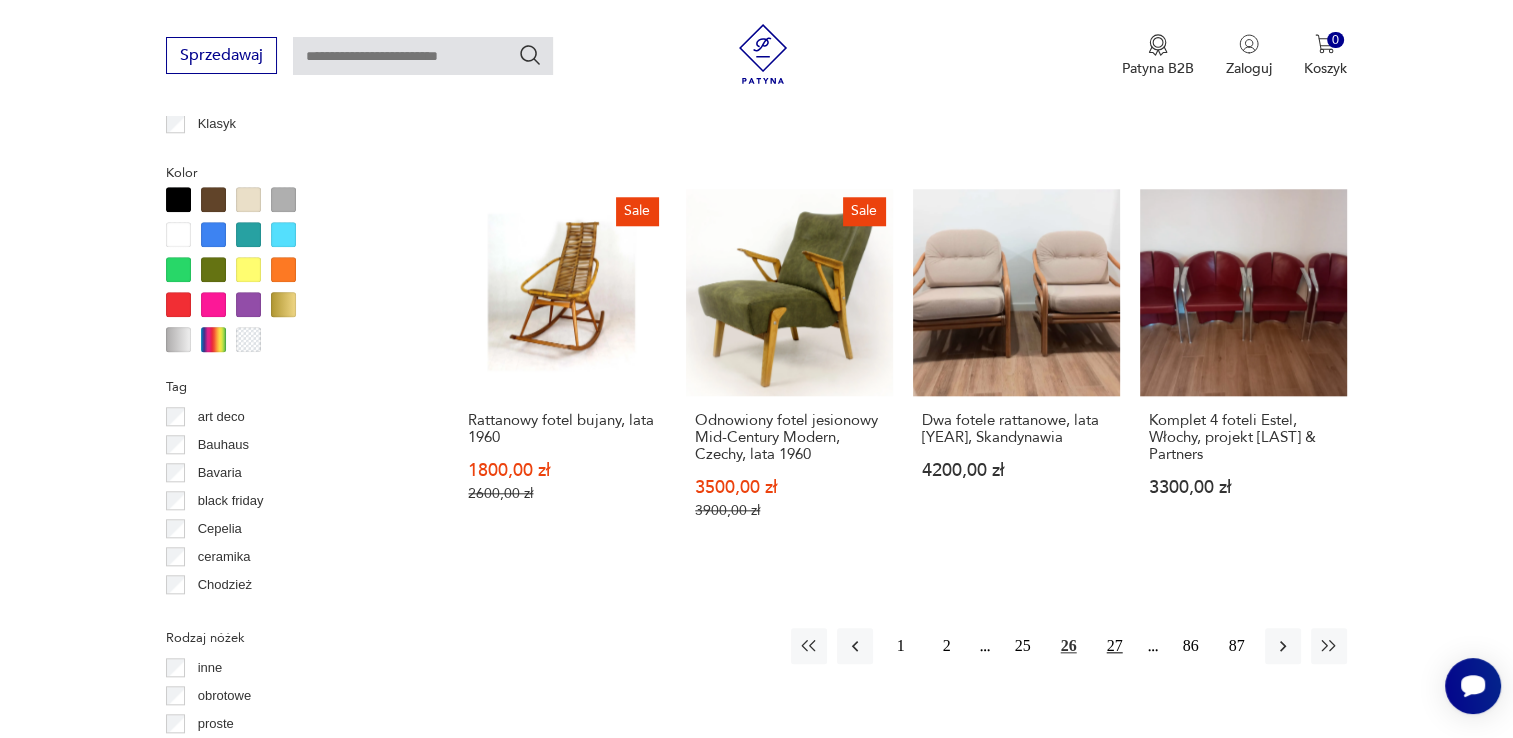 click on "27" at bounding box center (1115, 646) 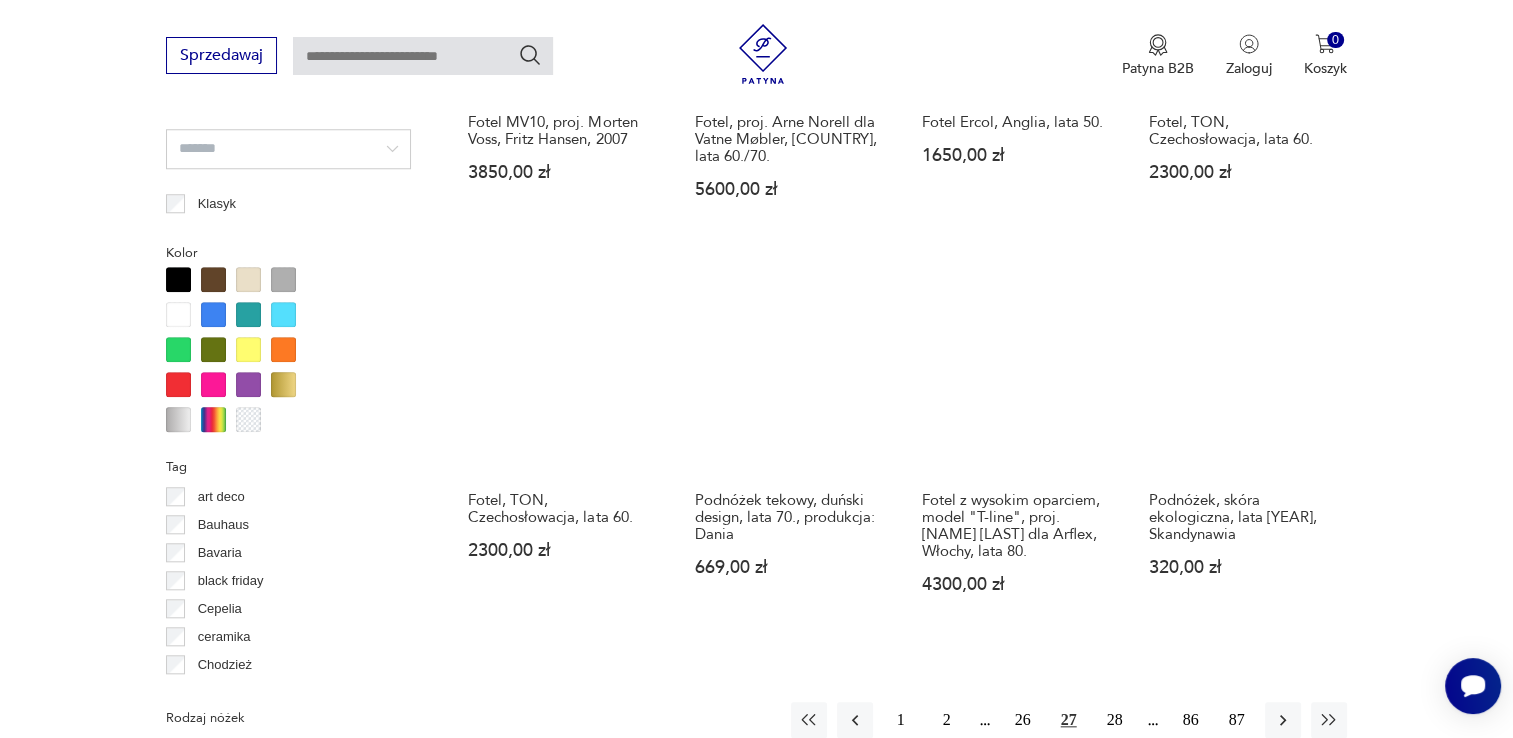 scroll, scrollTop: 1850, scrollLeft: 0, axis: vertical 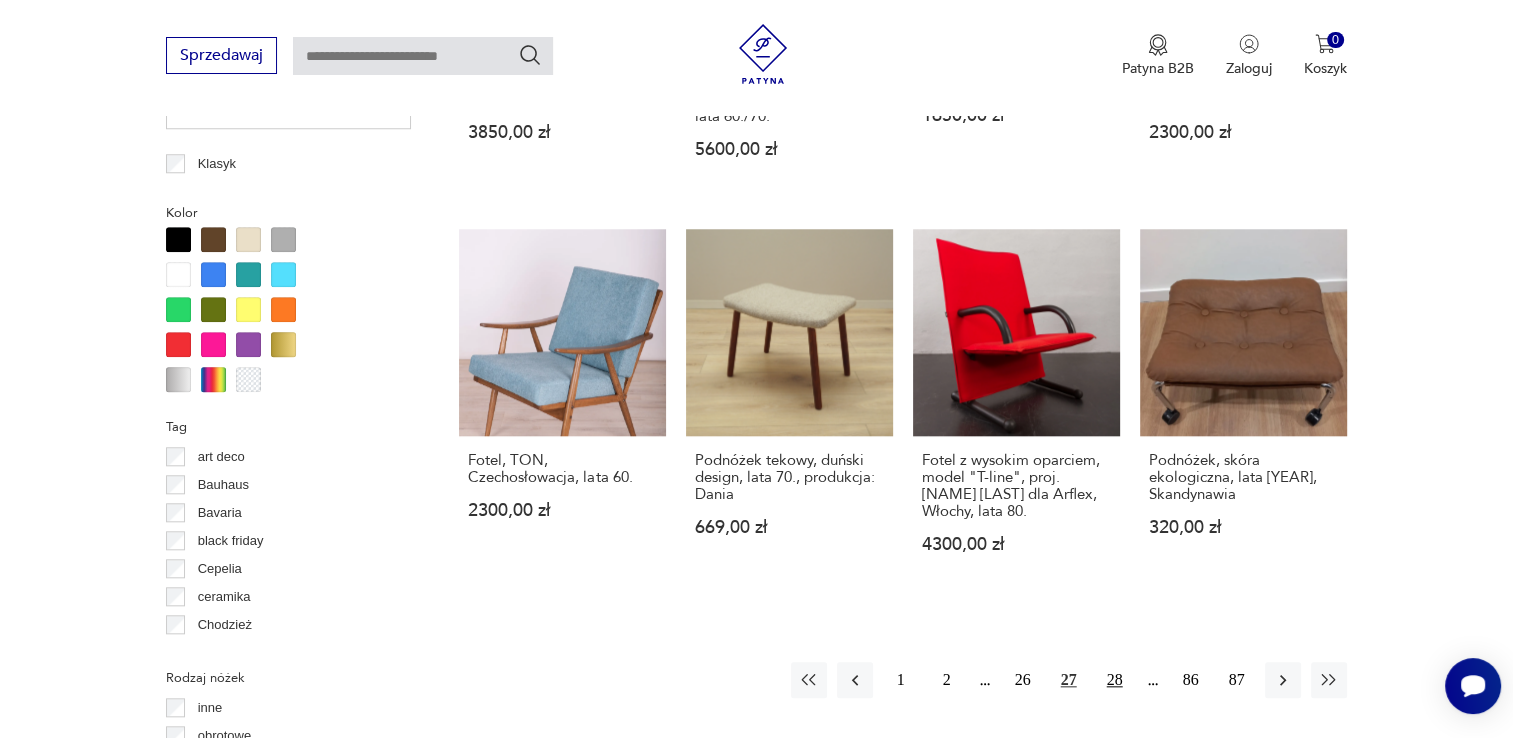 click on "28" at bounding box center (1115, 680) 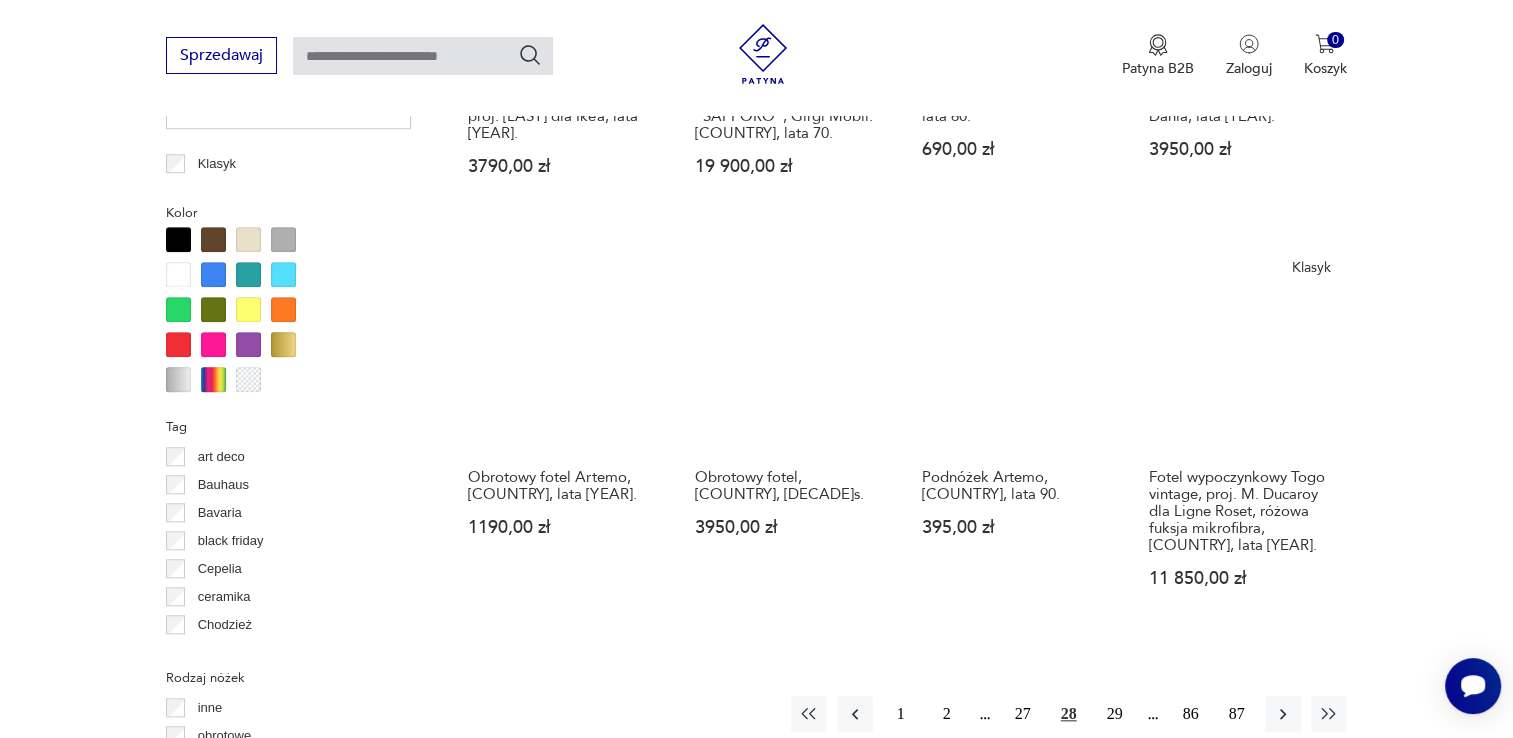 scroll, scrollTop: 1930, scrollLeft: 0, axis: vertical 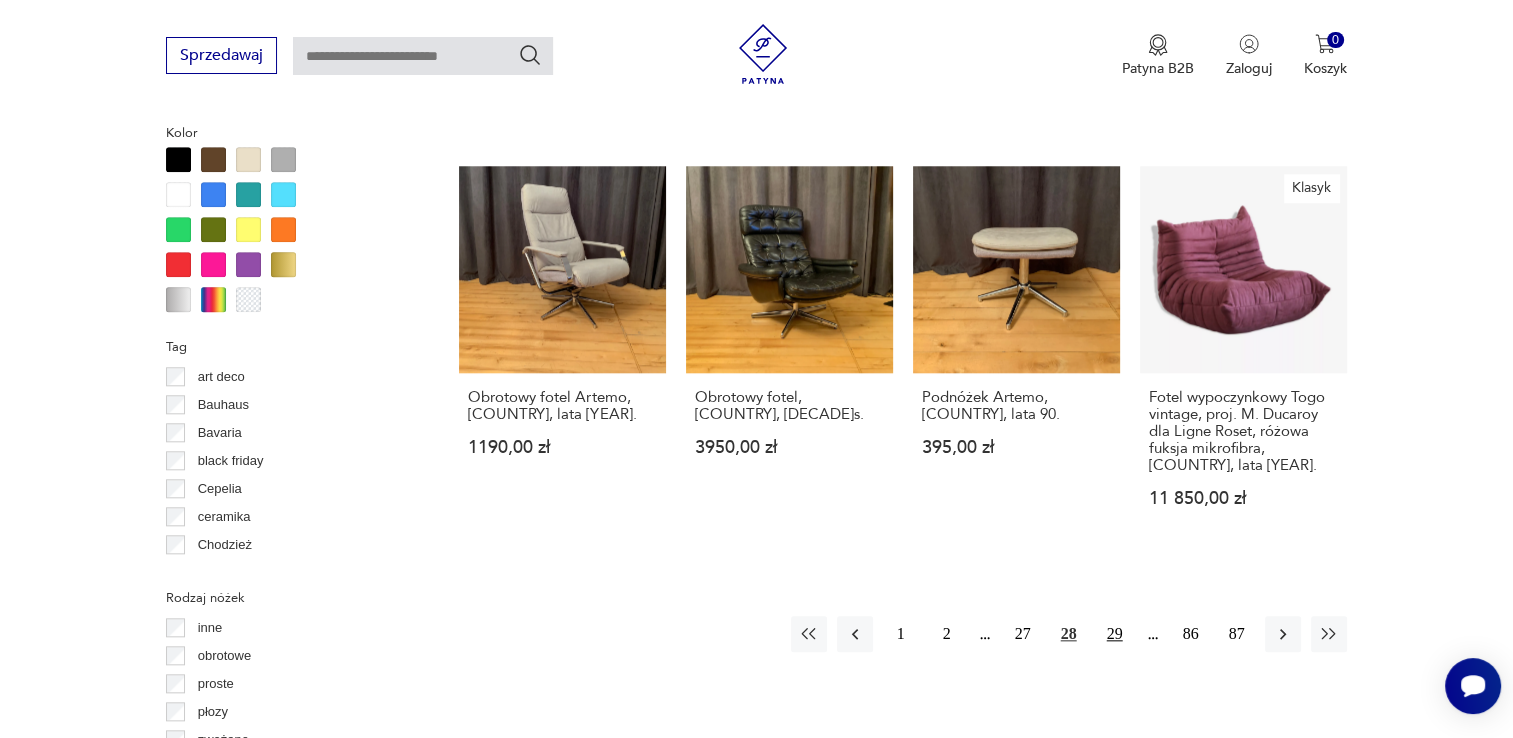 click on "29" at bounding box center [1115, 634] 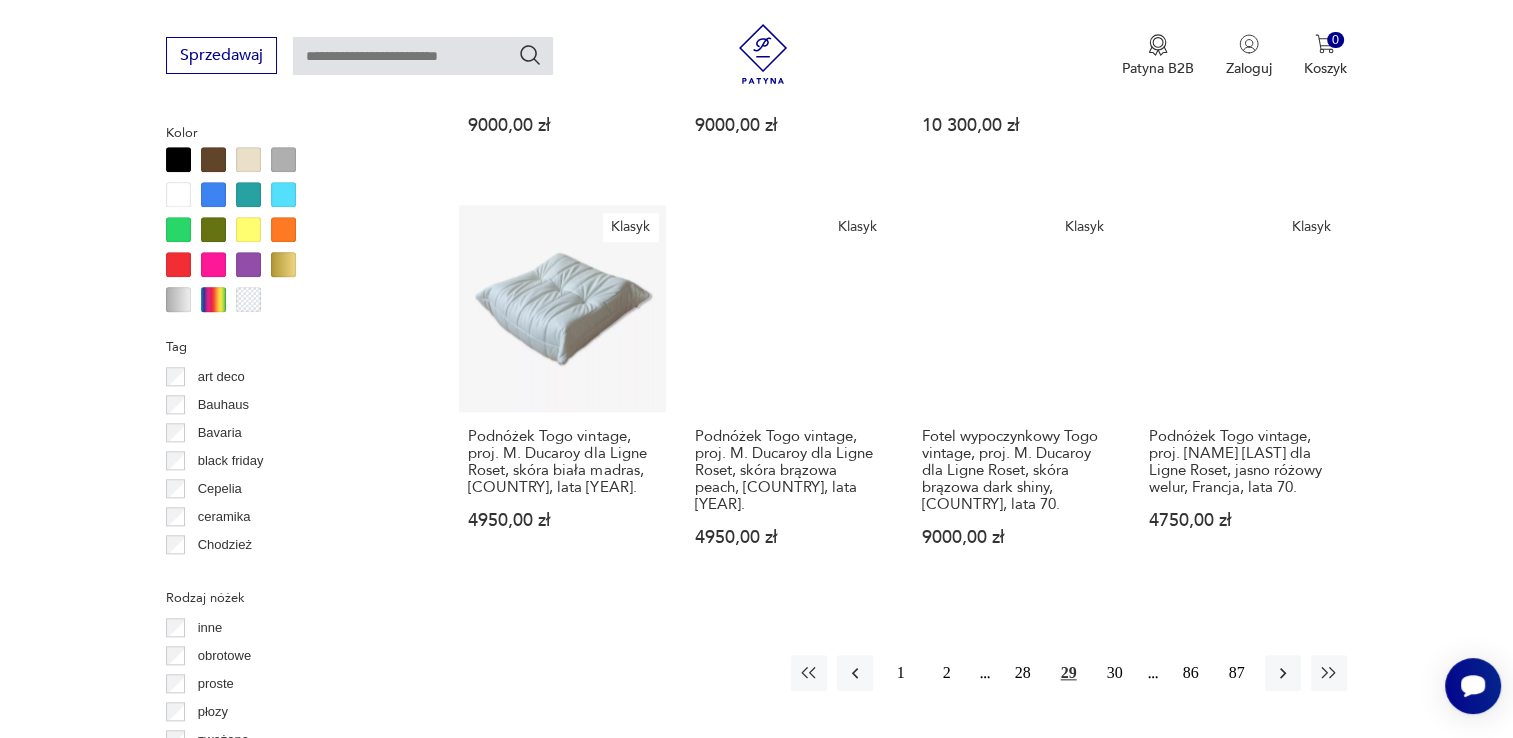 scroll, scrollTop: 1970, scrollLeft: 0, axis: vertical 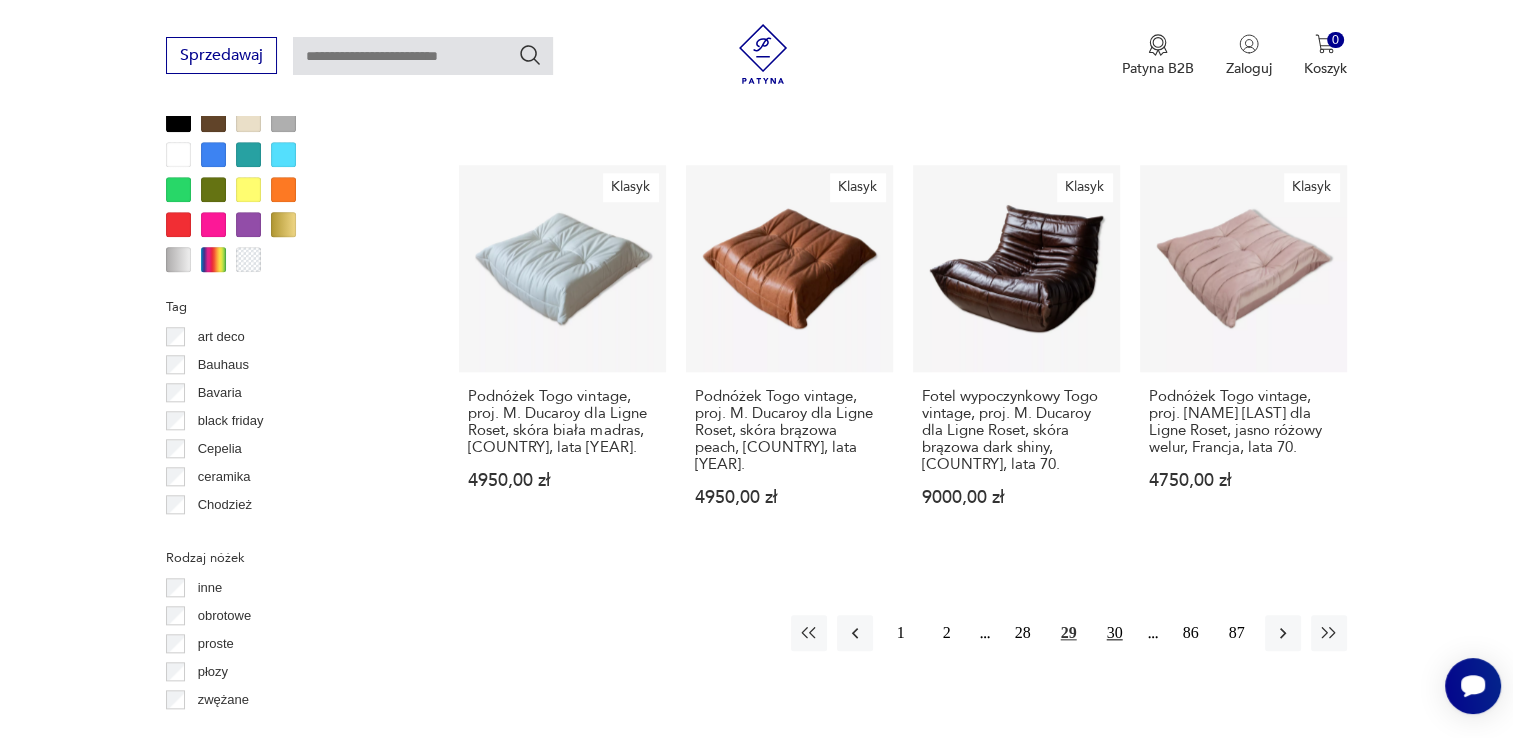 click on "30" at bounding box center [1115, 633] 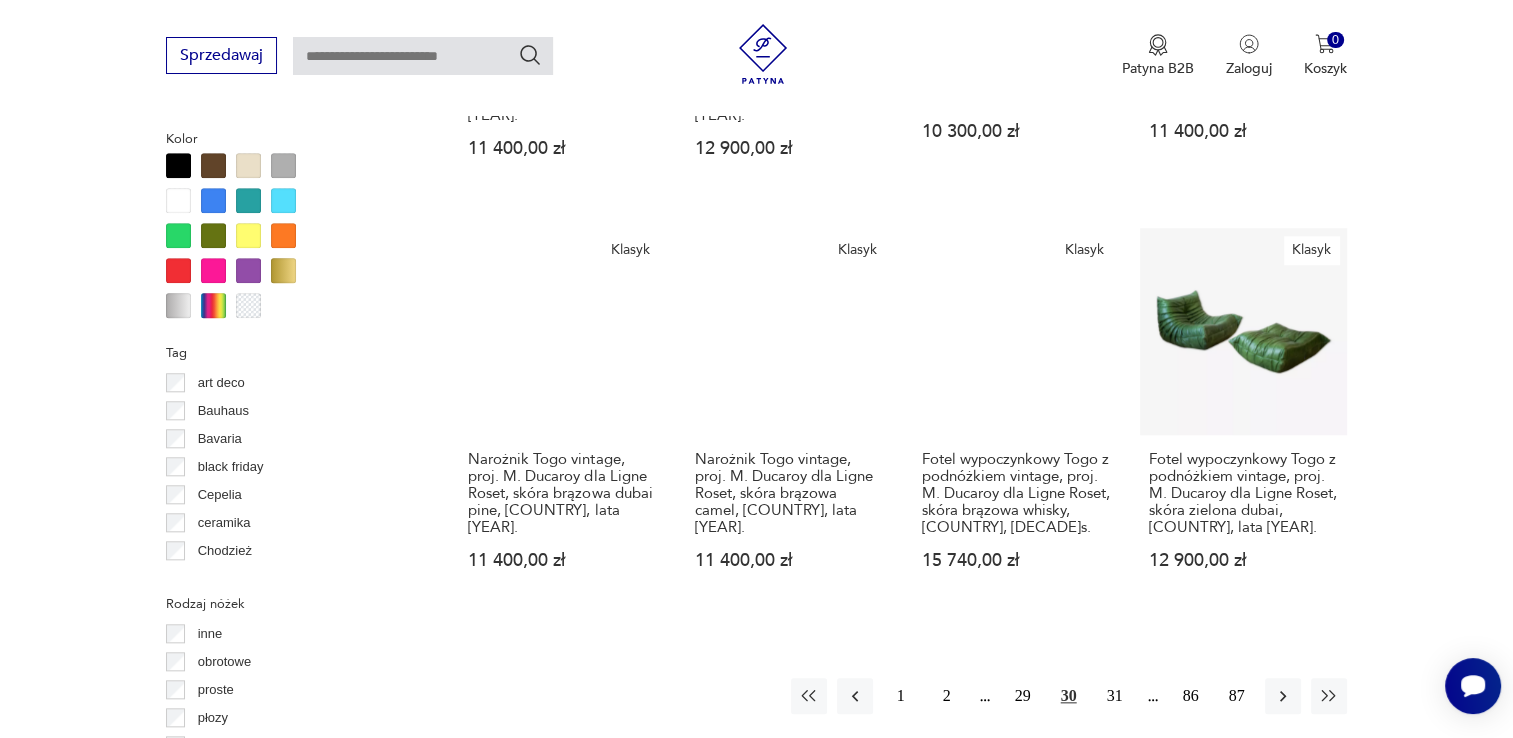 scroll, scrollTop: 1930, scrollLeft: 0, axis: vertical 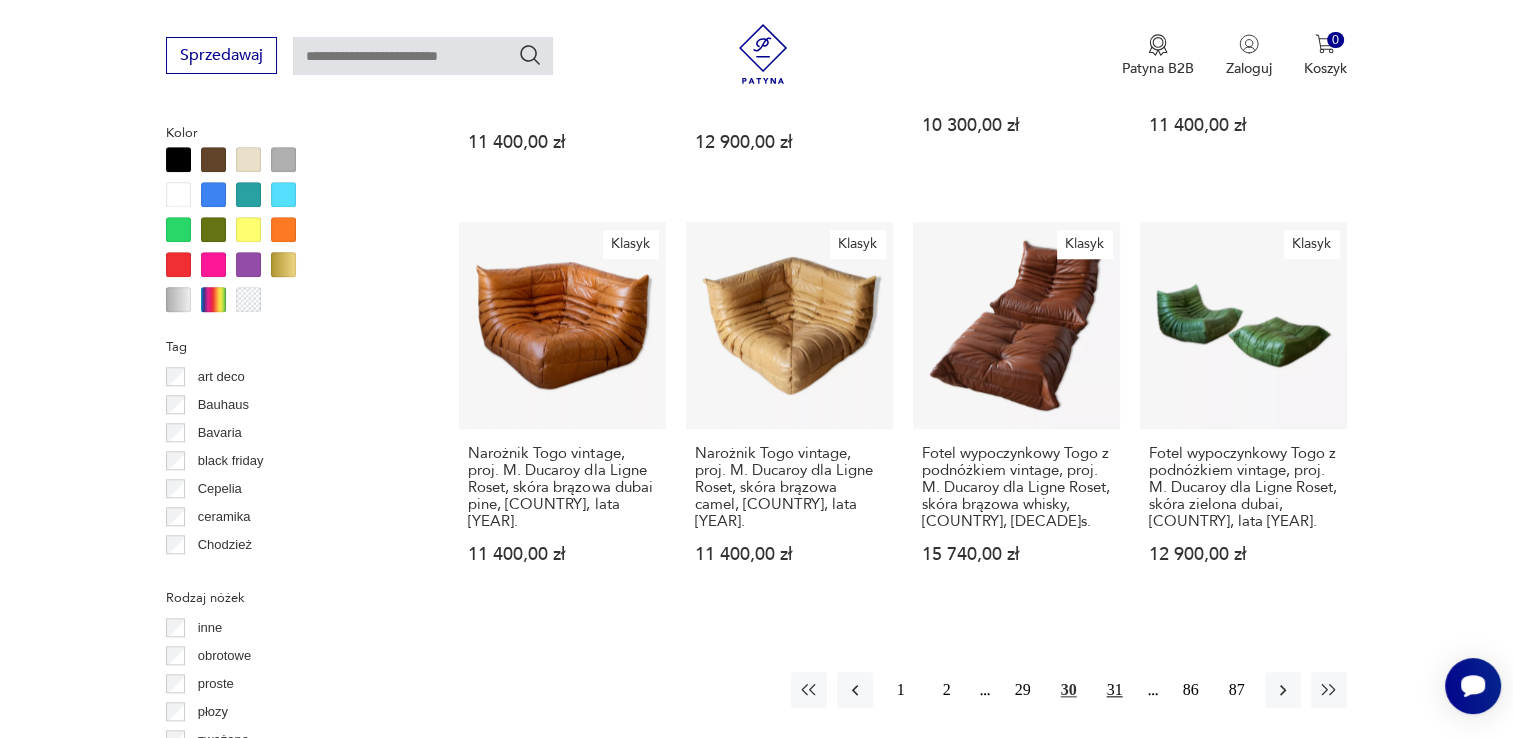 click on "31" at bounding box center (1115, 690) 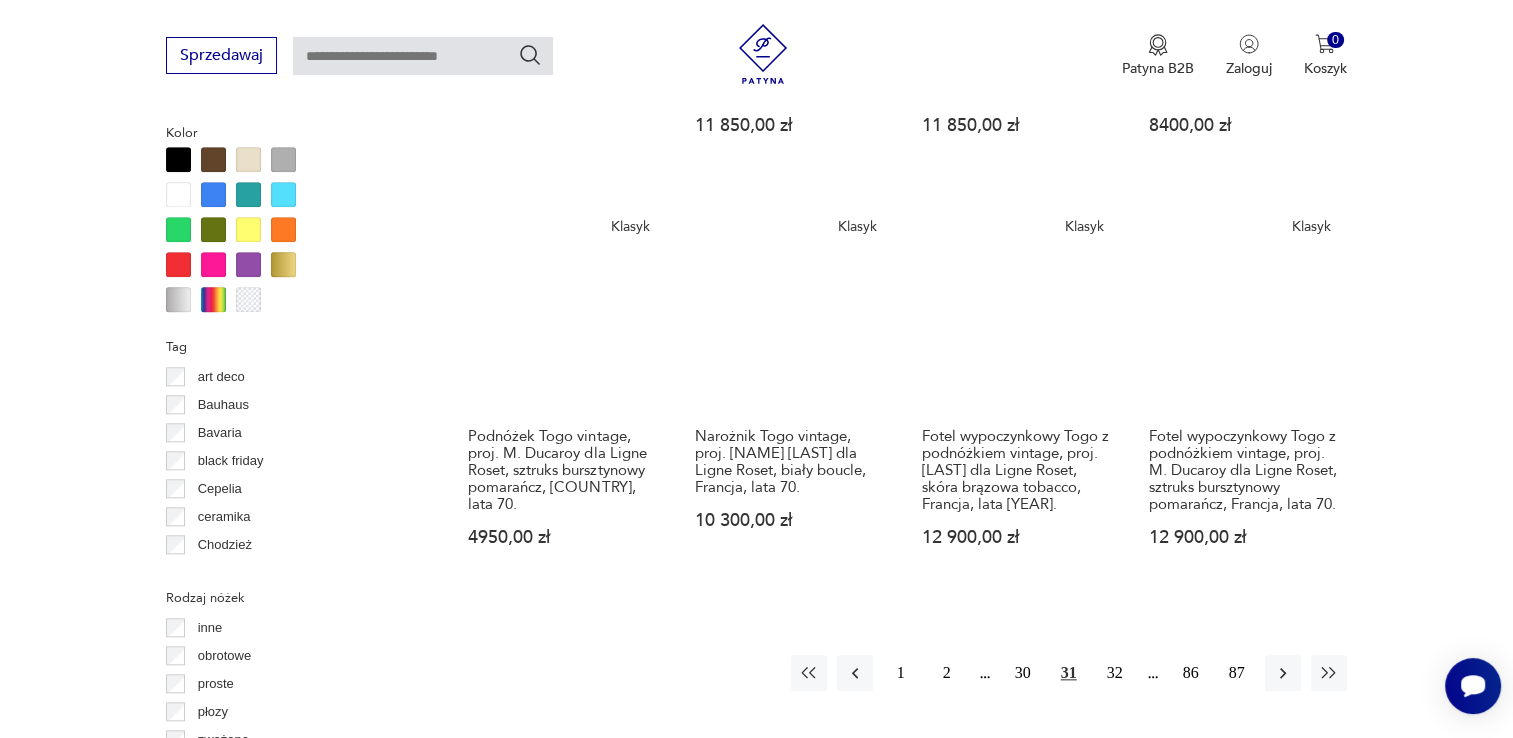 scroll, scrollTop: 2050, scrollLeft: 0, axis: vertical 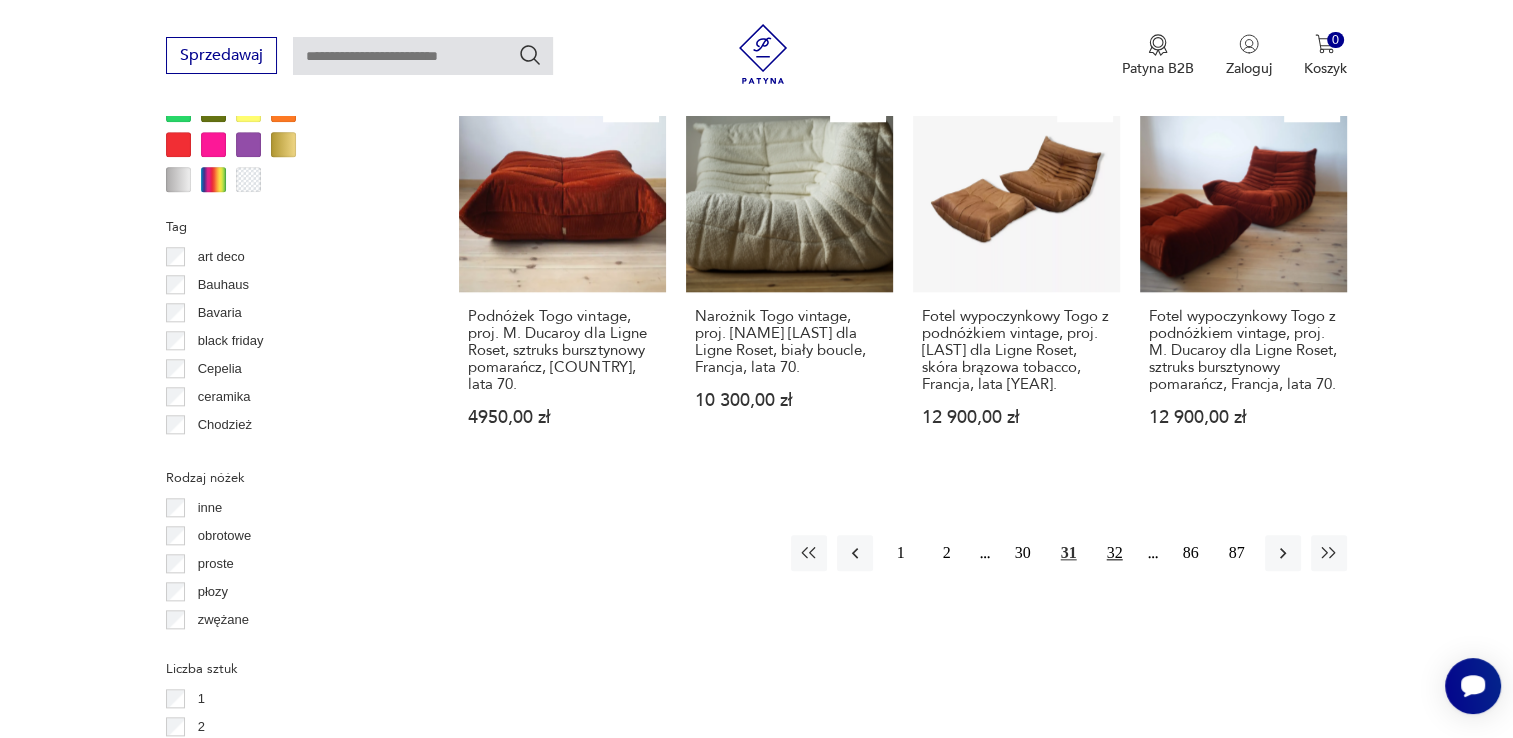 click on "32" at bounding box center [1115, 553] 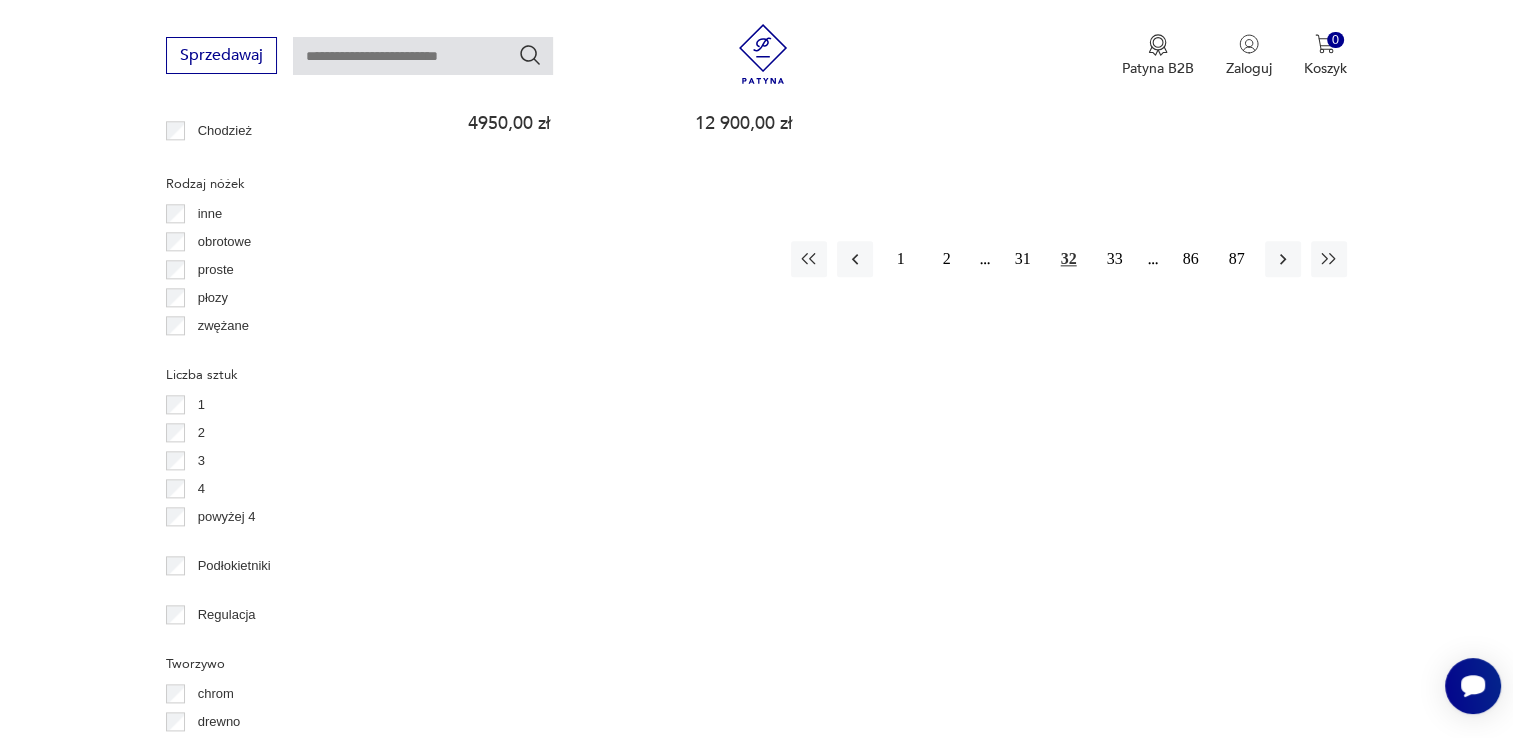 scroll, scrollTop: 2370, scrollLeft: 0, axis: vertical 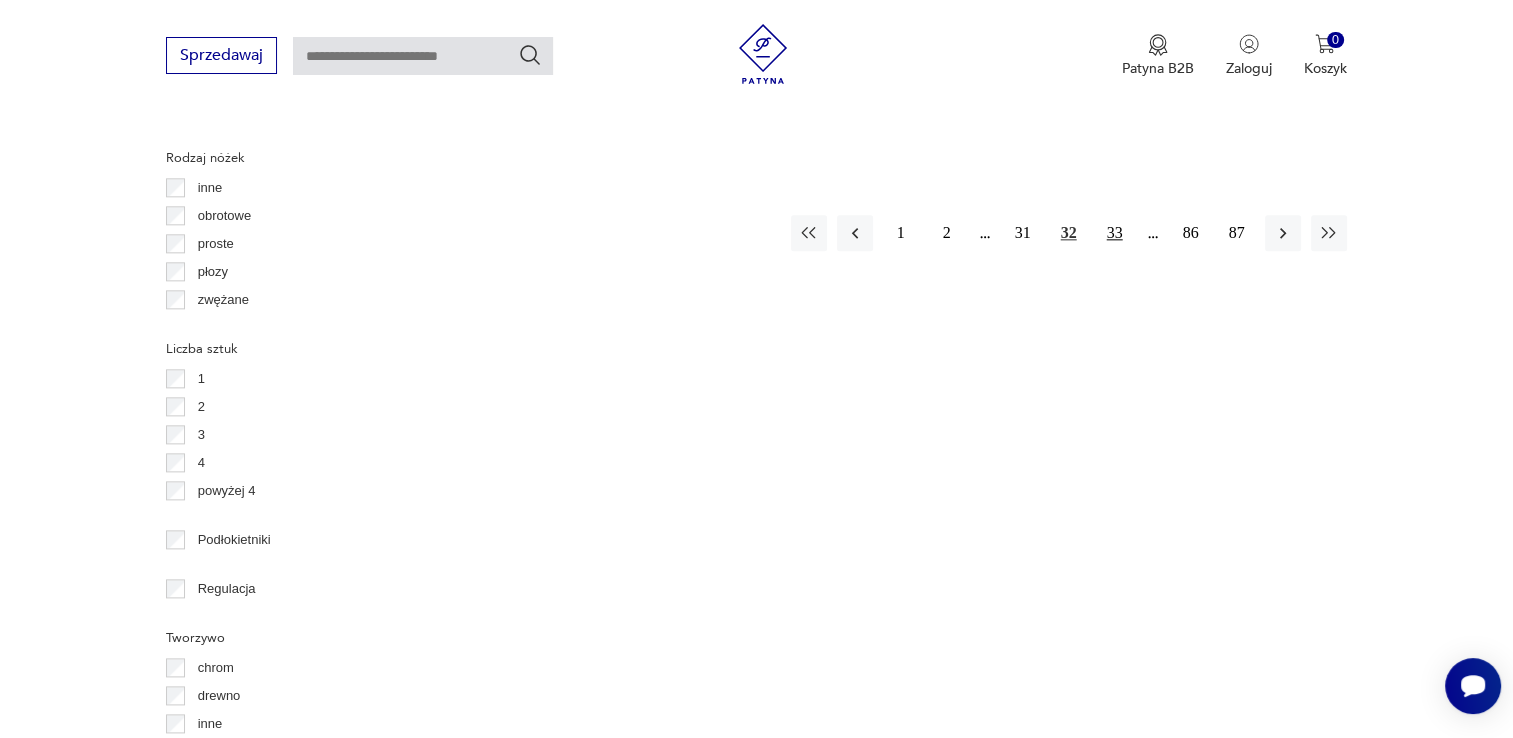 click on "33" at bounding box center [1115, 233] 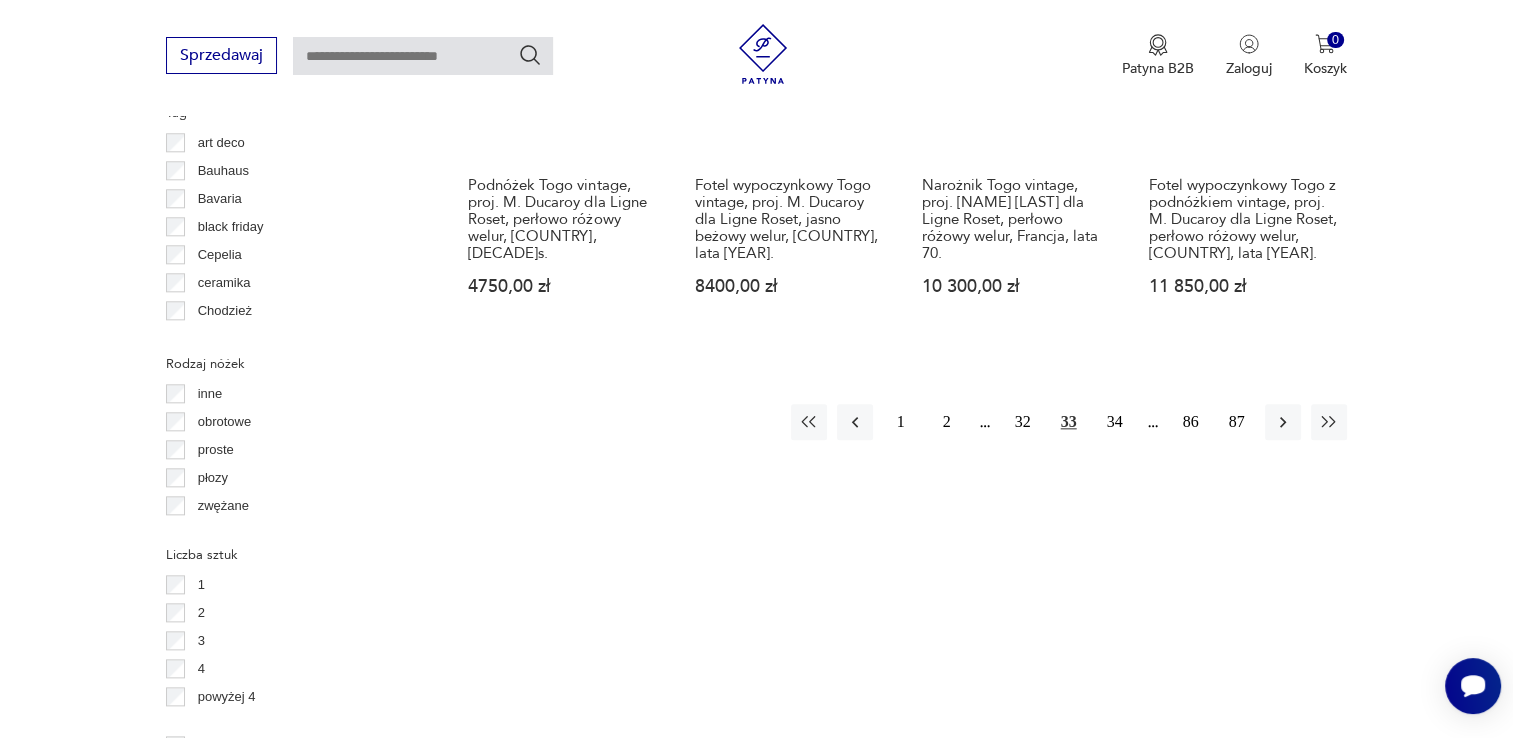 scroll, scrollTop: 2170, scrollLeft: 0, axis: vertical 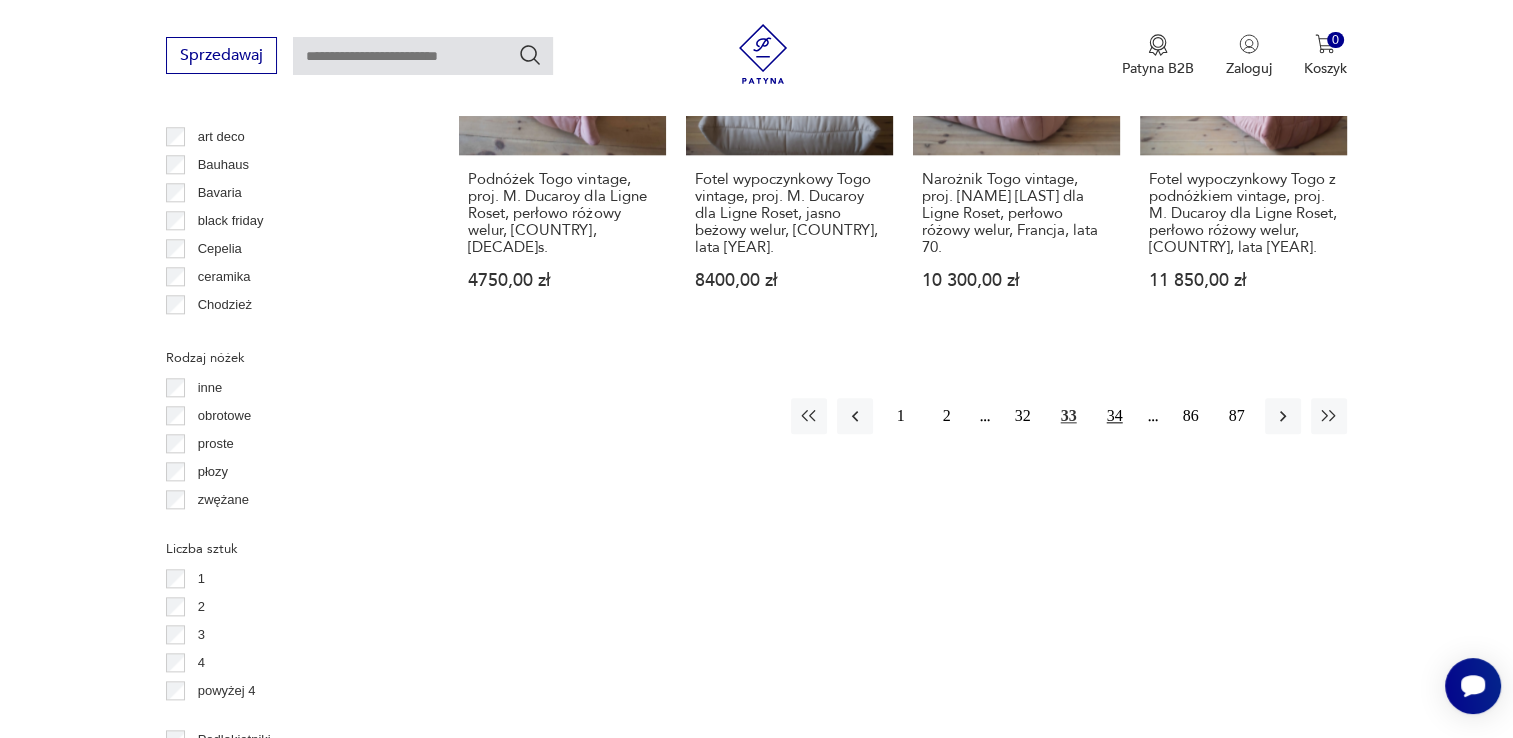 click on "34" at bounding box center [1115, 416] 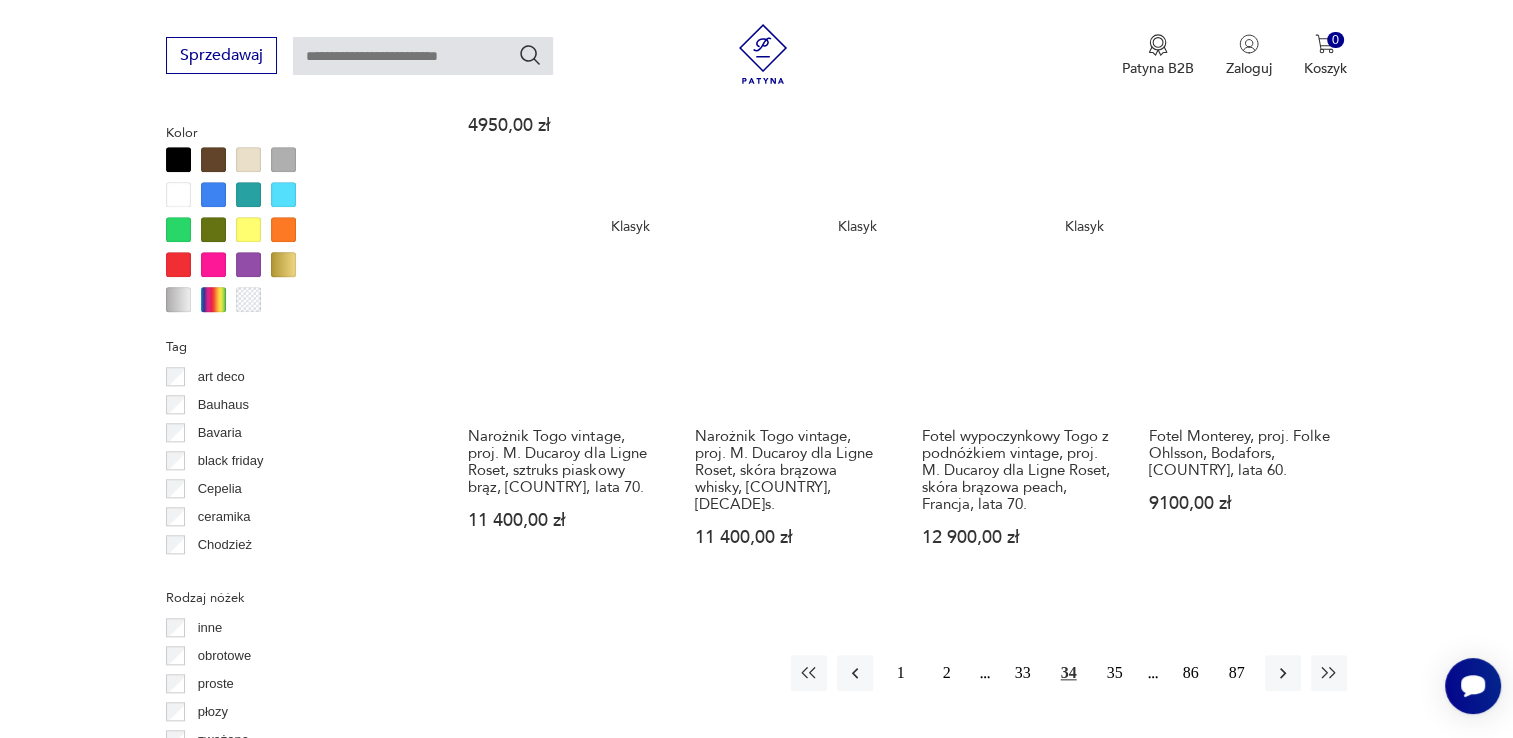 scroll, scrollTop: 2010, scrollLeft: 0, axis: vertical 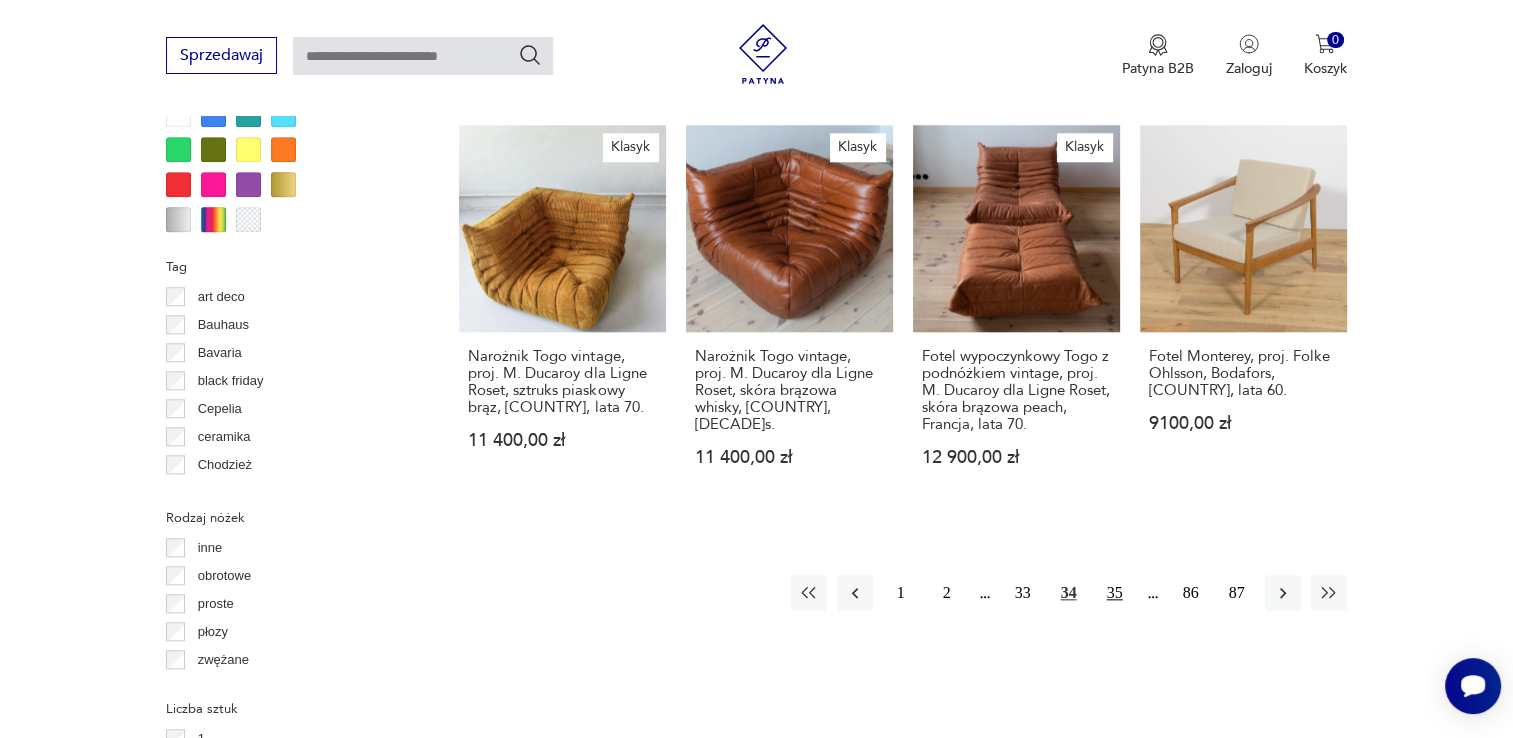 click on "35" at bounding box center (1115, 593) 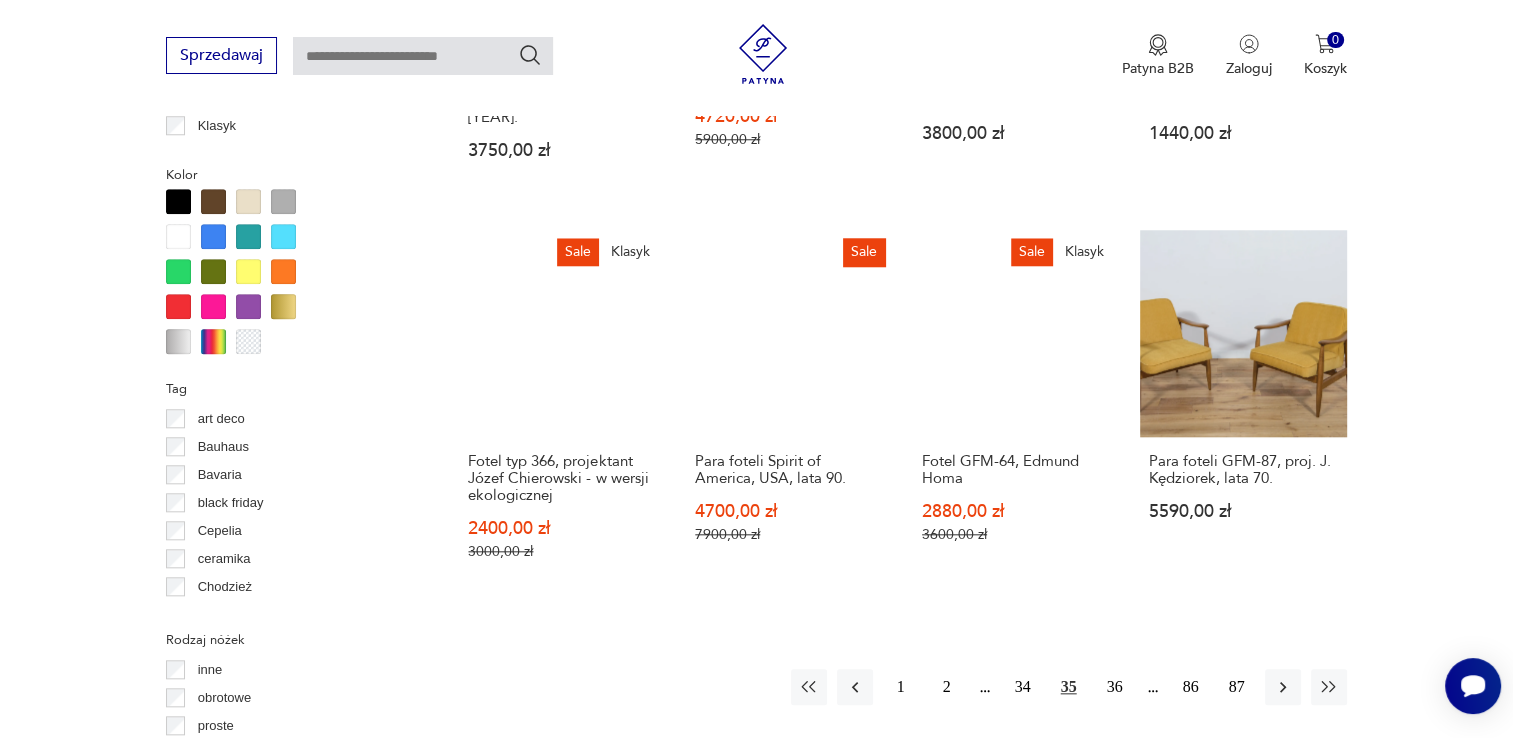 scroll, scrollTop: 2010, scrollLeft: 0, axis: vertical 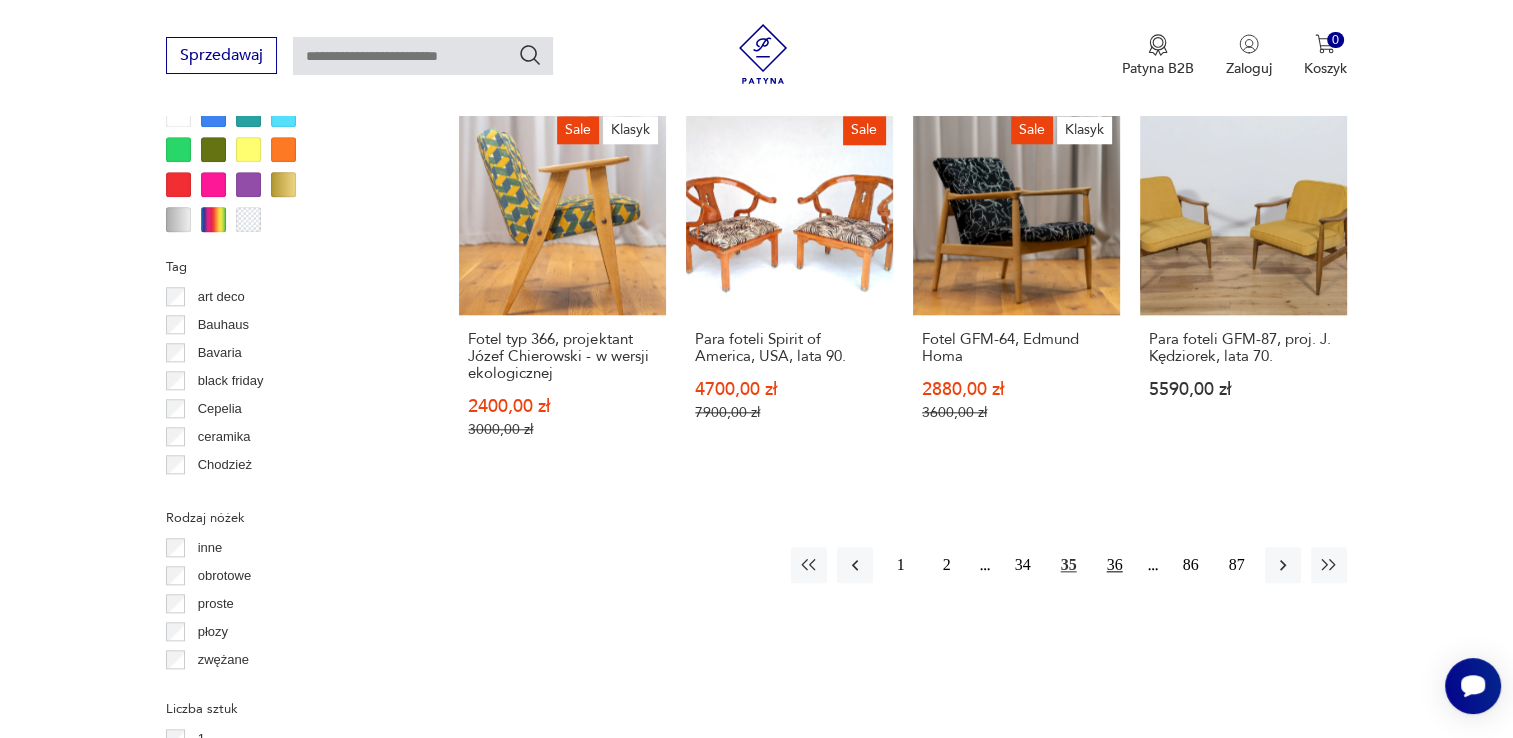 click on "36" at bounding box center (1115, 565) 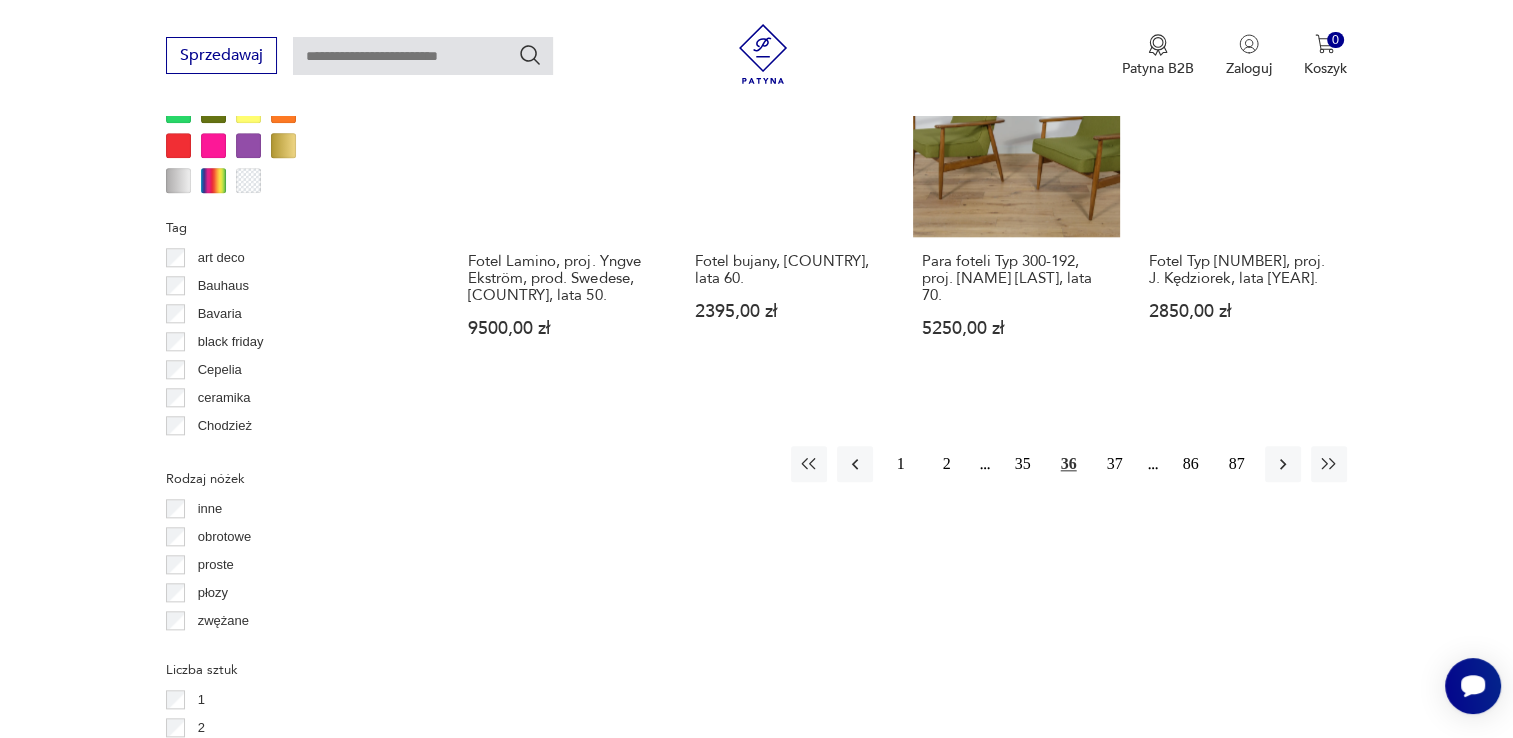 scroll, scrollTop: 2050, scrollLeft: 0, axis: vertical 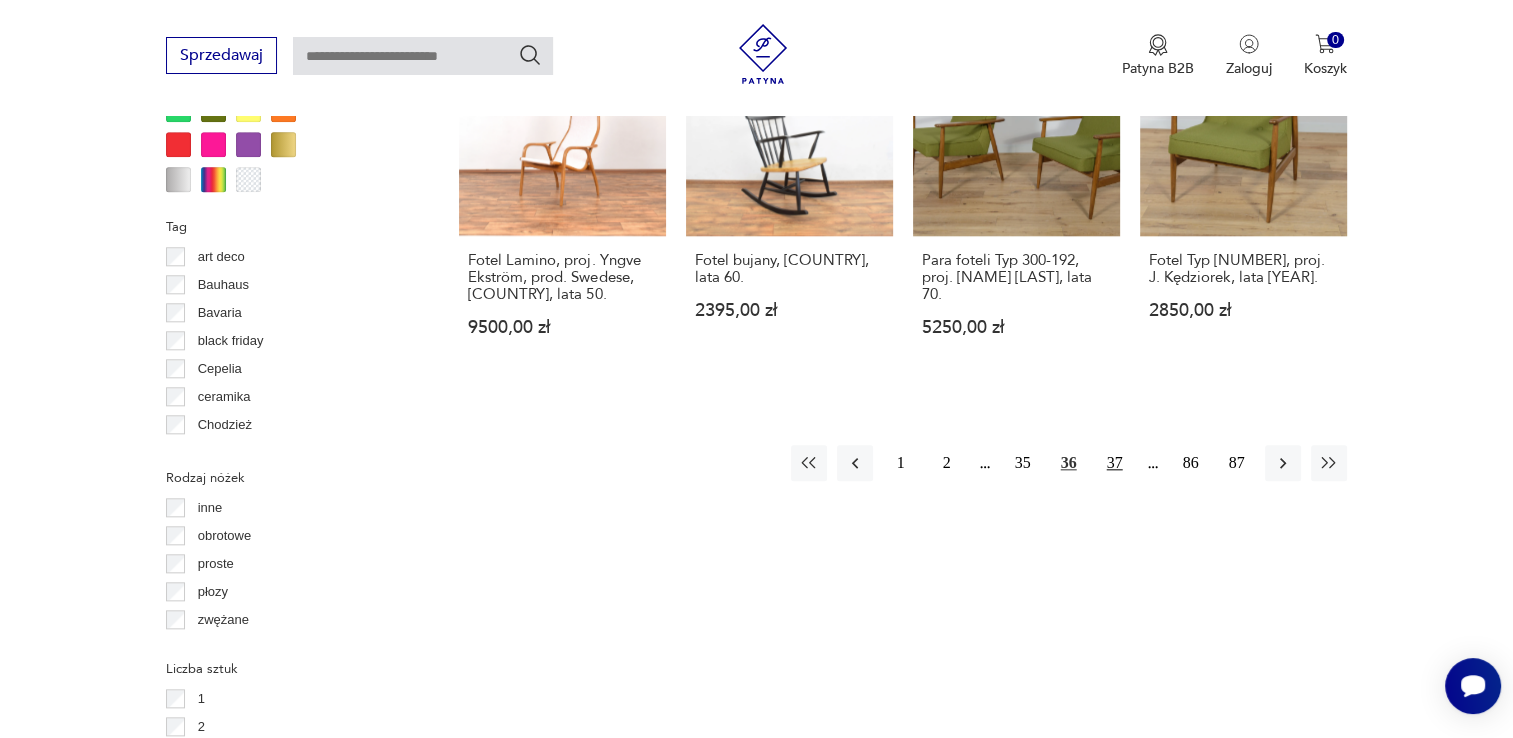 click on "37" at bounding box center (1115, 463) 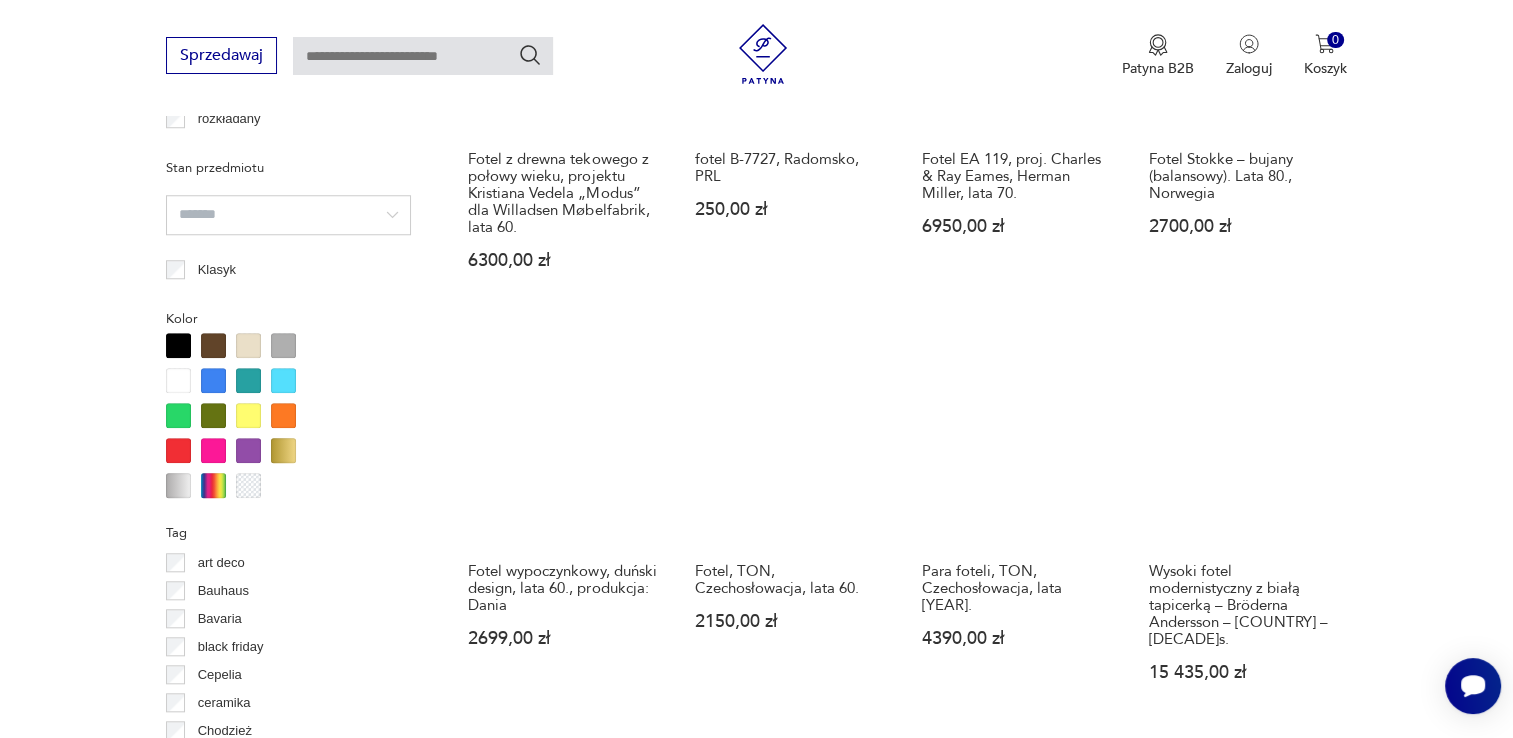 scroll, scrollTop: 1930, scrollLeft: 0, axis: vertical 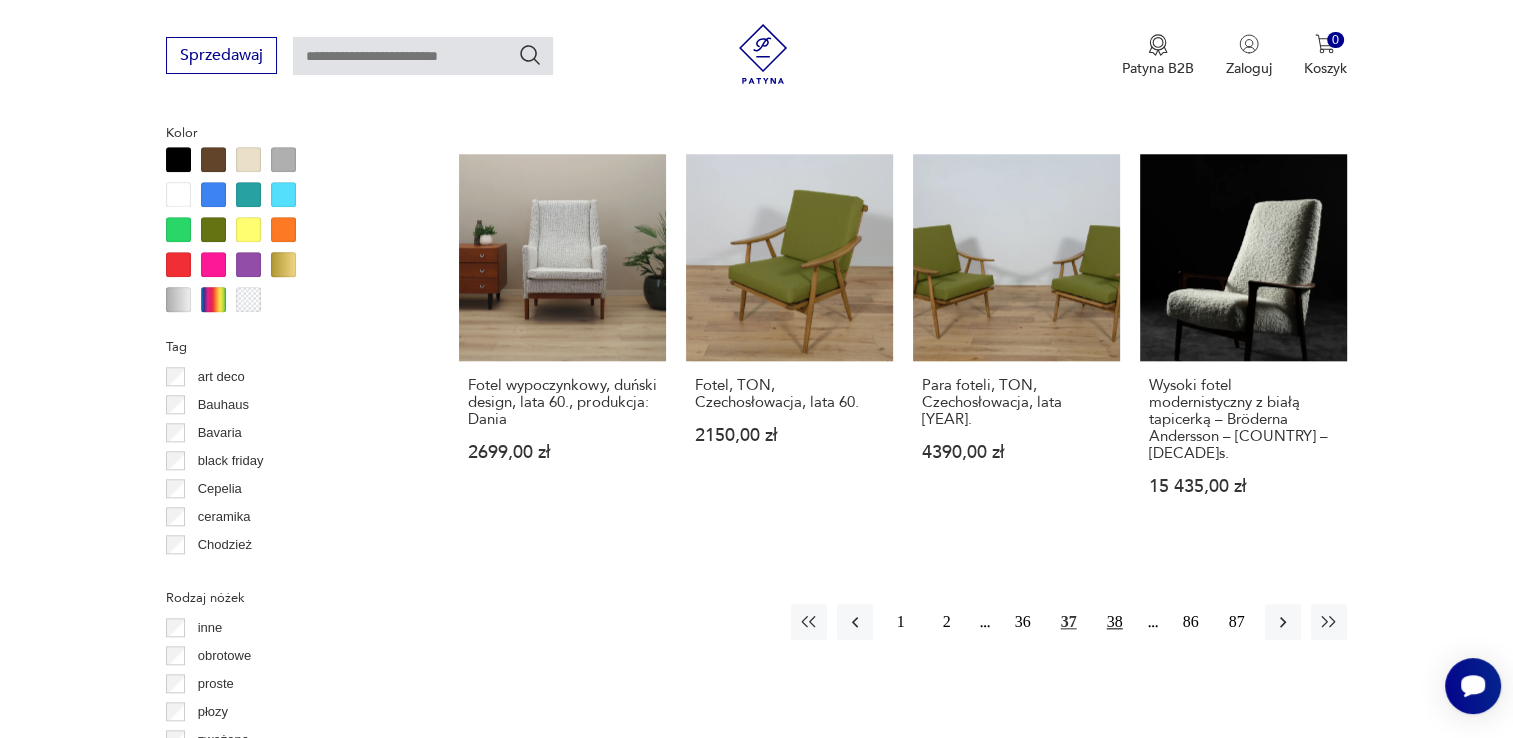click on "38" at bounding box center (1115, 622) 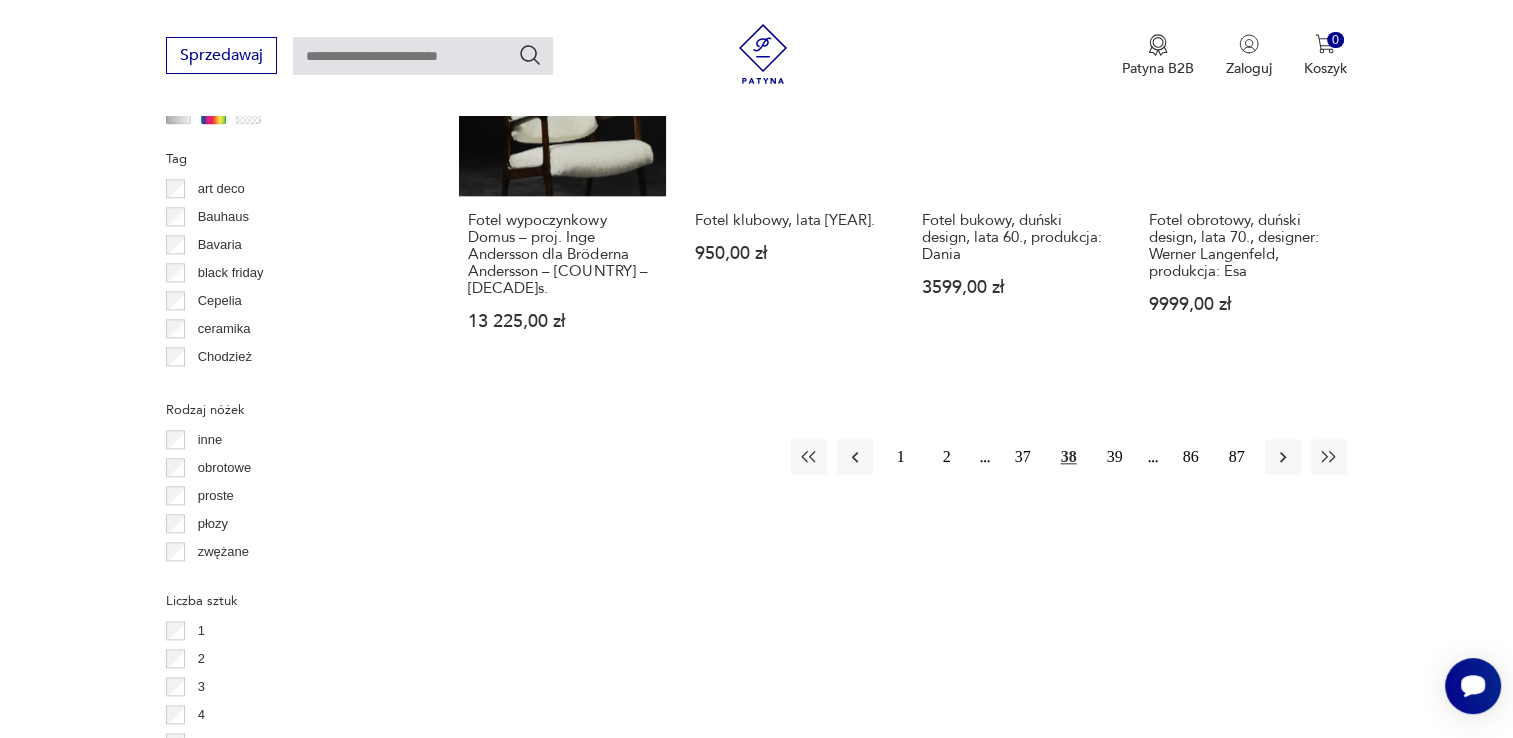 scroll, scrollTop: 2130, scrollLeft: 0, axis: vertical 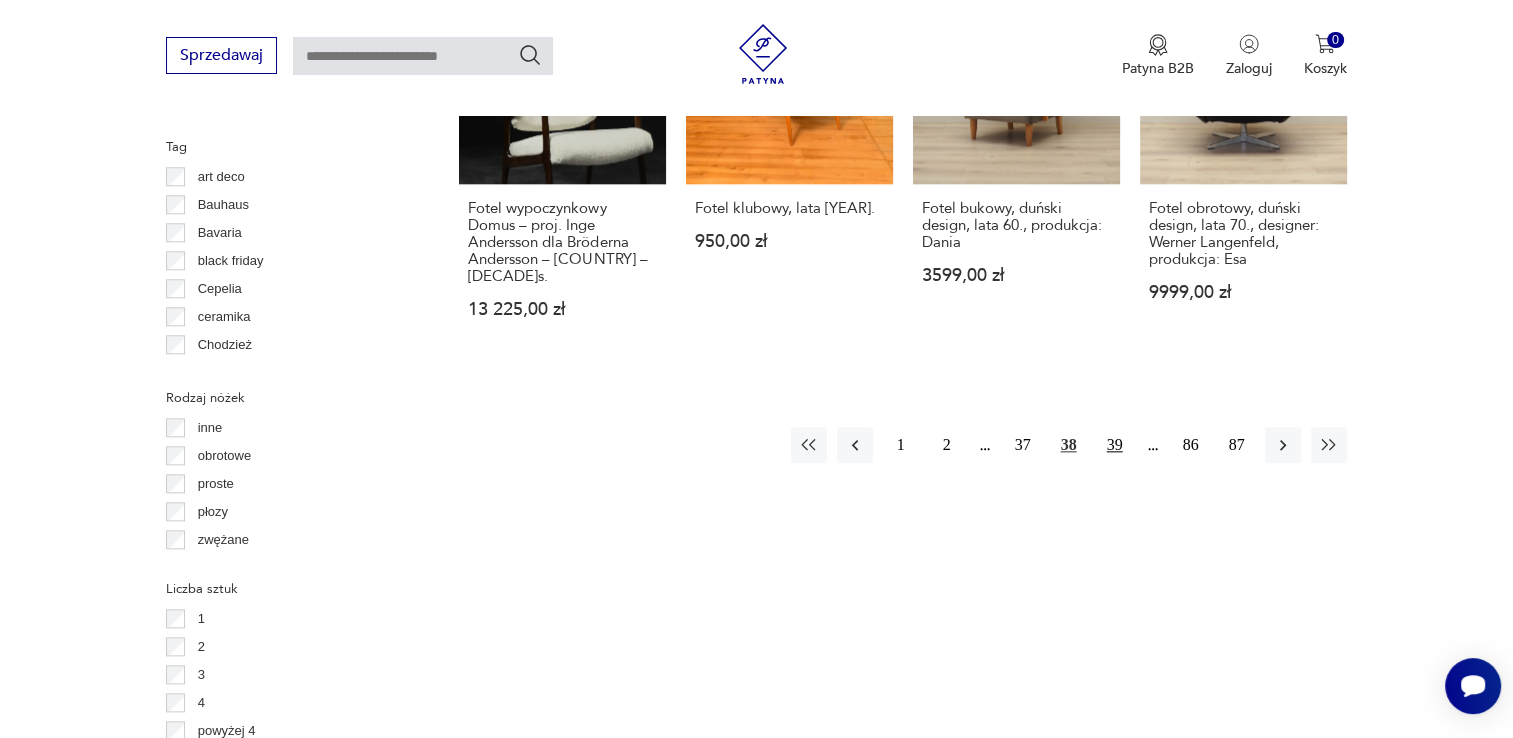 click on "39" at bounding box center (1115, 445) 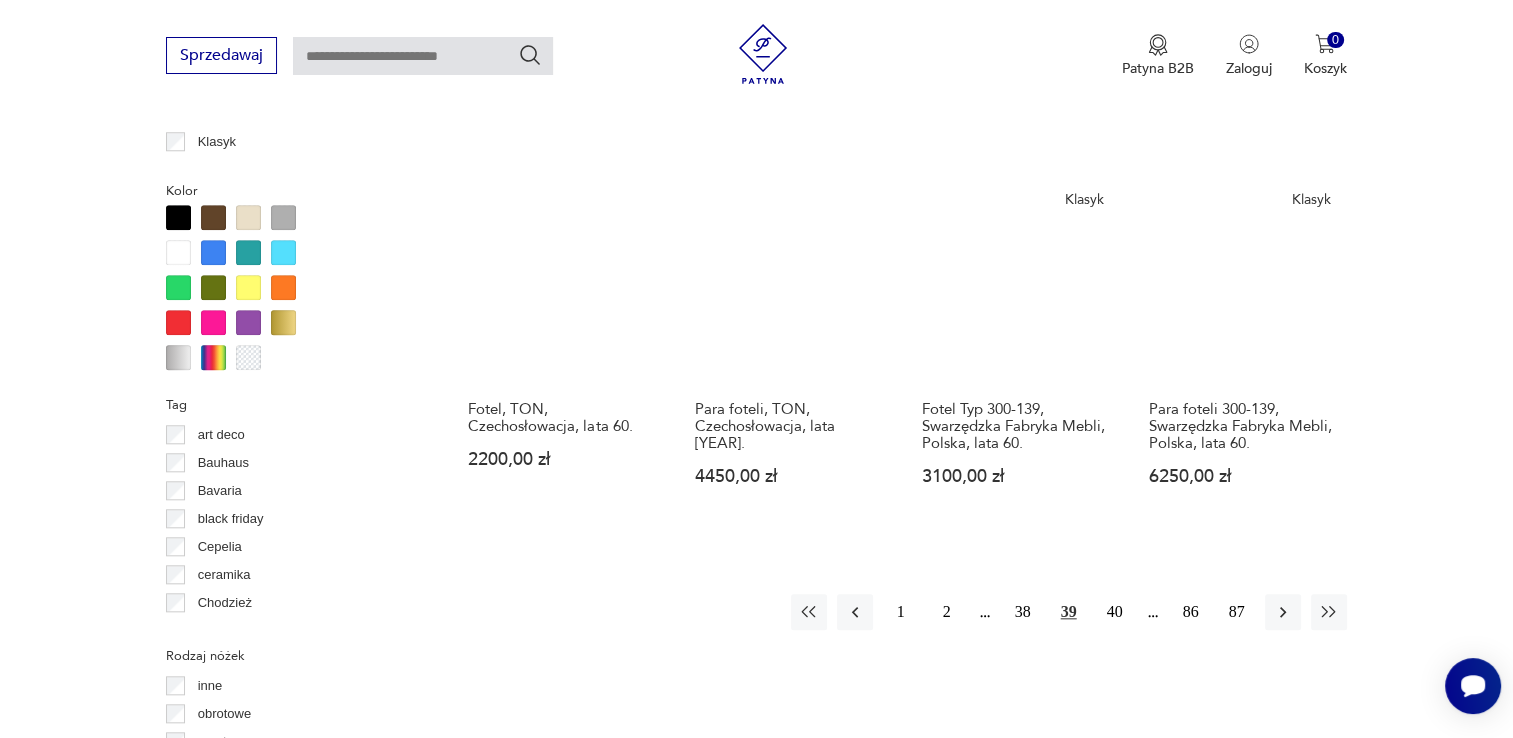 scroll, scrollTop: 1890, scrollLeft: 0, axis: vertical 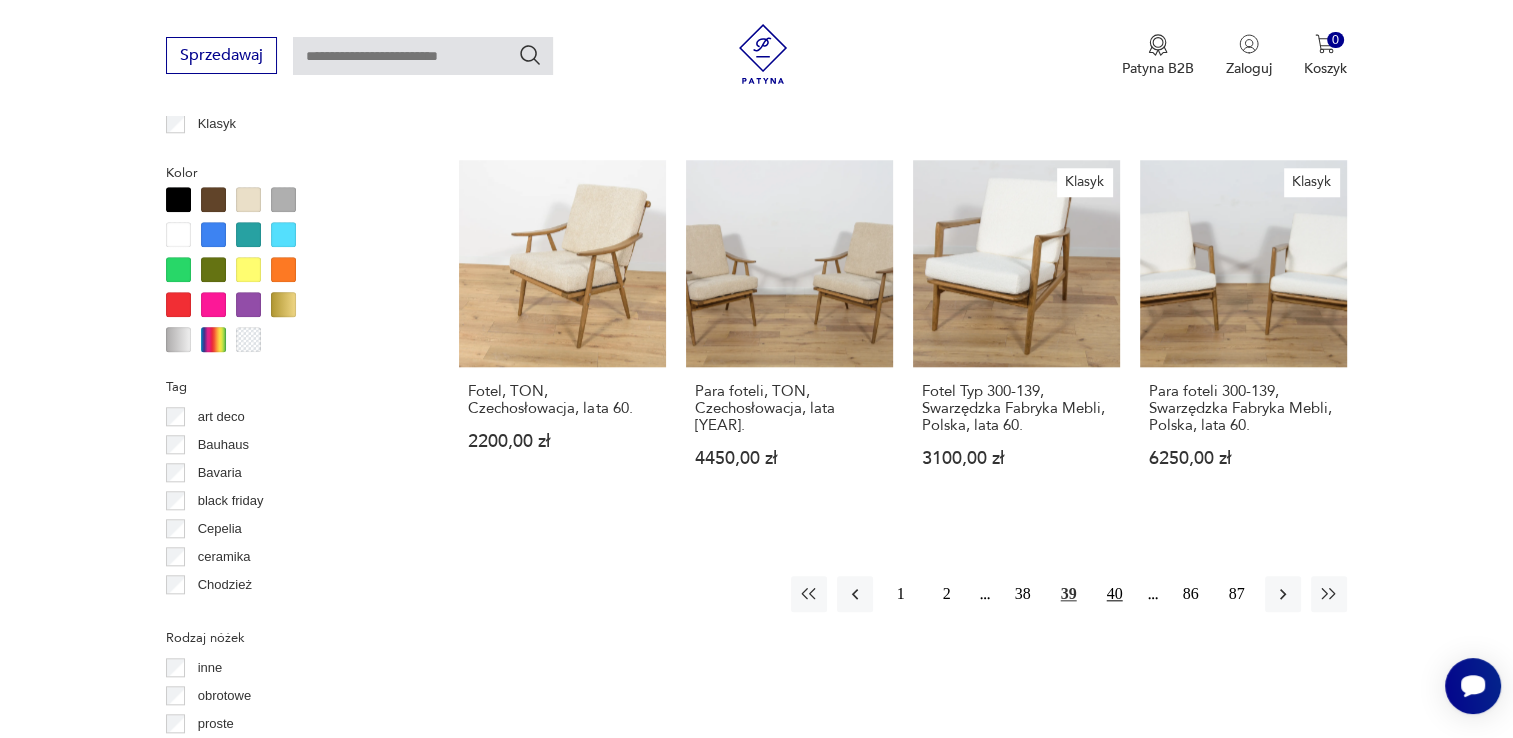 click on "40" at bounding box center (1115, 594) 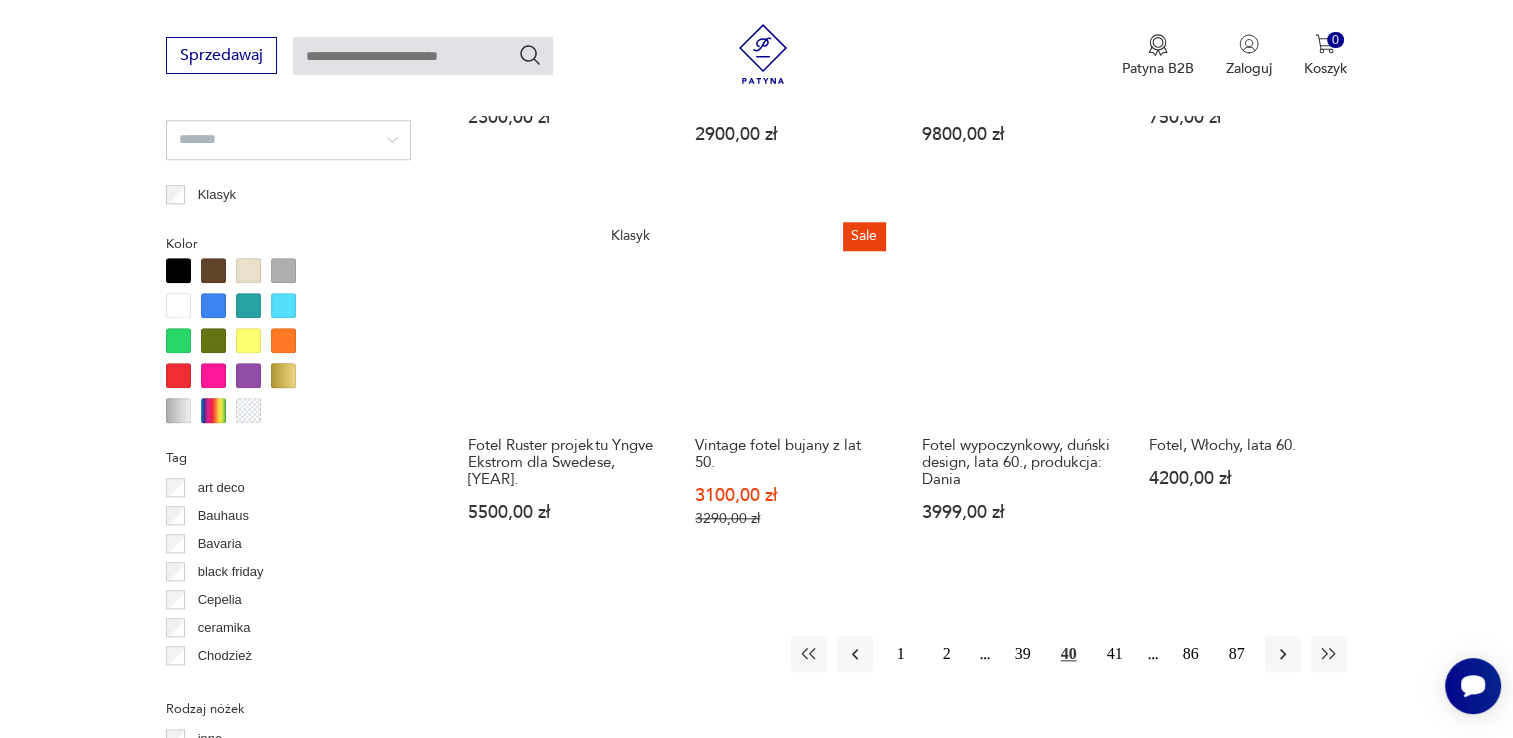 scroll, scrollTop: 2050, scrollLeft: 0, axis: vertical 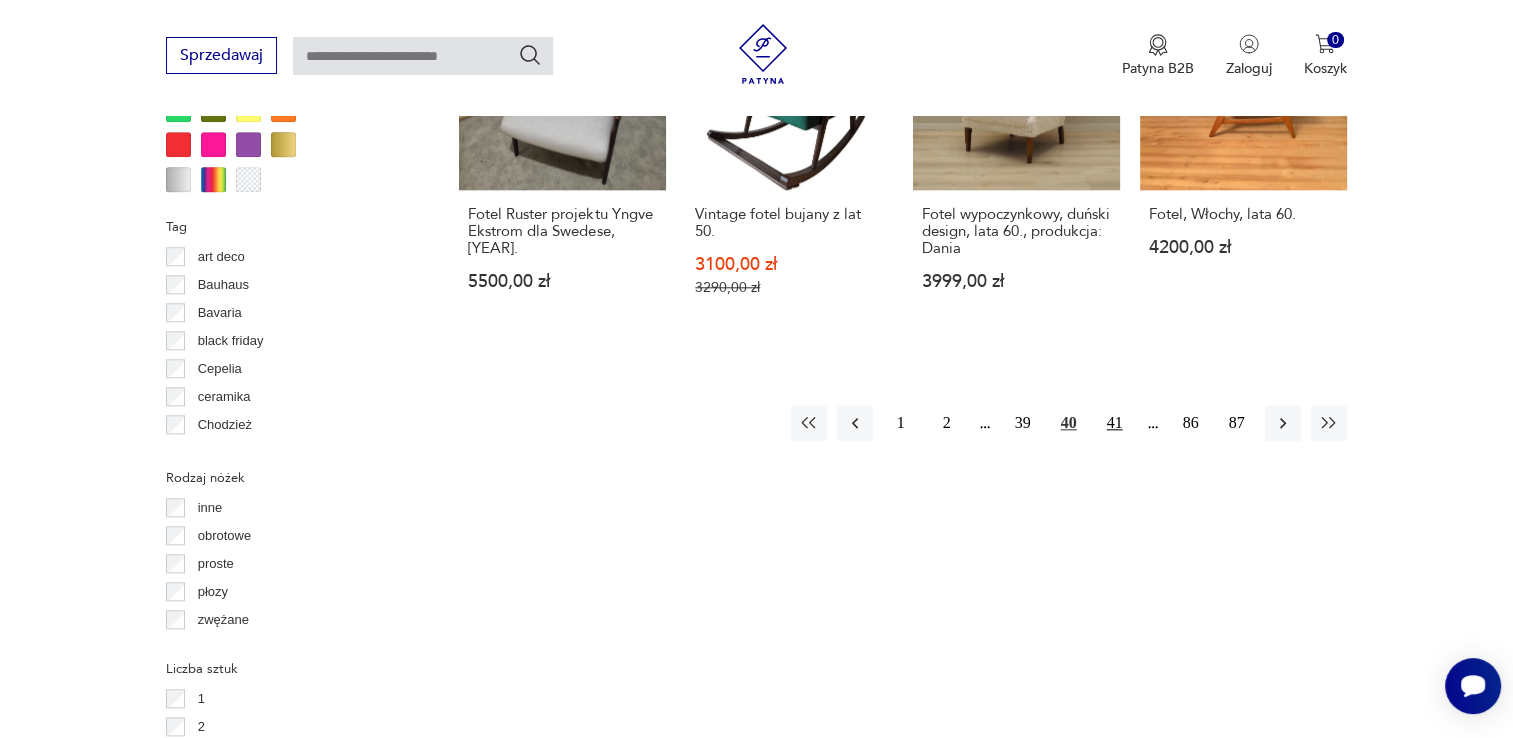 click on "41" at bounding box center (1115, 423) 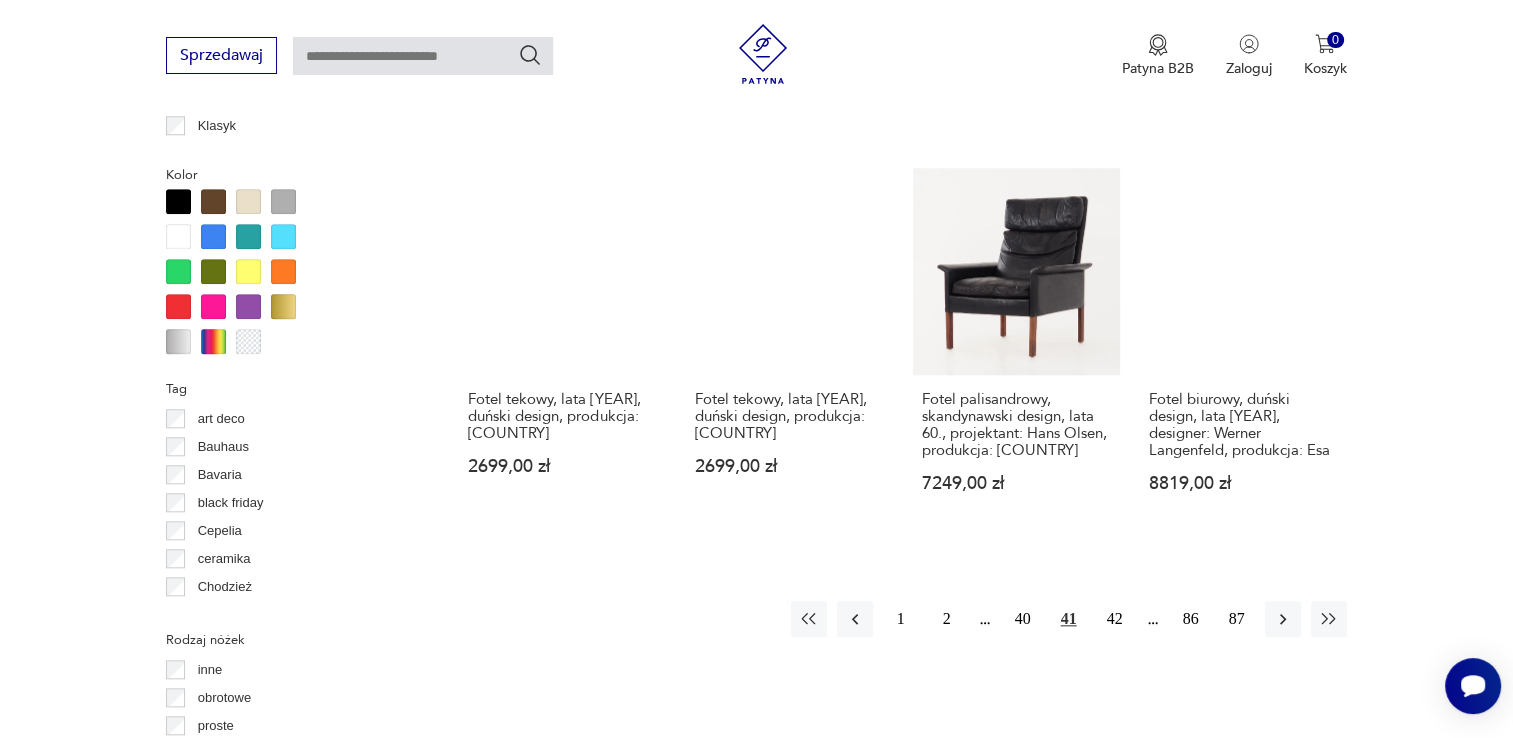 scroll, scrollTop: 1890, scrollLeft: 0, axis: vertical 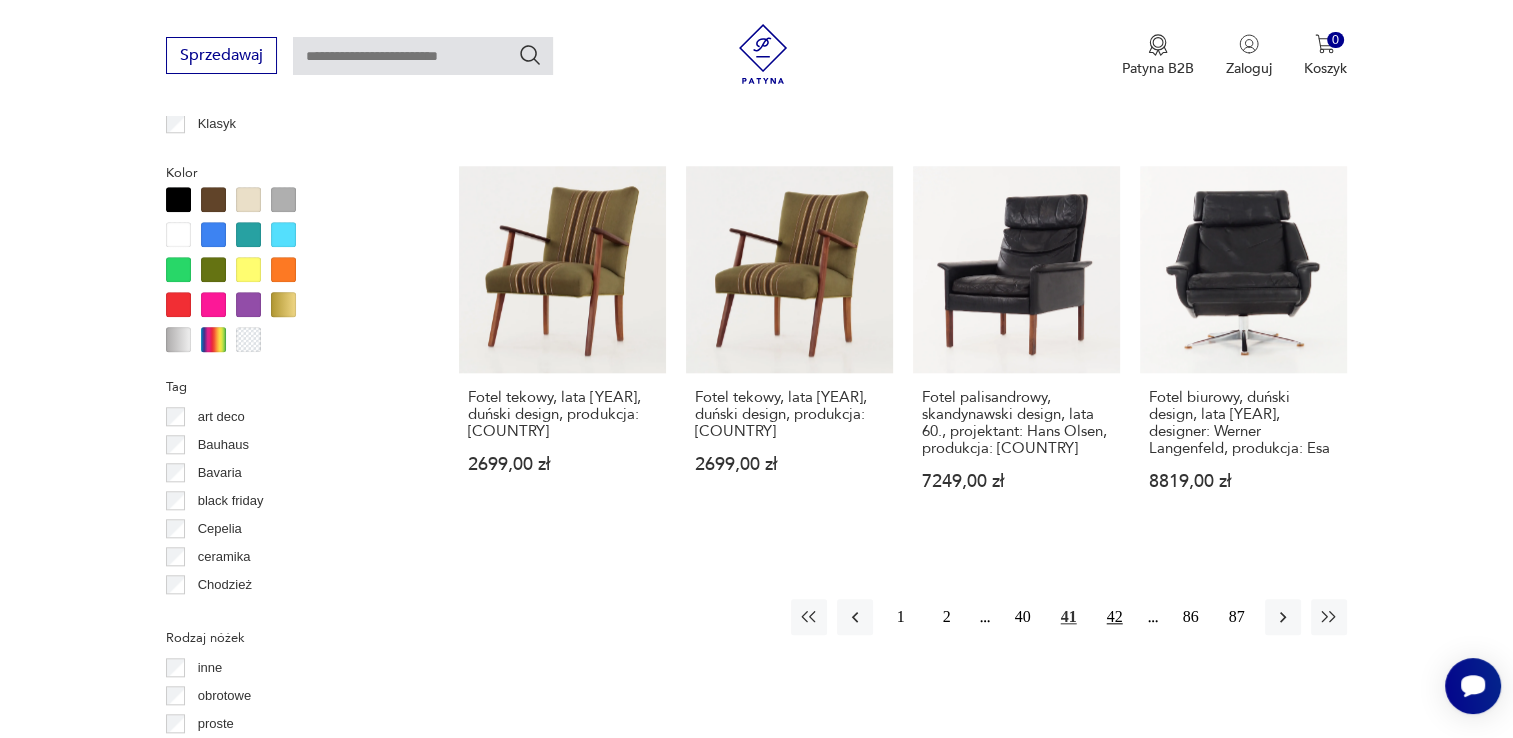 click on "42" at bounding box center (1115, 617) 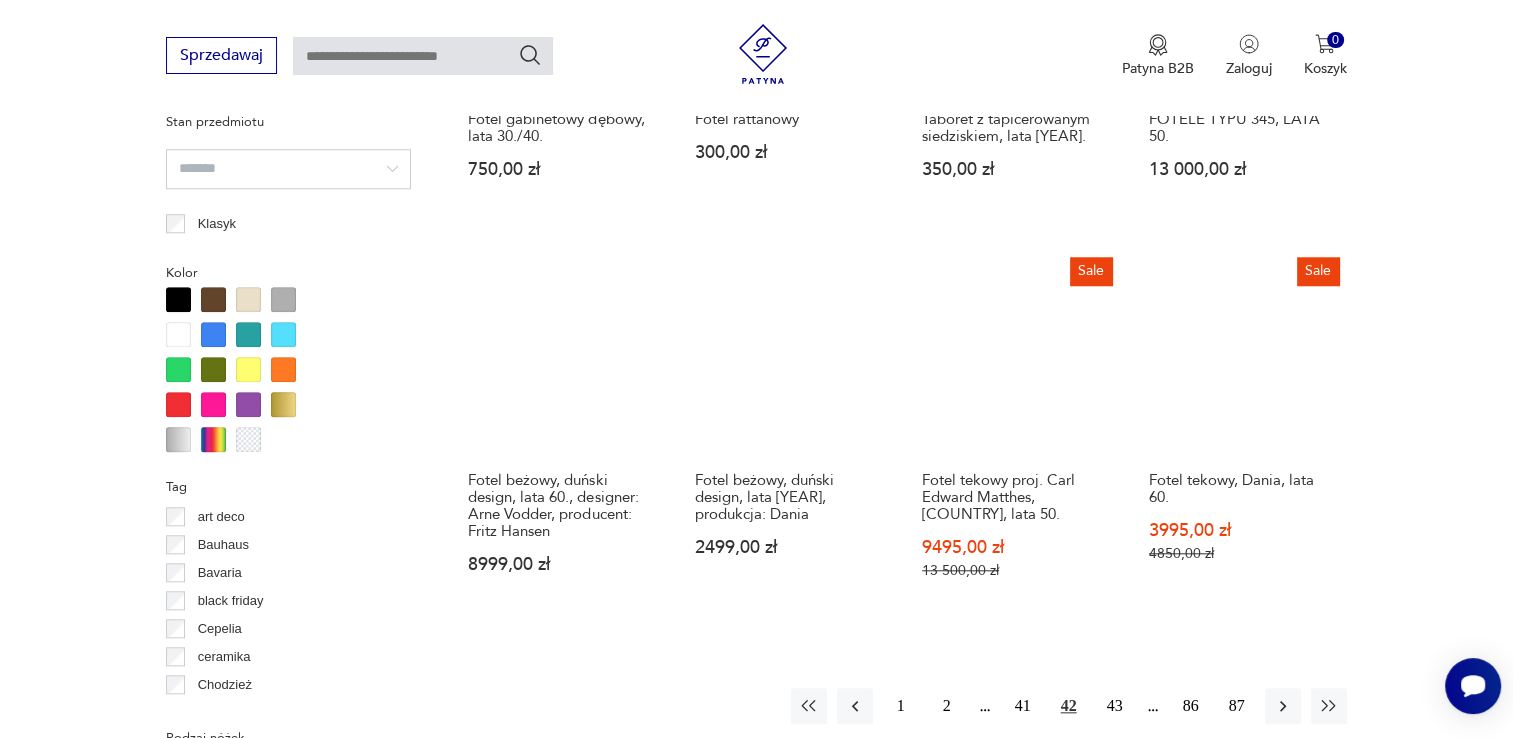 scroll, scrollTop: 1930, scrollLeft: 0, axis: vertical 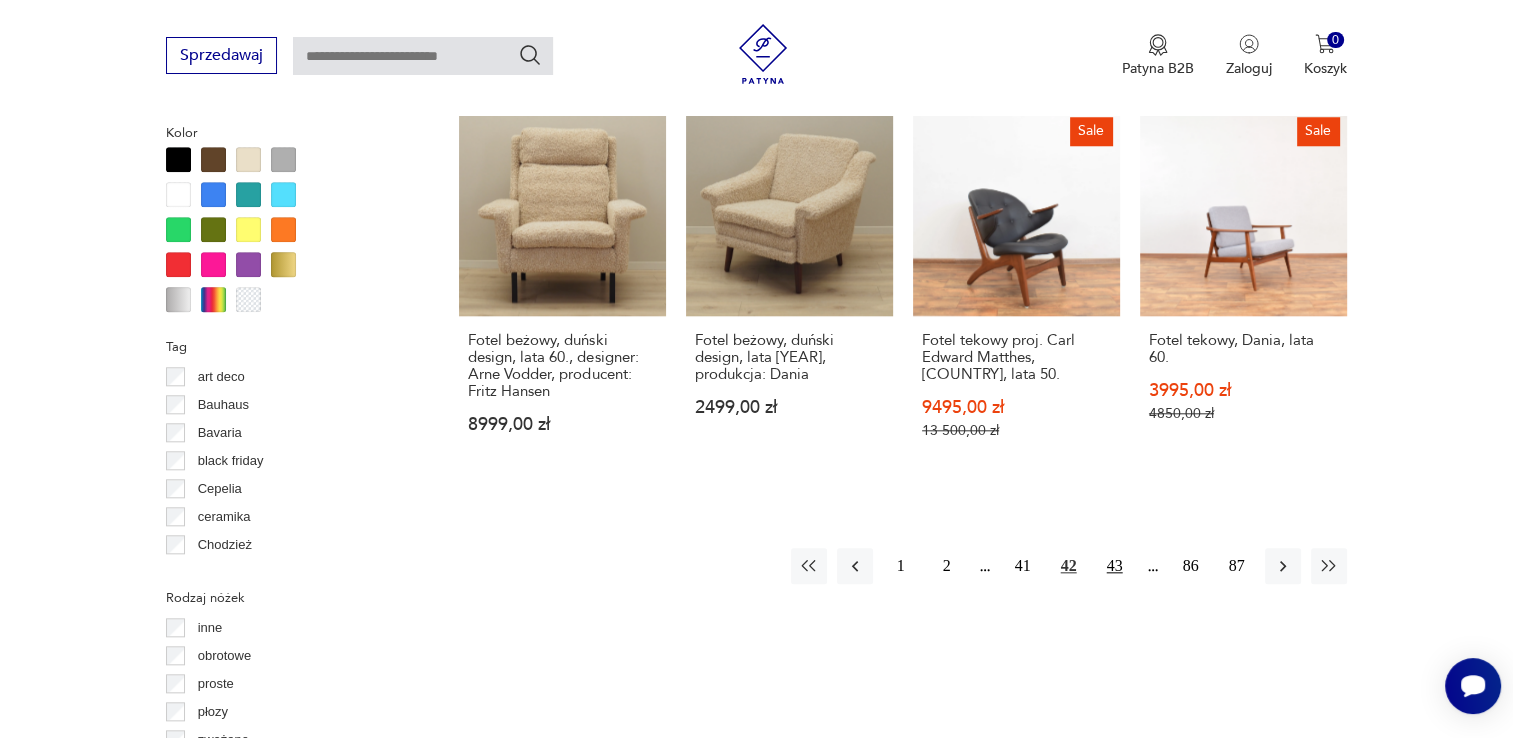 click on "43" at bounding box center [1115, 566] 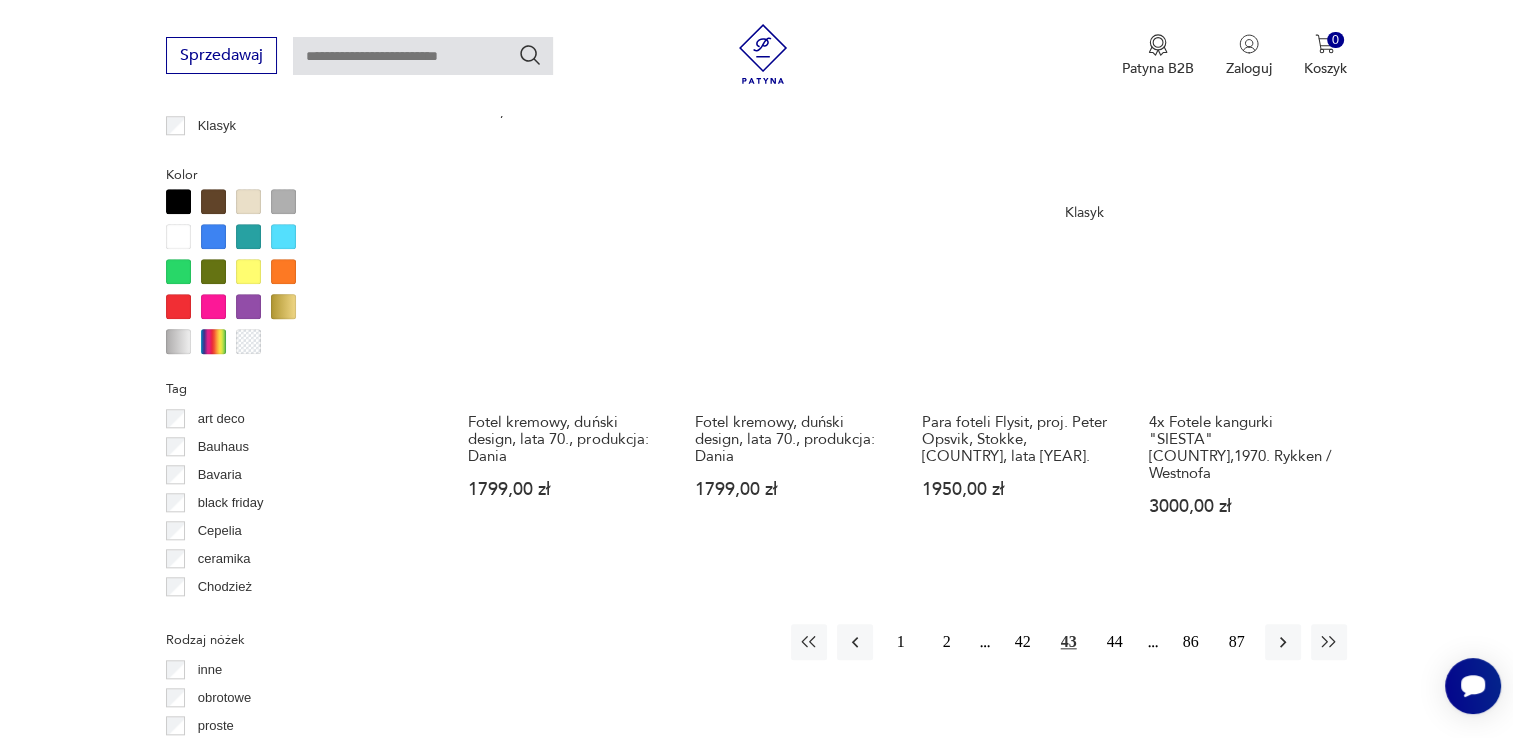 scroll, scrollTop: 1890, scrollLeft: 0, axis: vertical 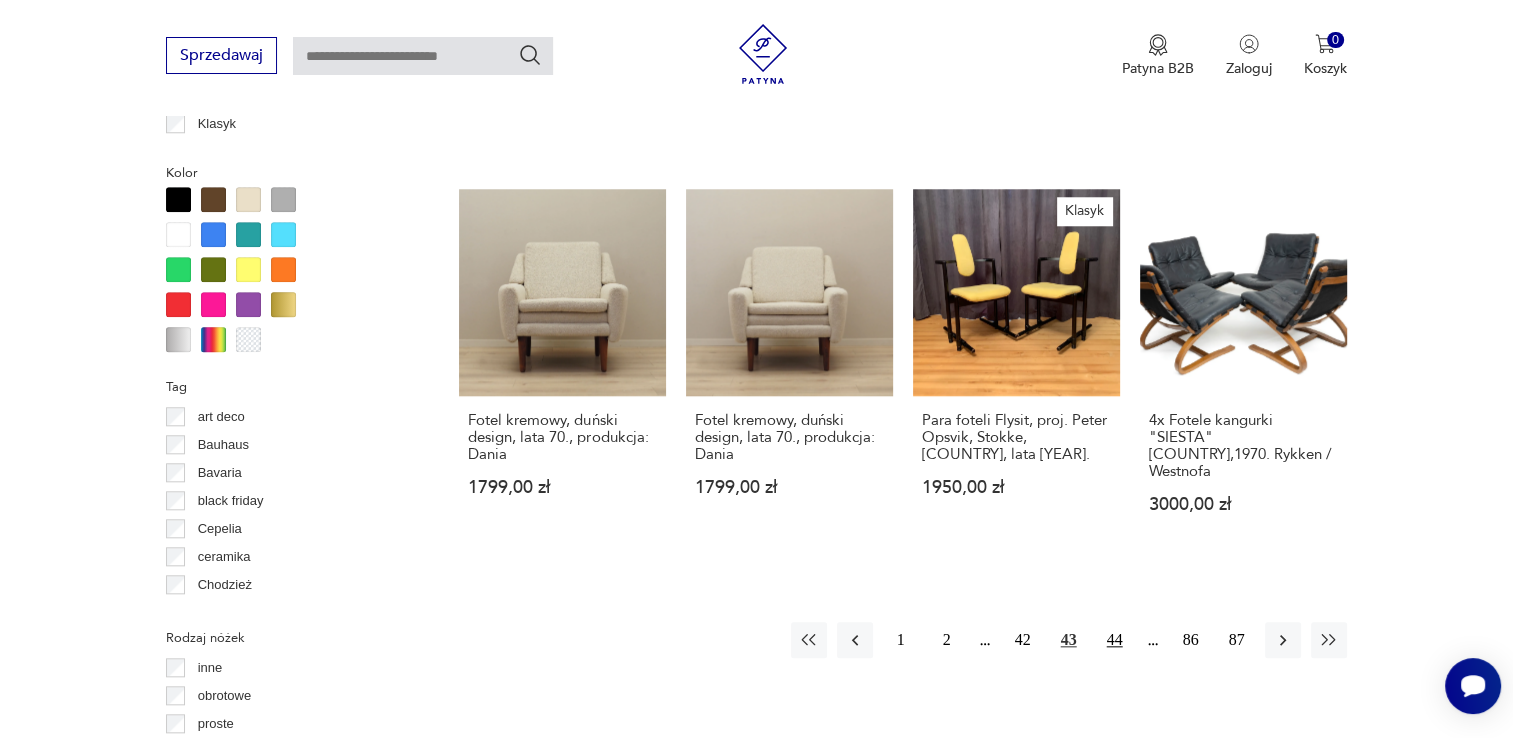 click on "44" at bounding box center (1115, 640) 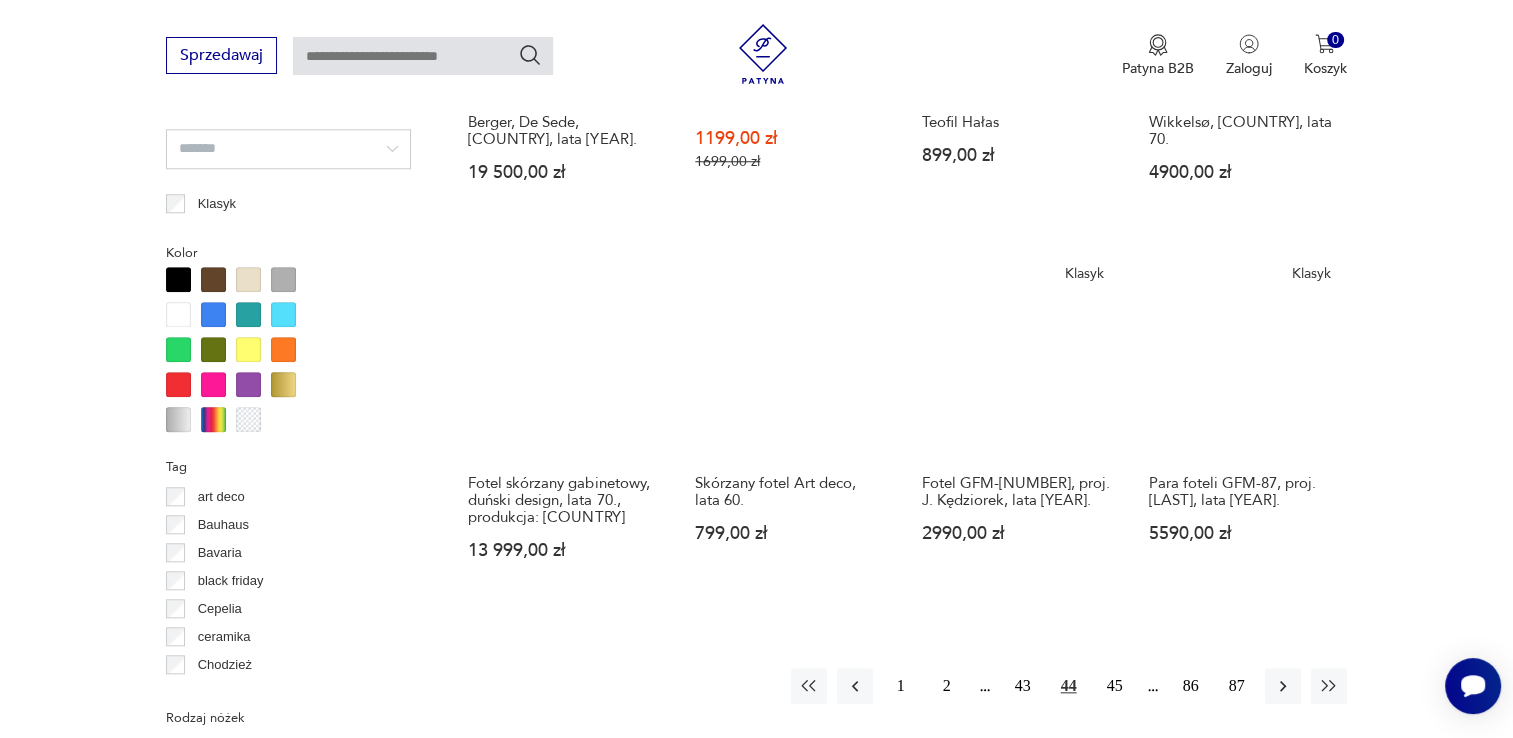 scroll, scrollTop: 1850, scrollLeft: 0, axis: vertical 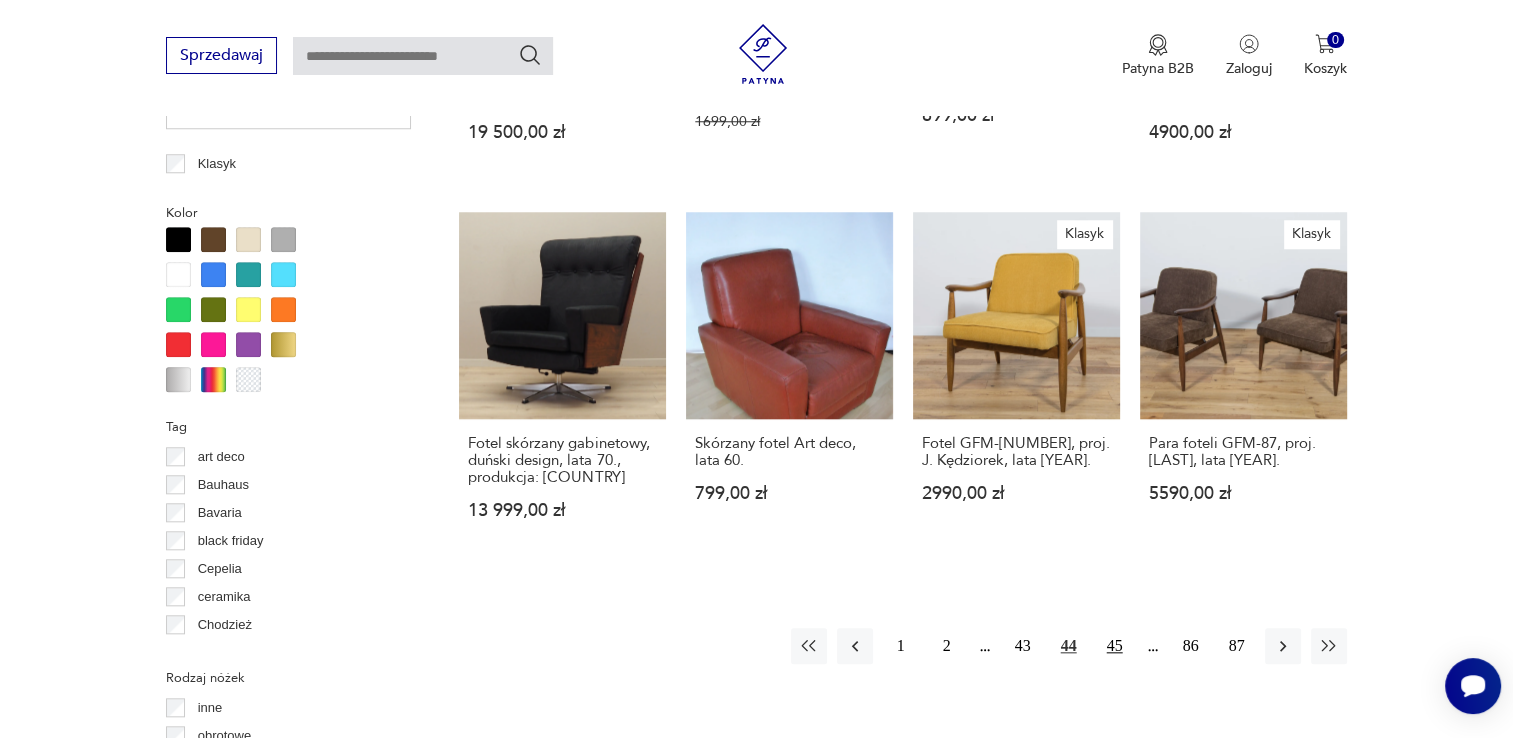 click on "45" at bounding box center (1115, 646) 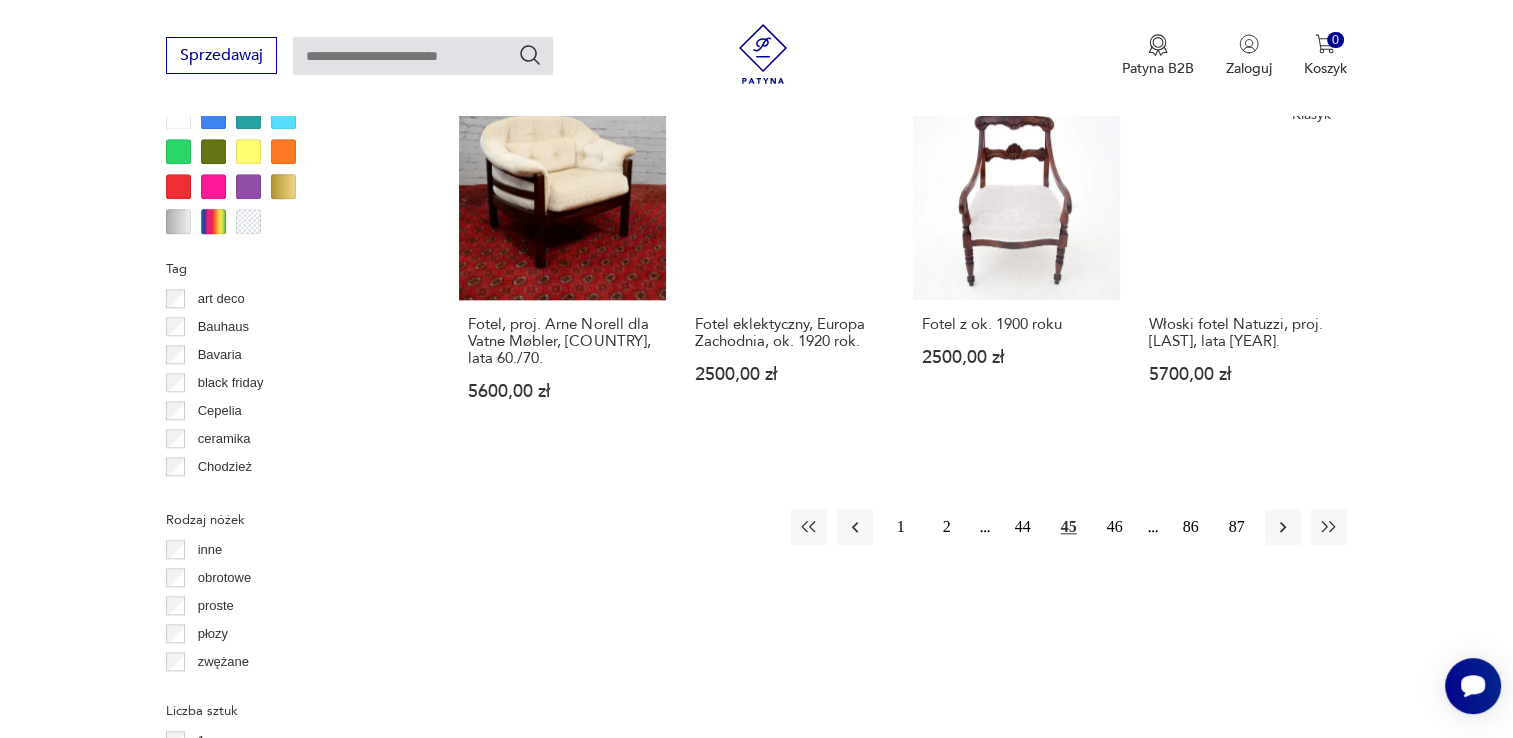 scroll, scrollTop: 2010, scrollLeft: 0, axis: vertical 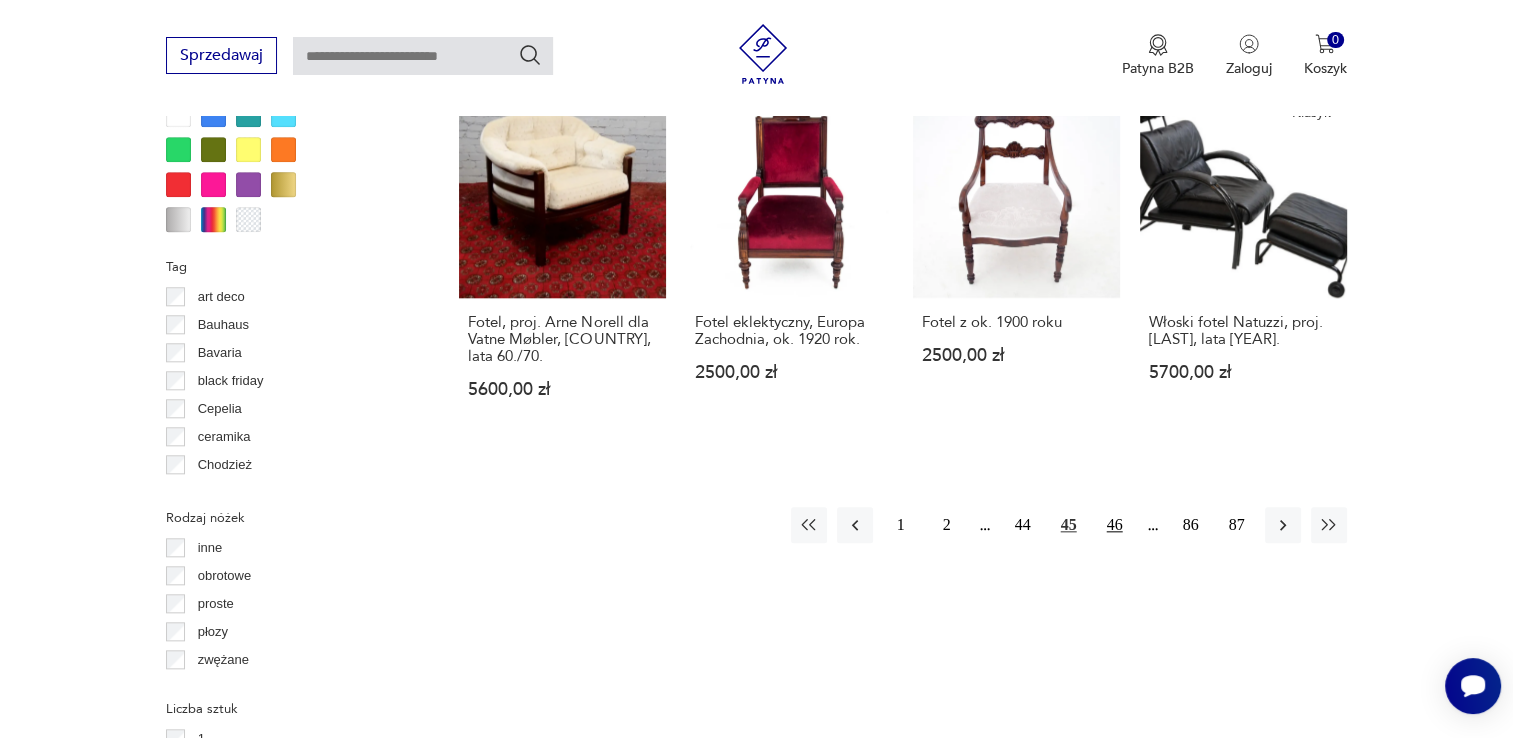 click on "46" at bounding box center (1115, 525) 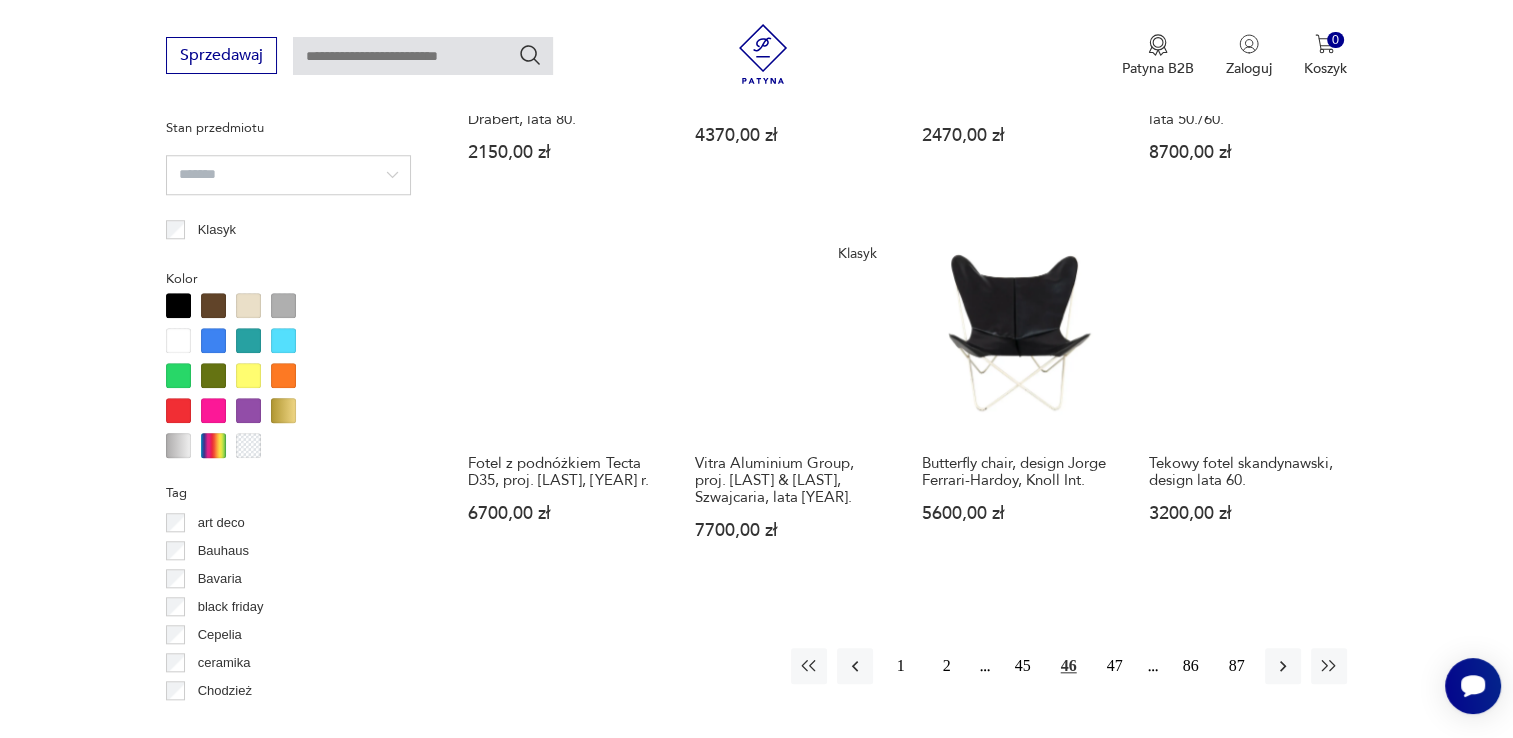 scroll, scrollTop: 1810, scrollLeft: 0, axis: vertical 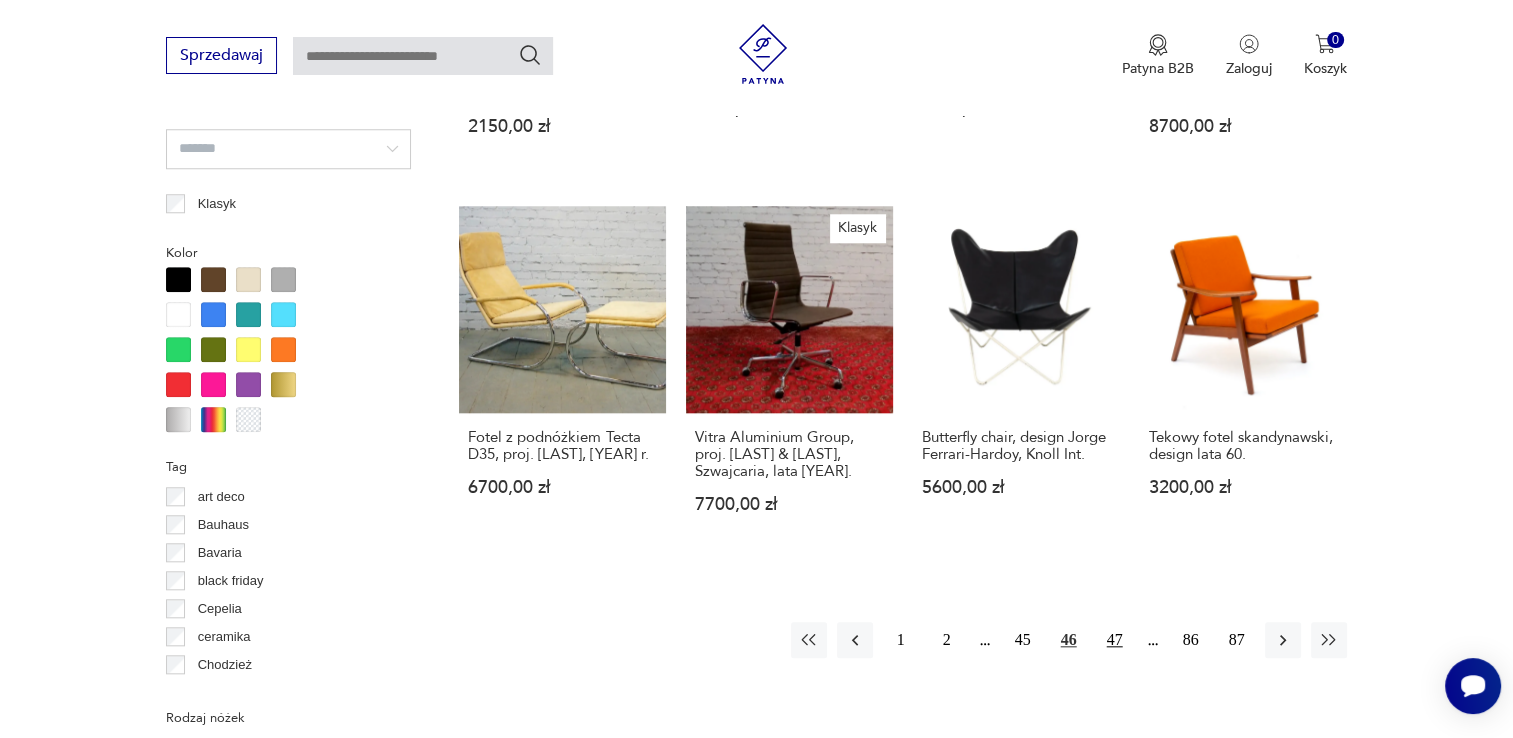 click on "47" at bounding box center [1115, 640] 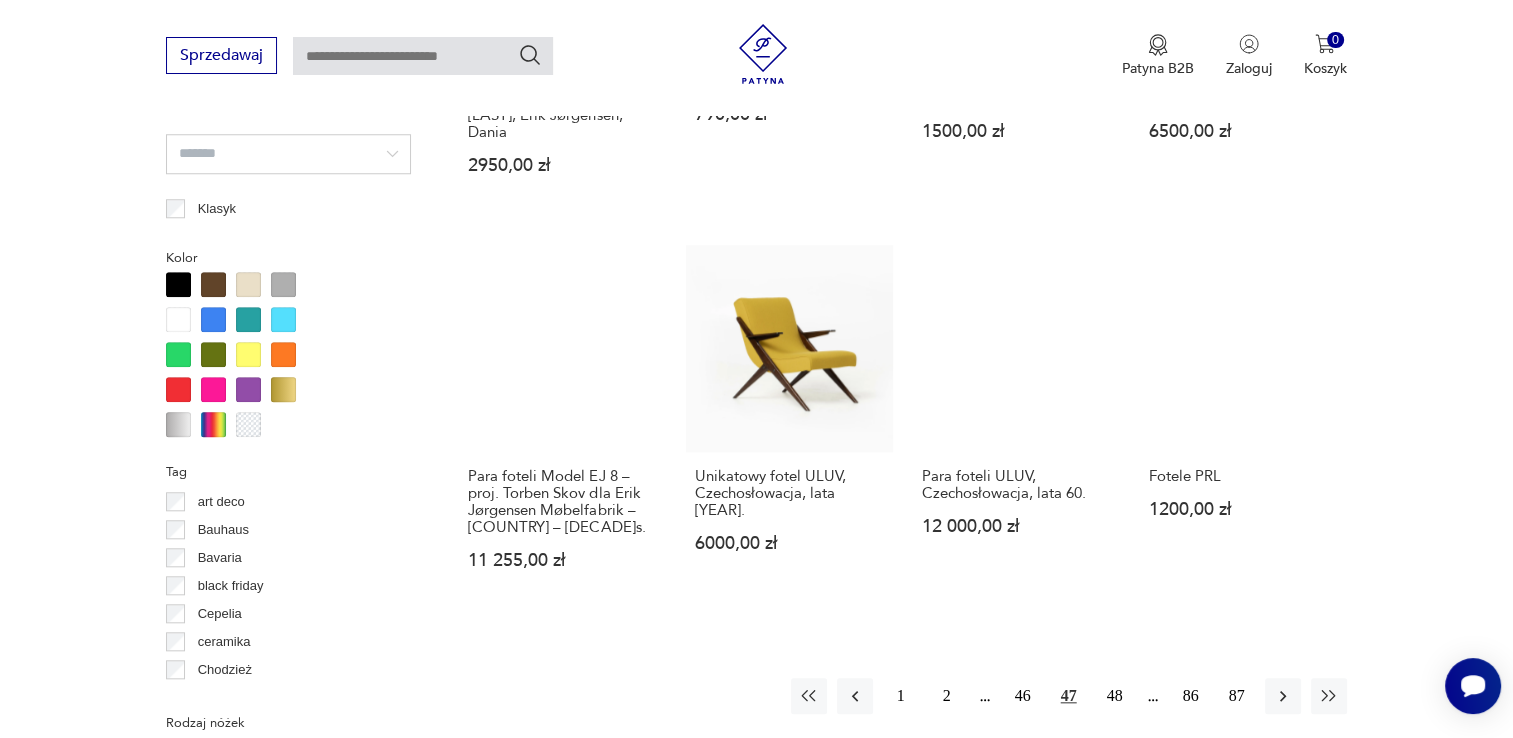 scroll, scrollTop: 1850, scrollLeft: 0, axis: vertical 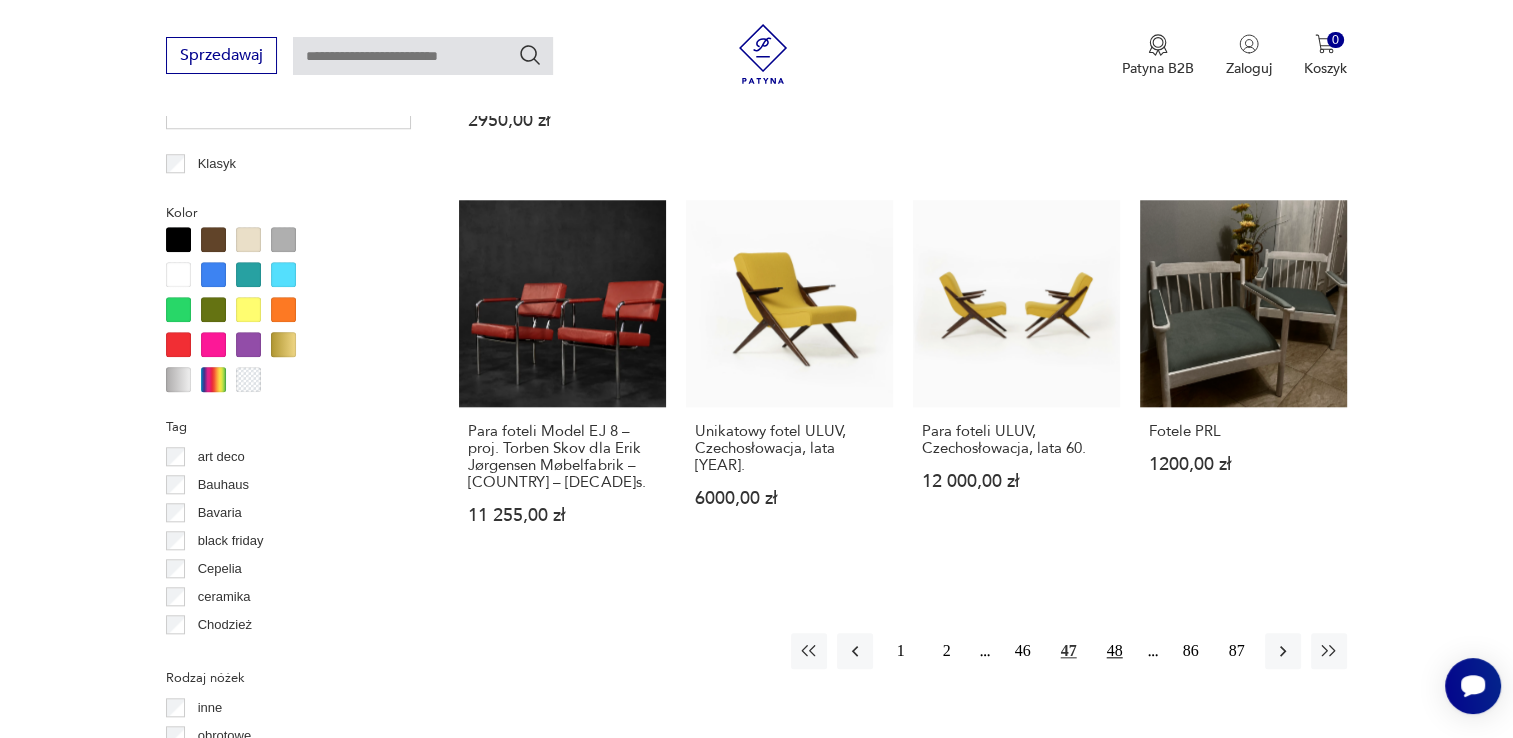click on "48" at bounding box center [1115, 651] 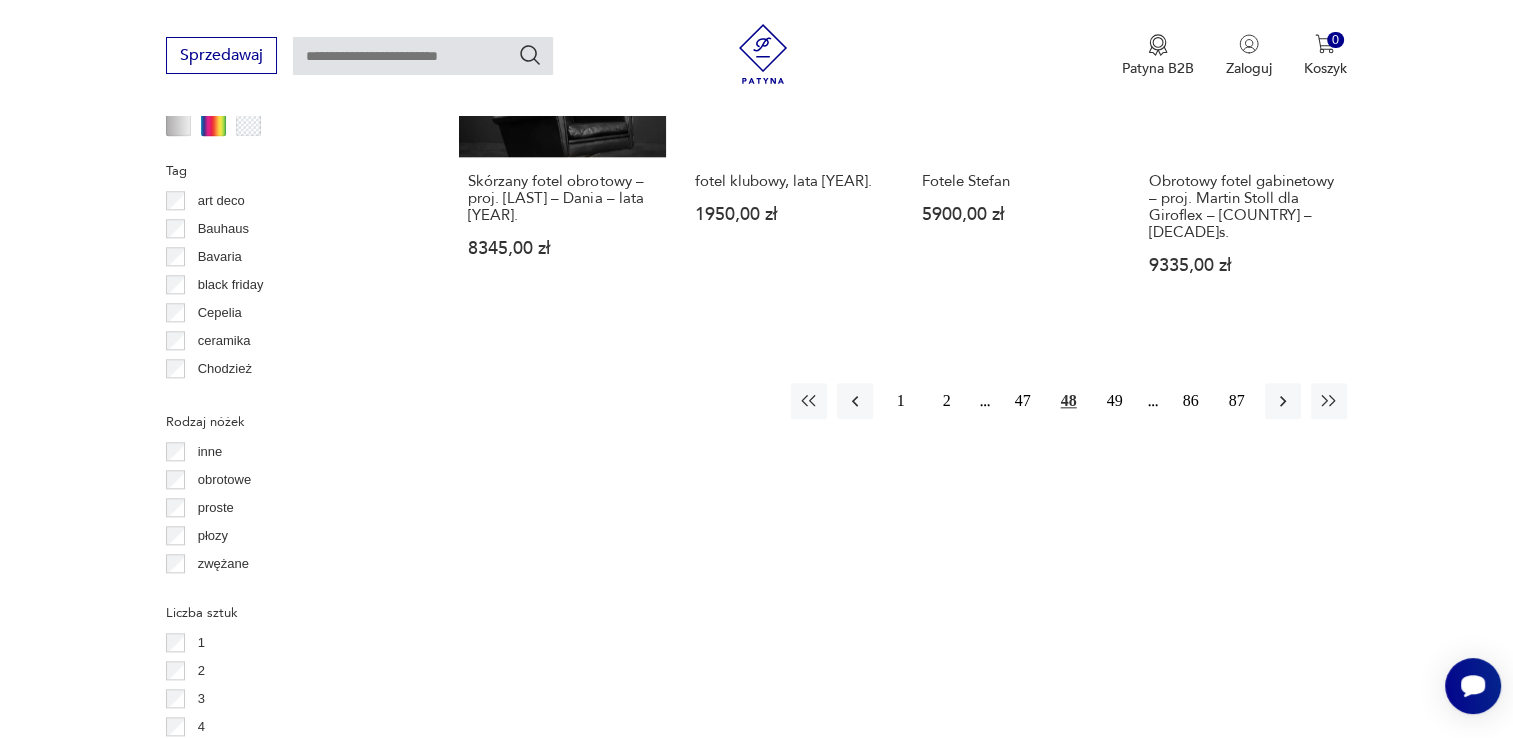 scroll, scrollTop: 2130, scrollLeft: 0, axis: vertical 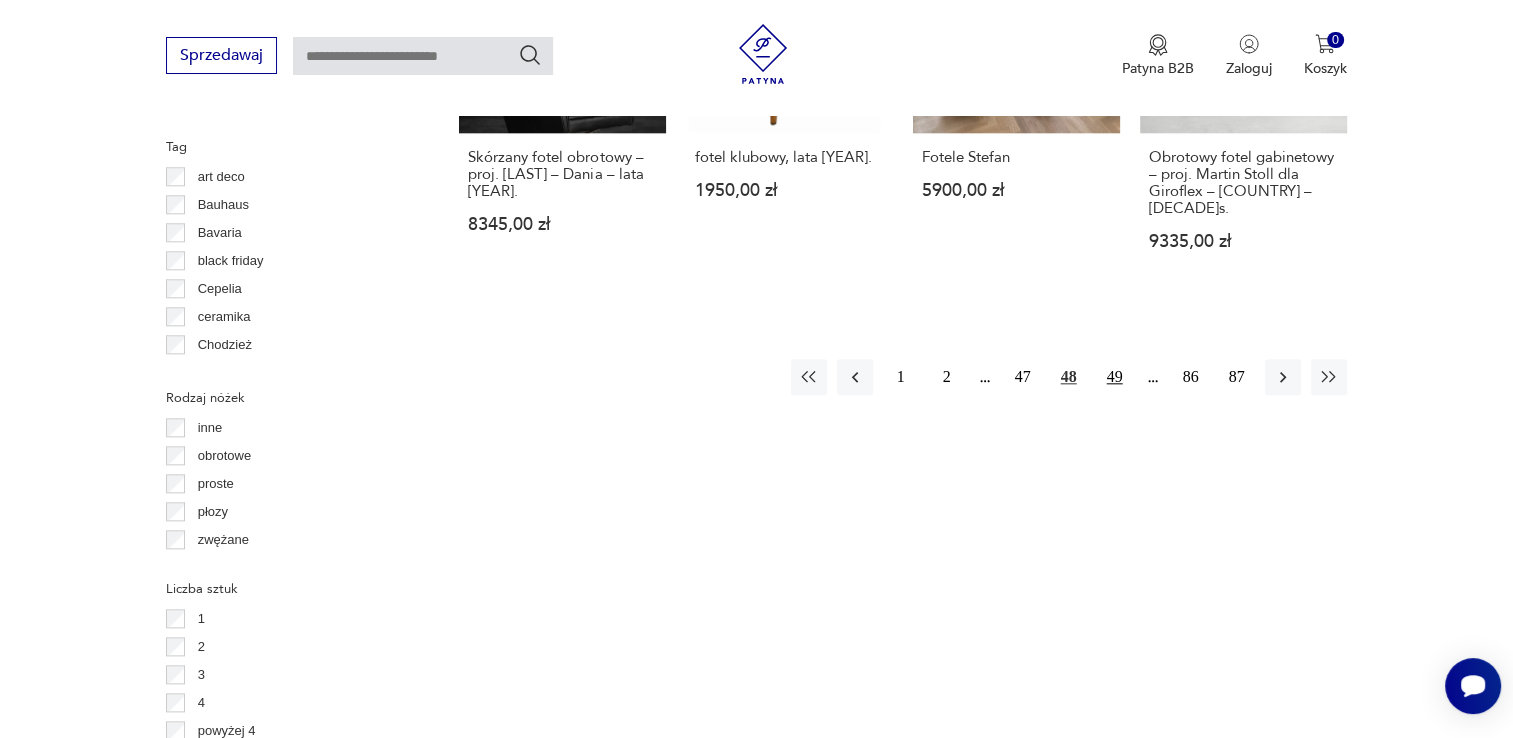 click on "49" at bounding box center [1115, 377] 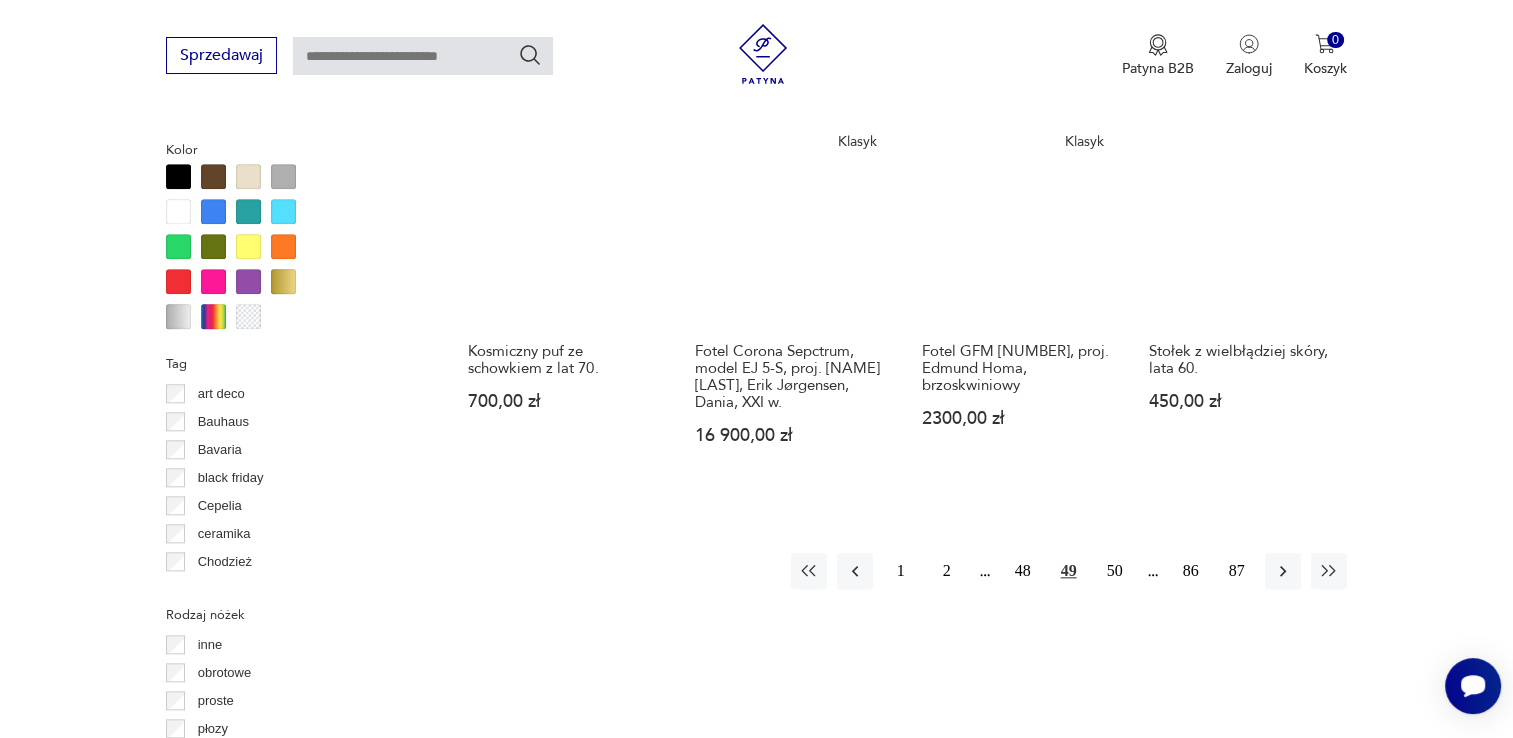 scroll, scrollTop: 2010, scrollLeft: 0, axis: vertical 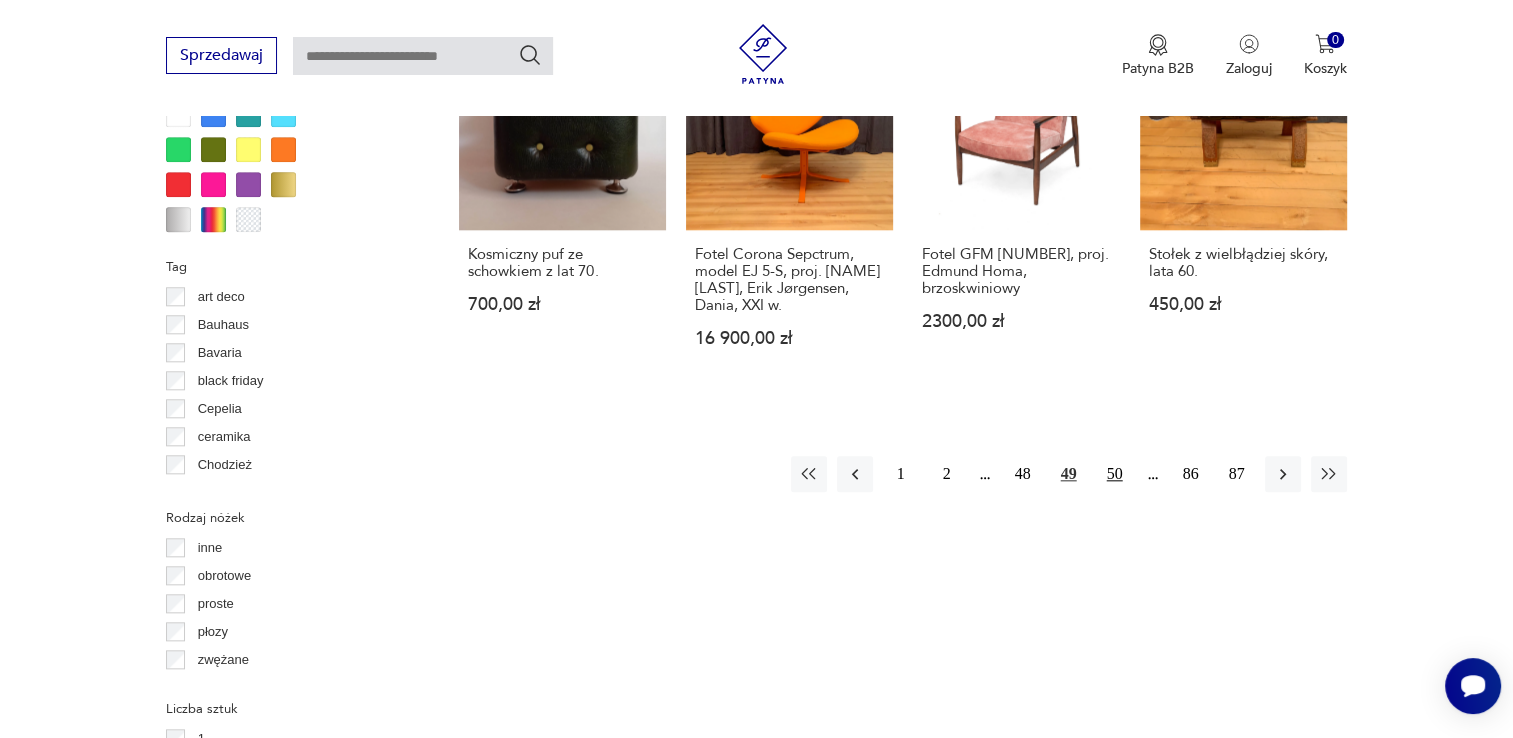 click on "50" at bounding box center [1115, 474] 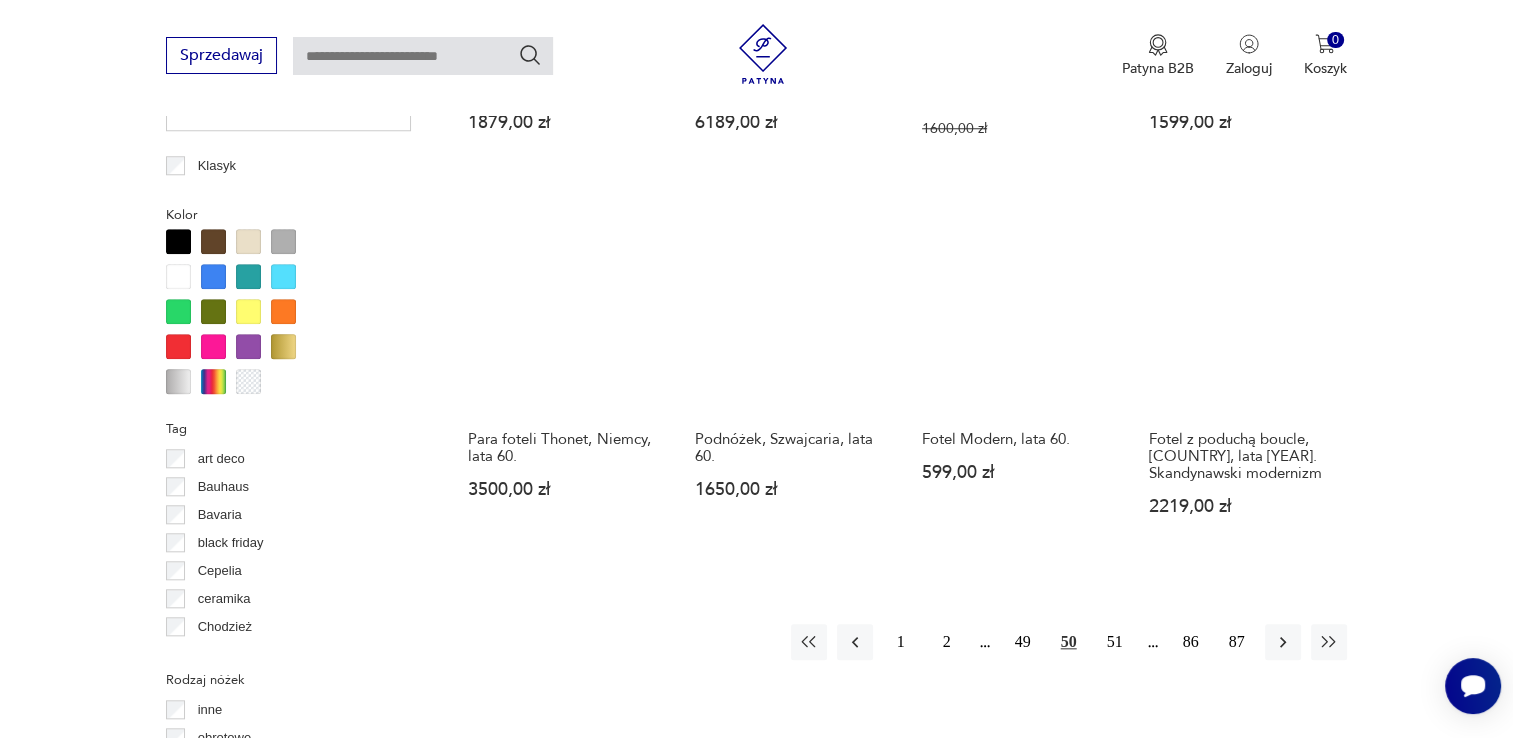 scroll, scrollTop: 1850, scrollLeft: 0, axis: vertical 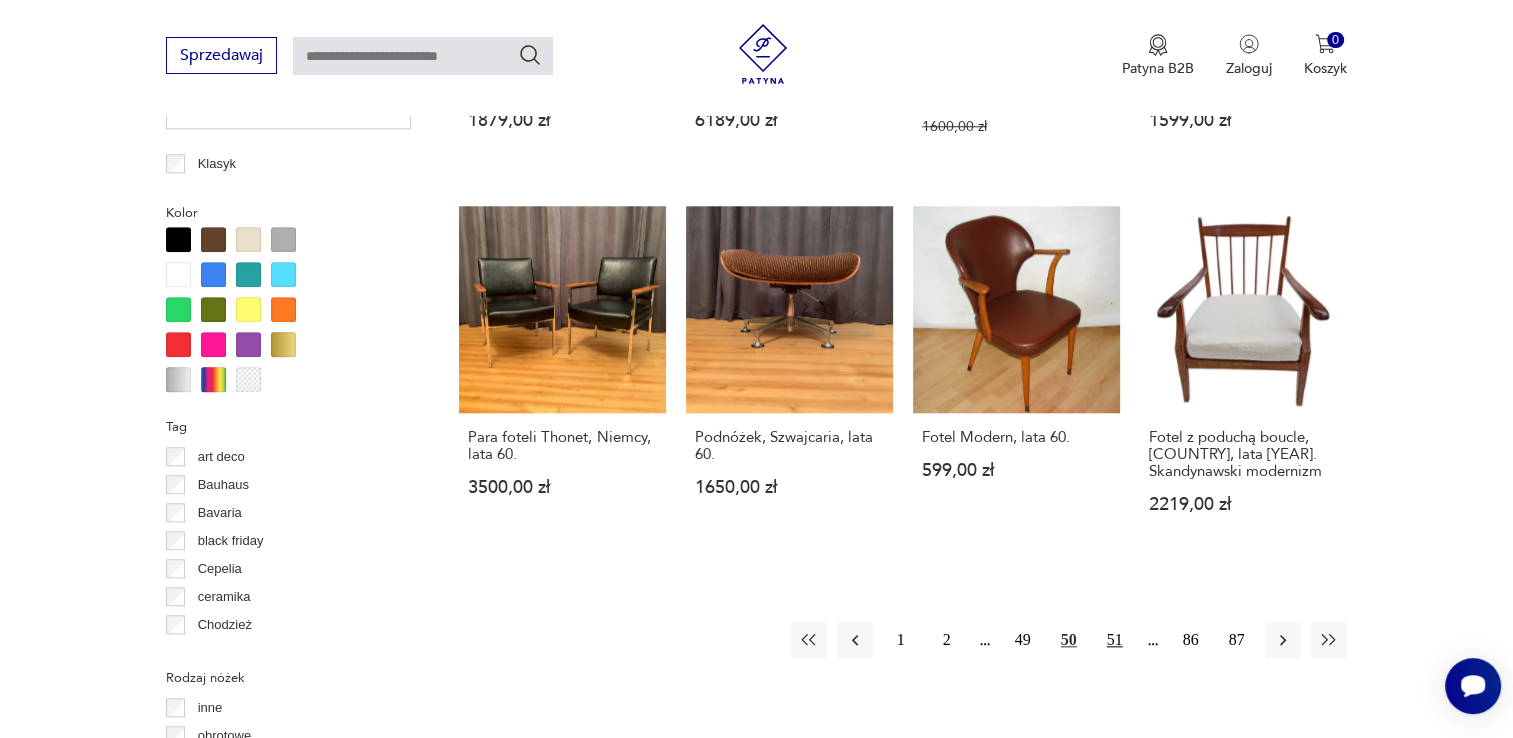 click on "51" at bounding box center [1115, 640] 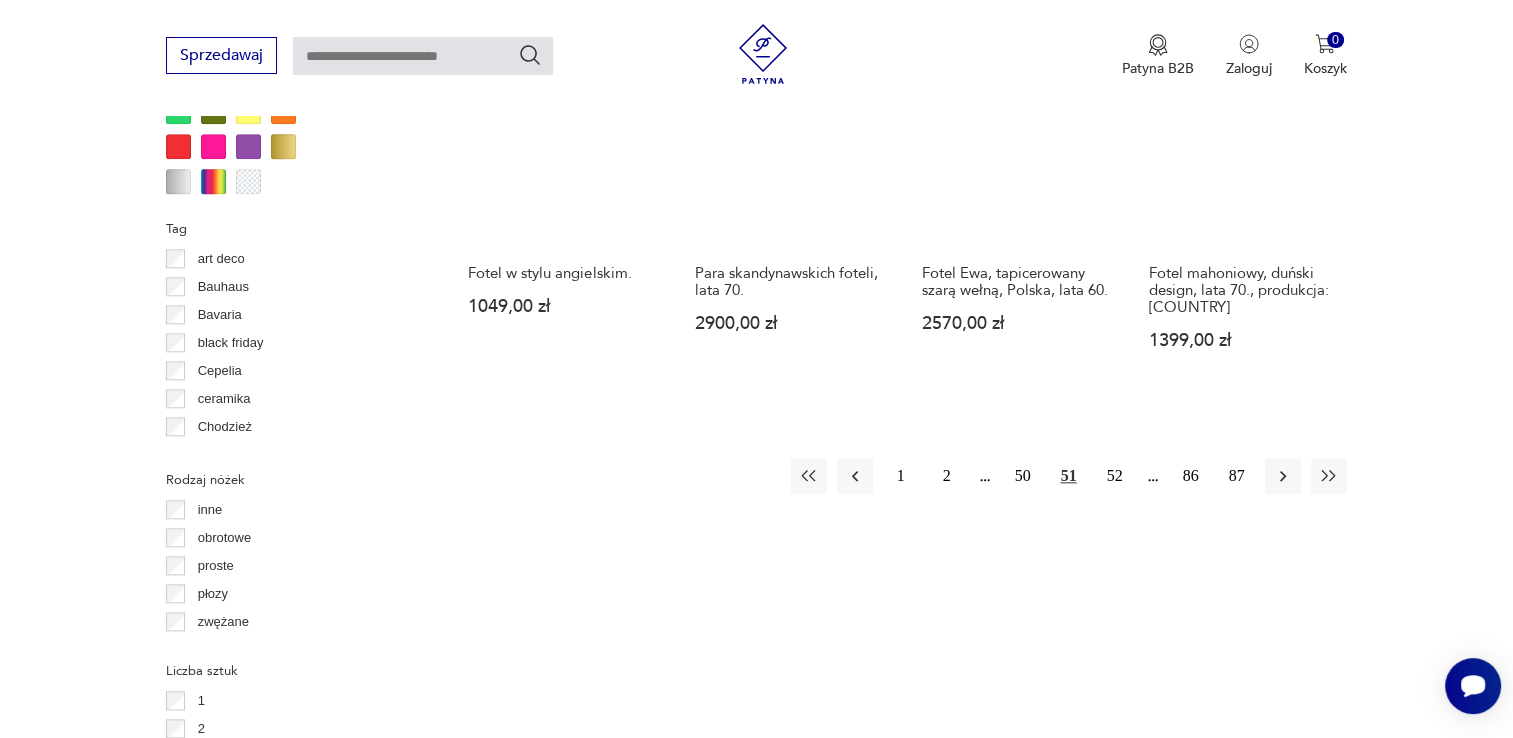 scroll, scrollTop: 2050, scrollLeft: 0, axis: vertical 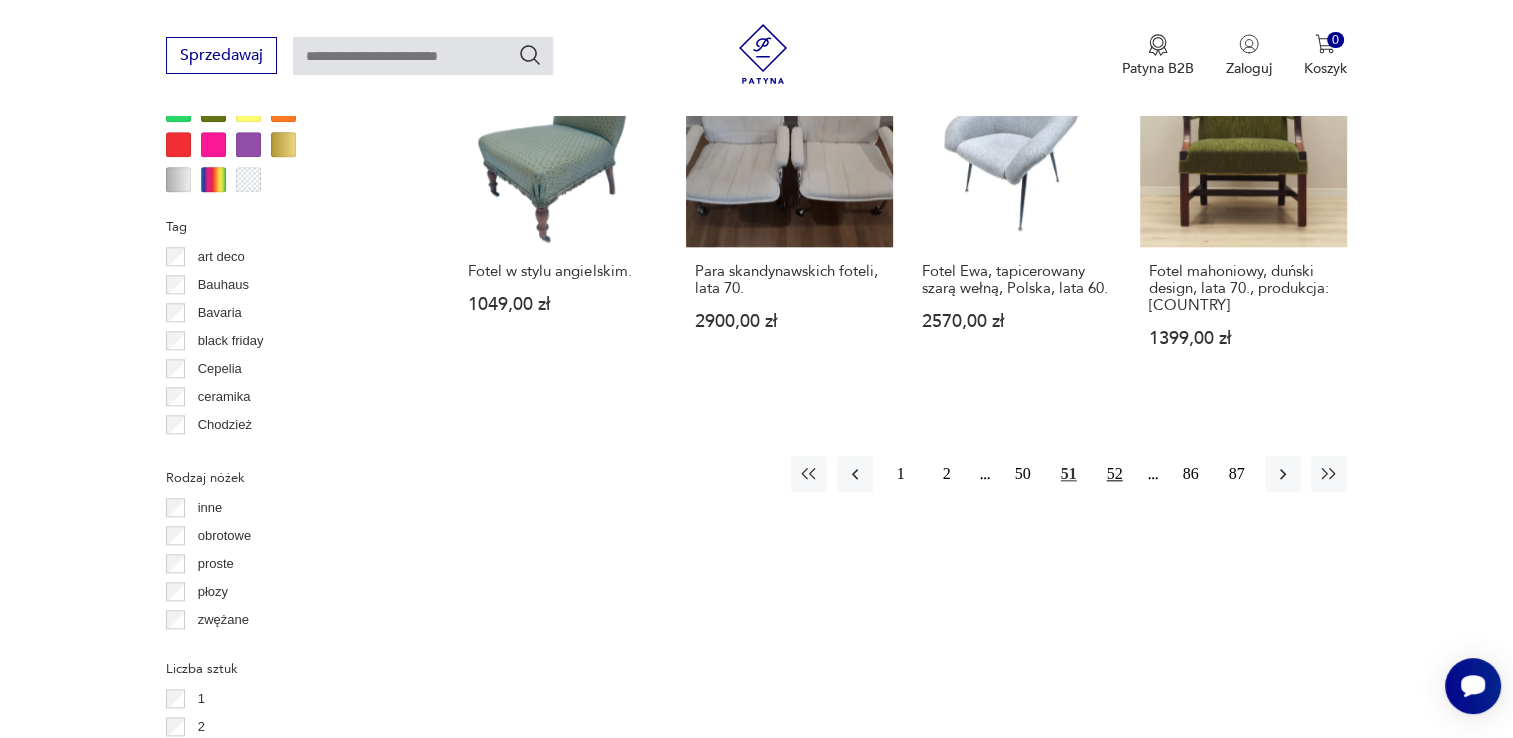 click on "52" at bounding box center (1115, 474) 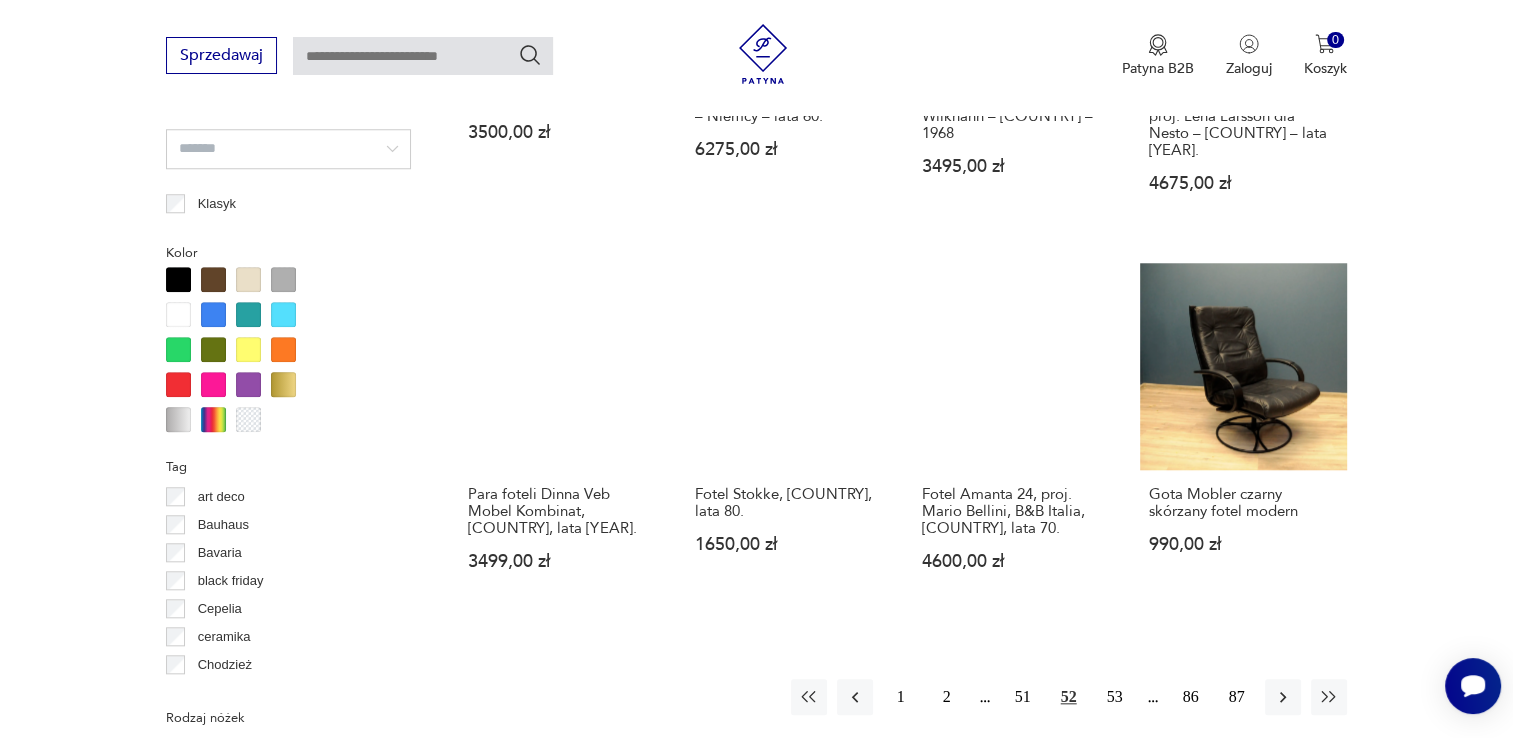 scroll, scrollTop: 1850, scrollLeft: 0, axis: vertical 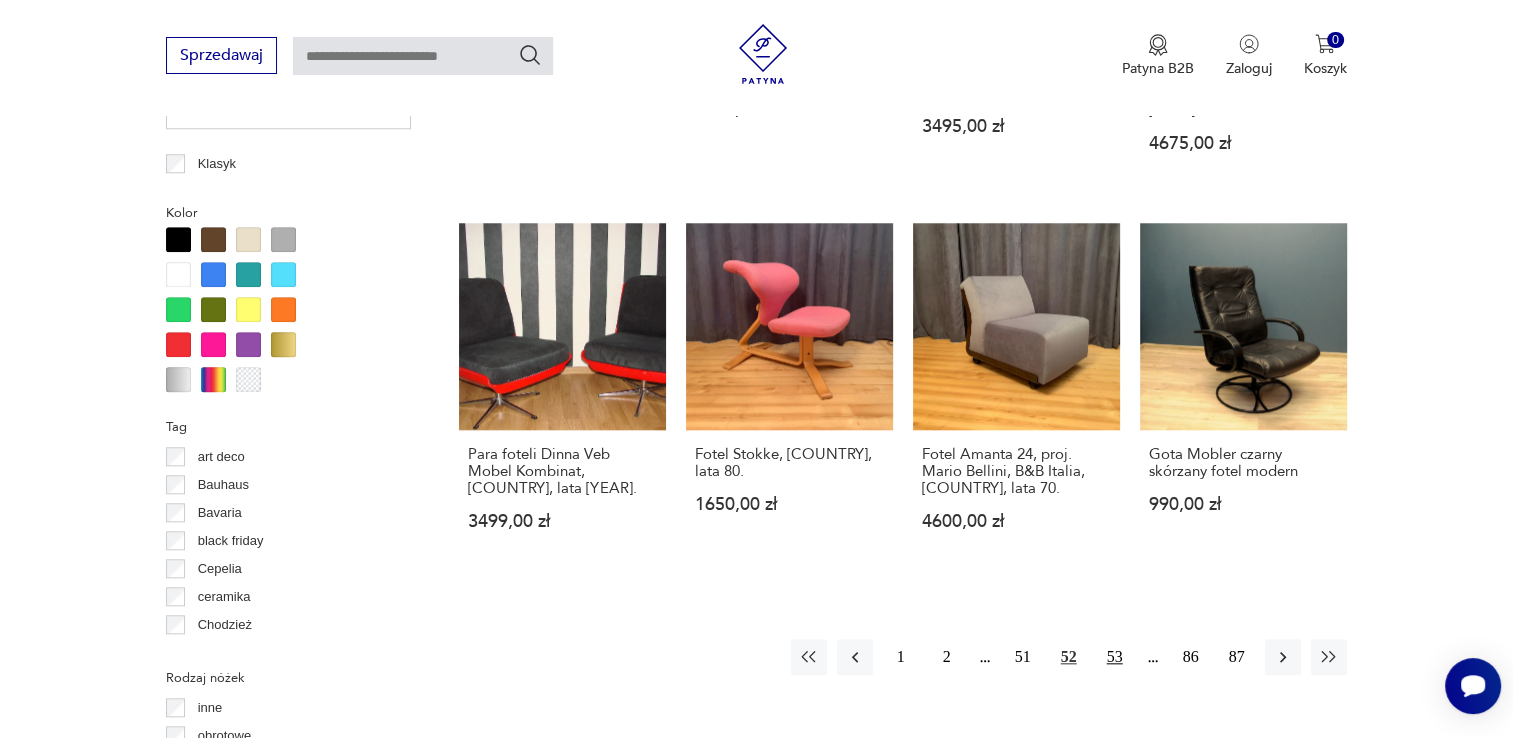 click on "53" at bounding box center [1115, 657] 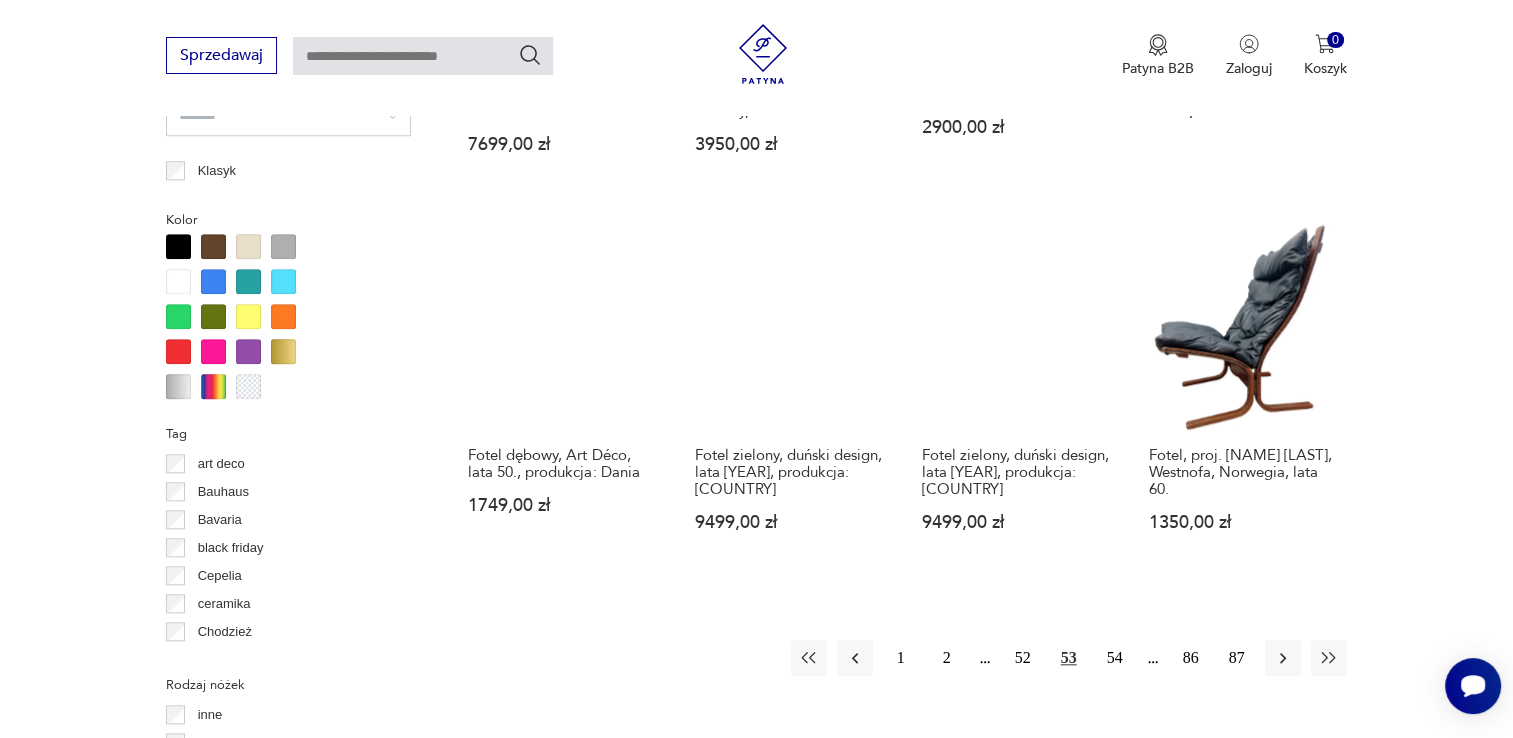 scroll, scrollTop: 1850, scrollLeft: 0, axis: vertical 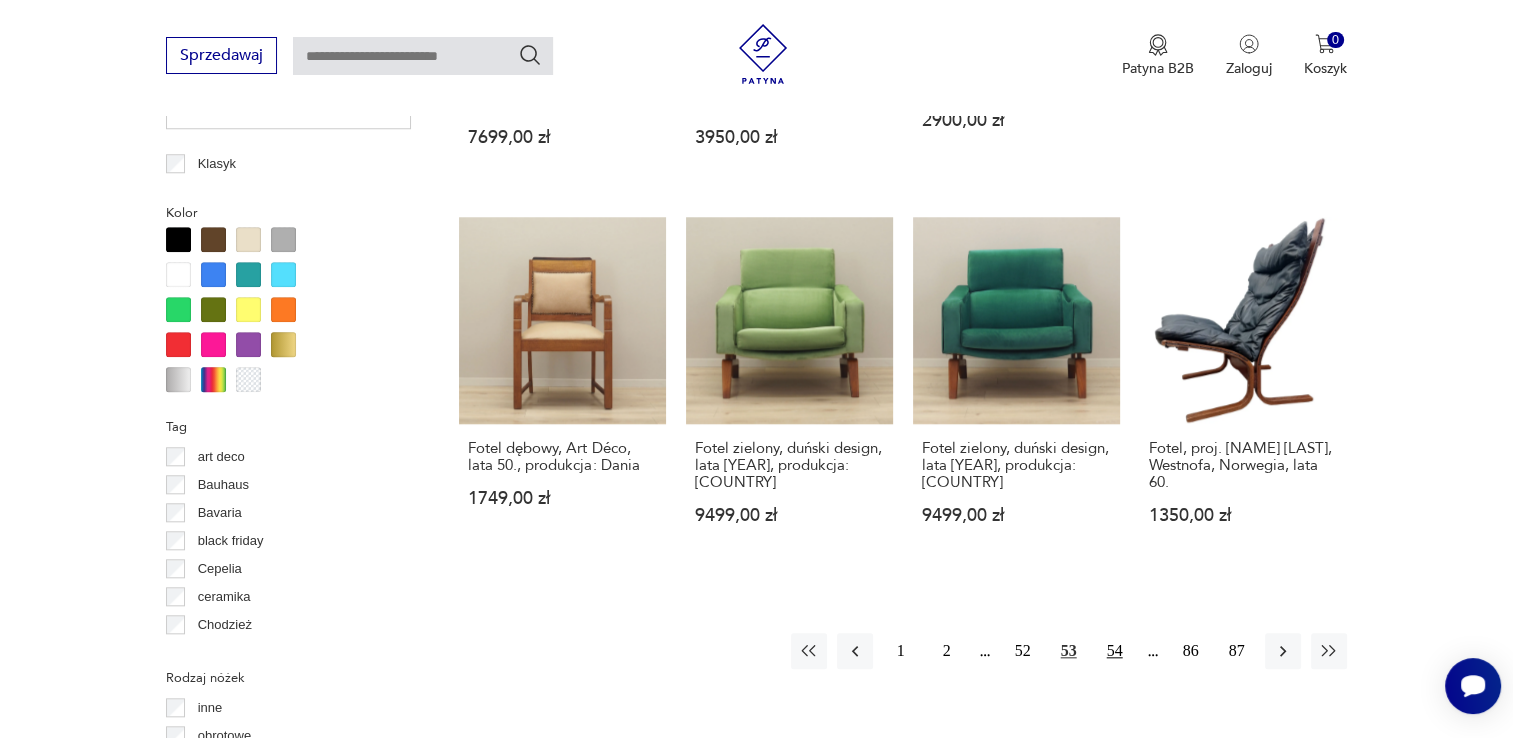 click on "54" at bounding box center (1115, 651) 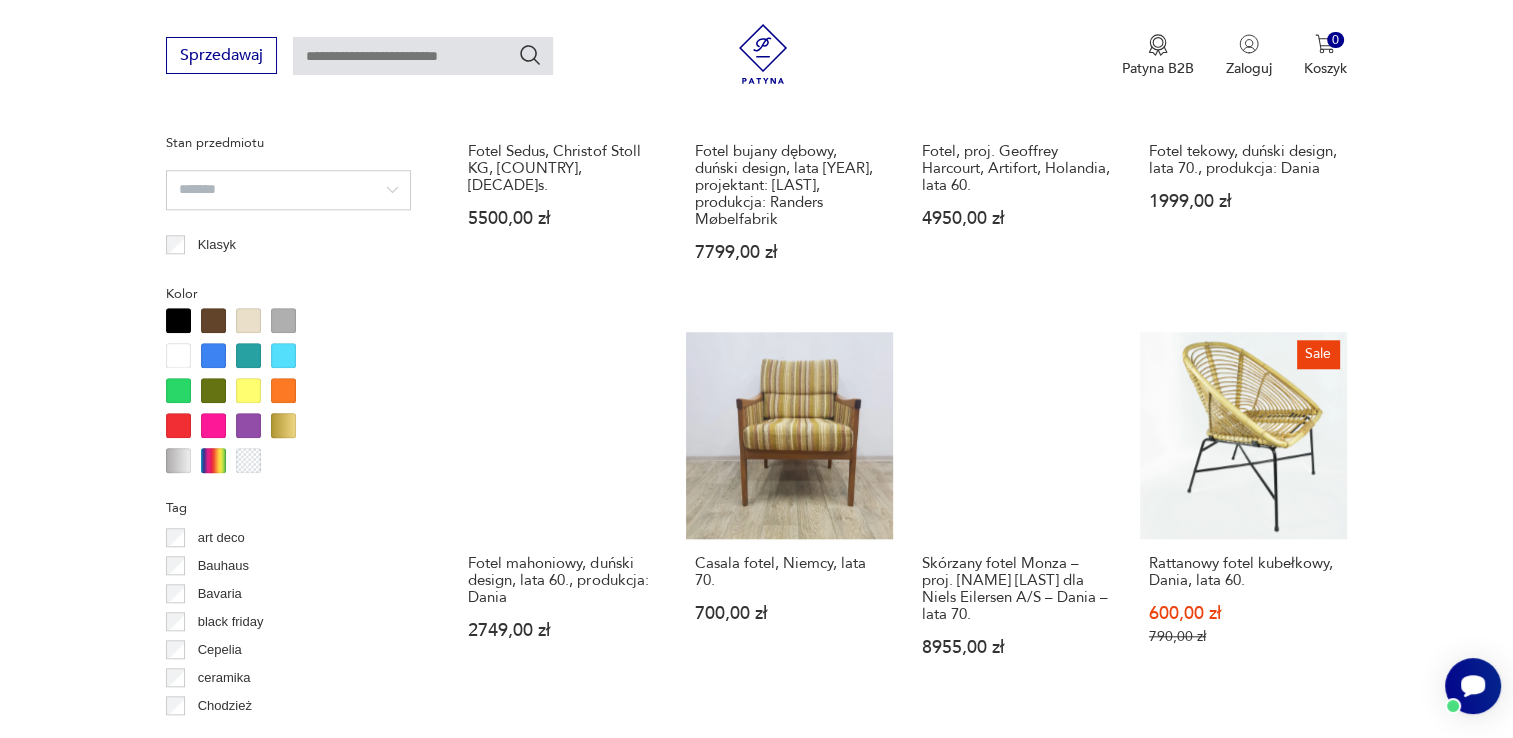 scroll, scrollTop: 1930, scrollLeft: 0, axis: vertical 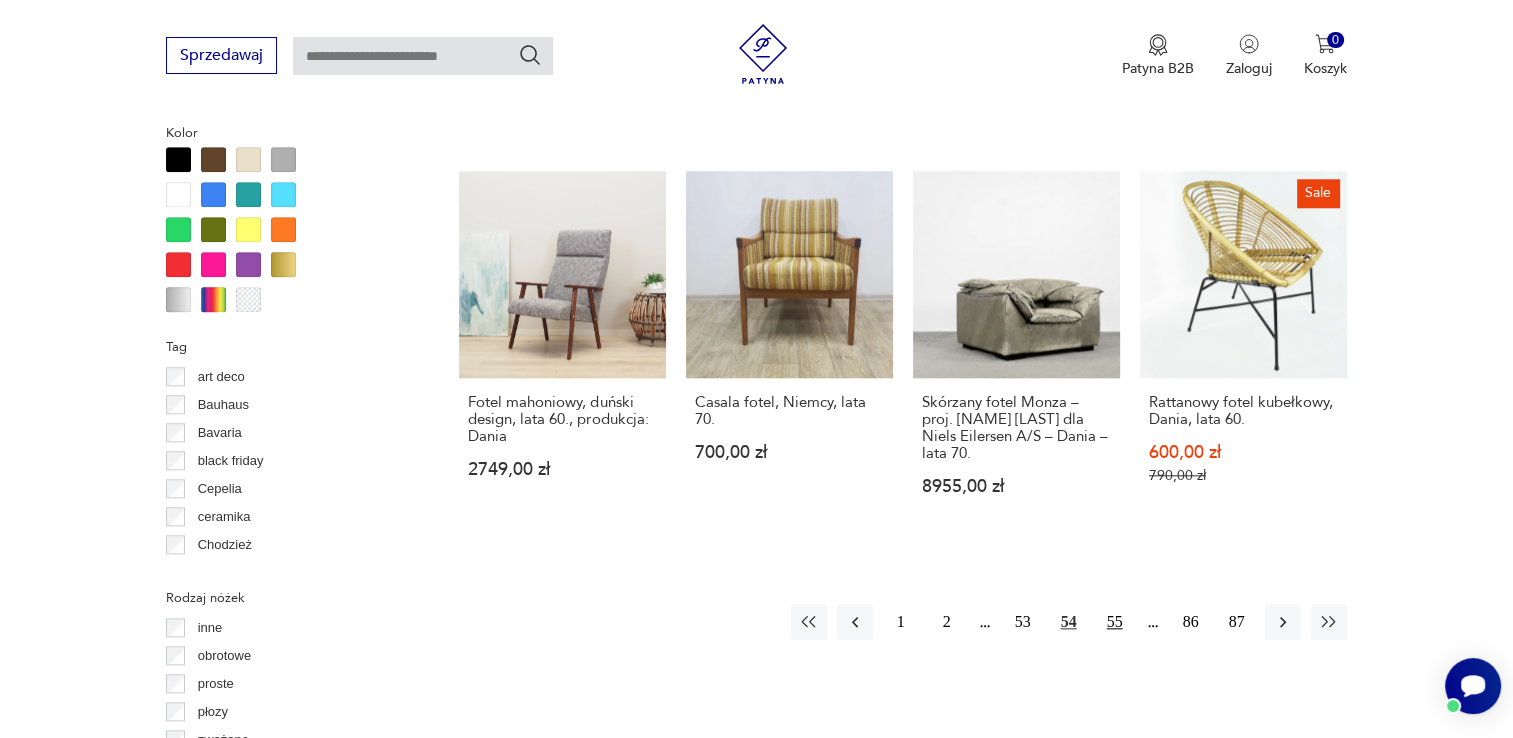 click on "55" at bounding box center (1115, 622) 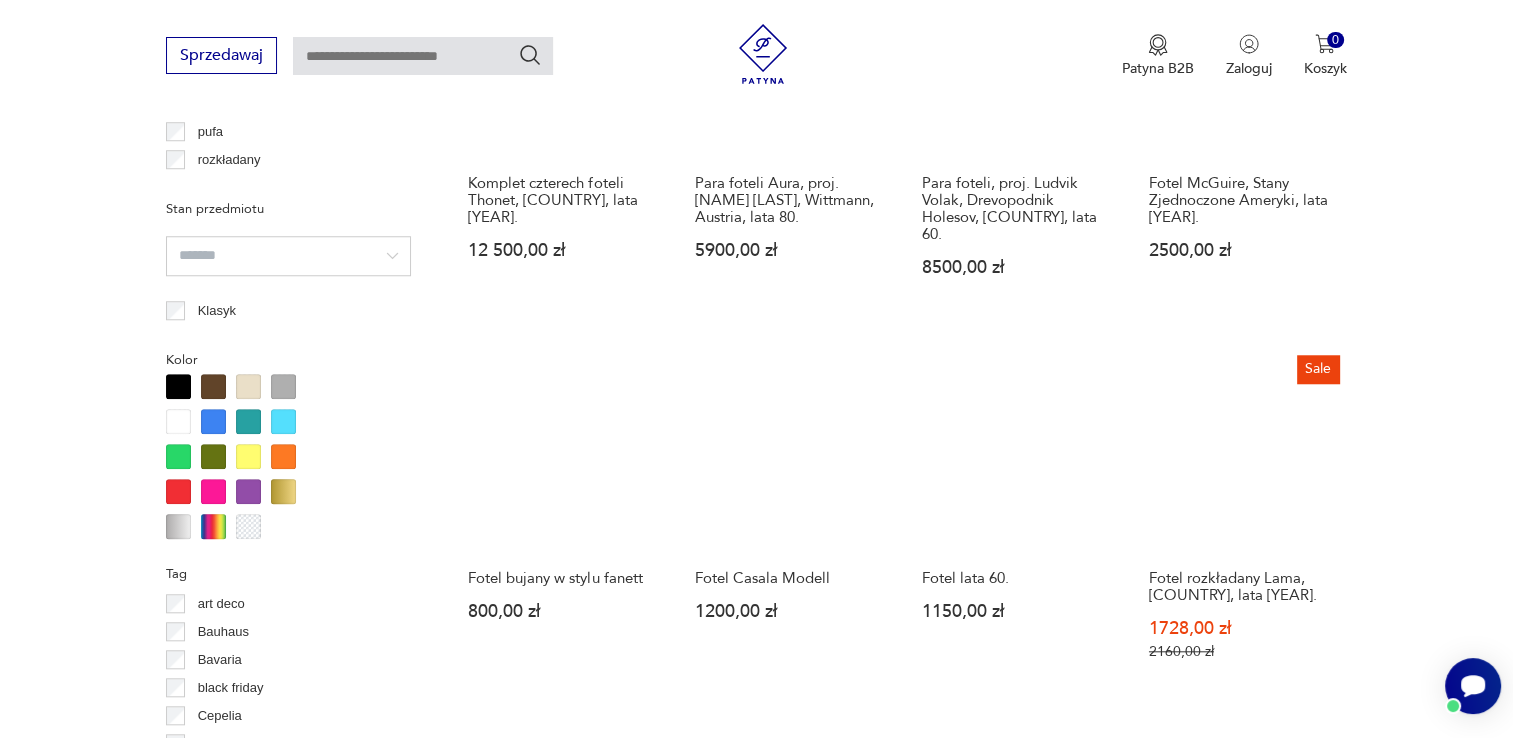 scroll, scrollTop: 1770, scrollLeft: 0, axis: vertical 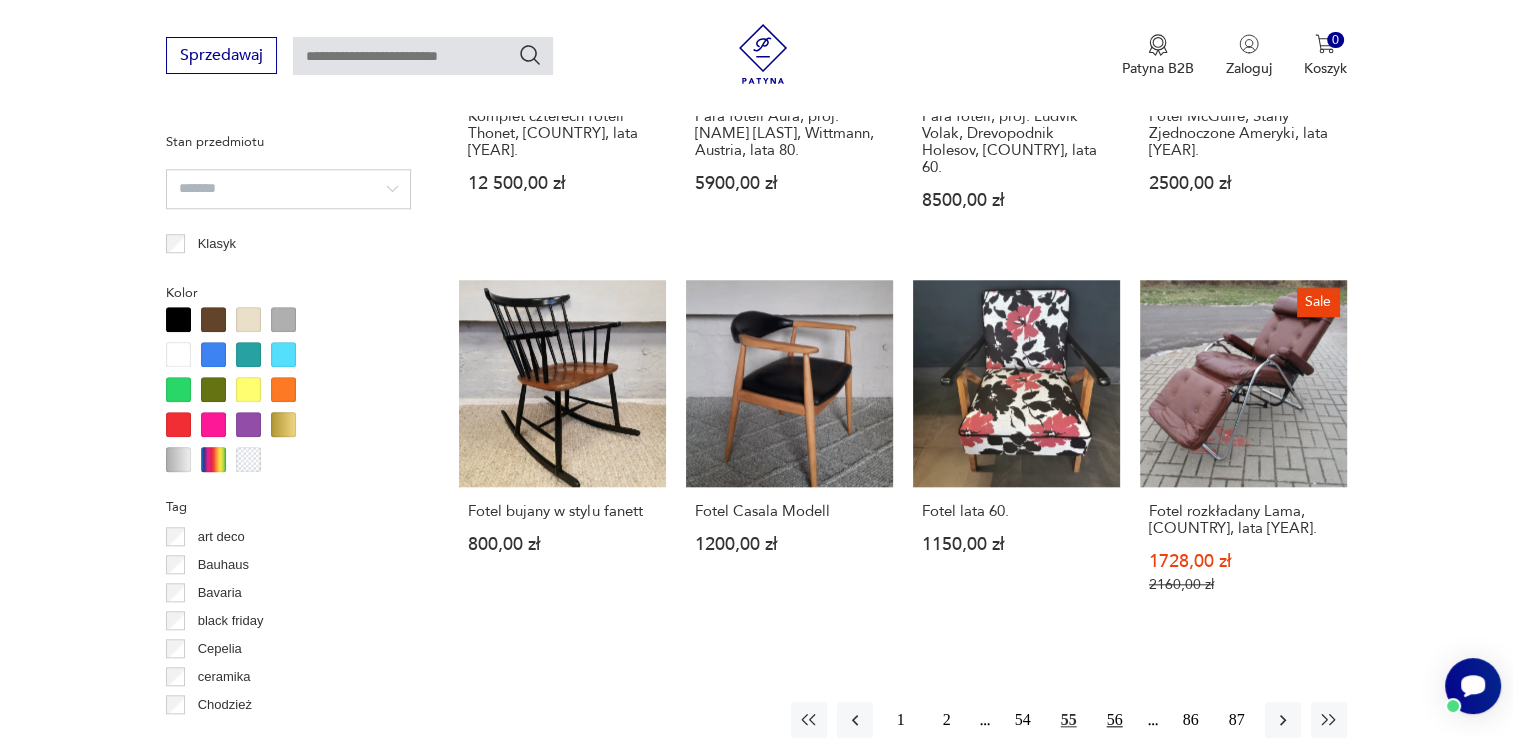 click on "56" at bounding box center [1115, 720] 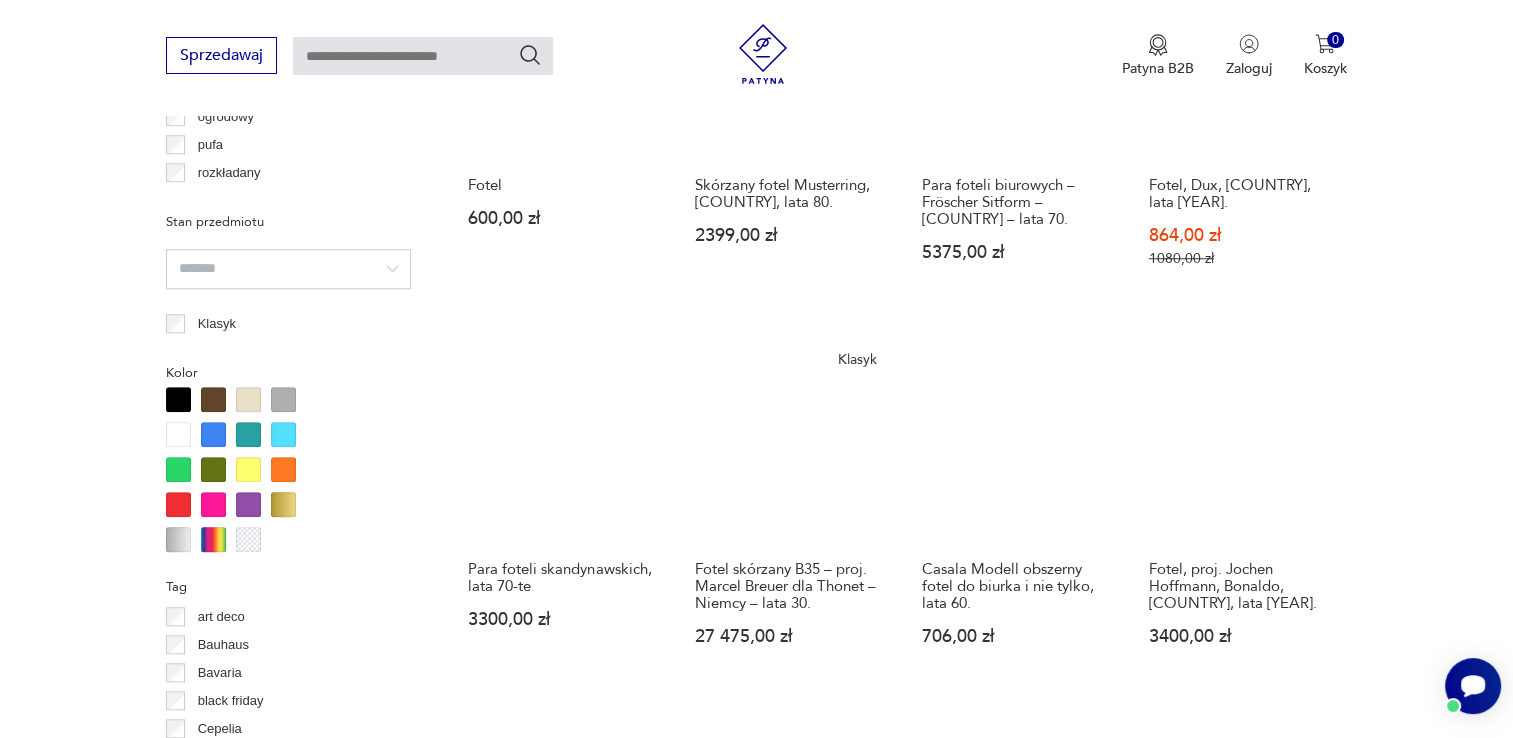 scroll, scrollTop: 1730, scrollLeft: 0, axis: vertical 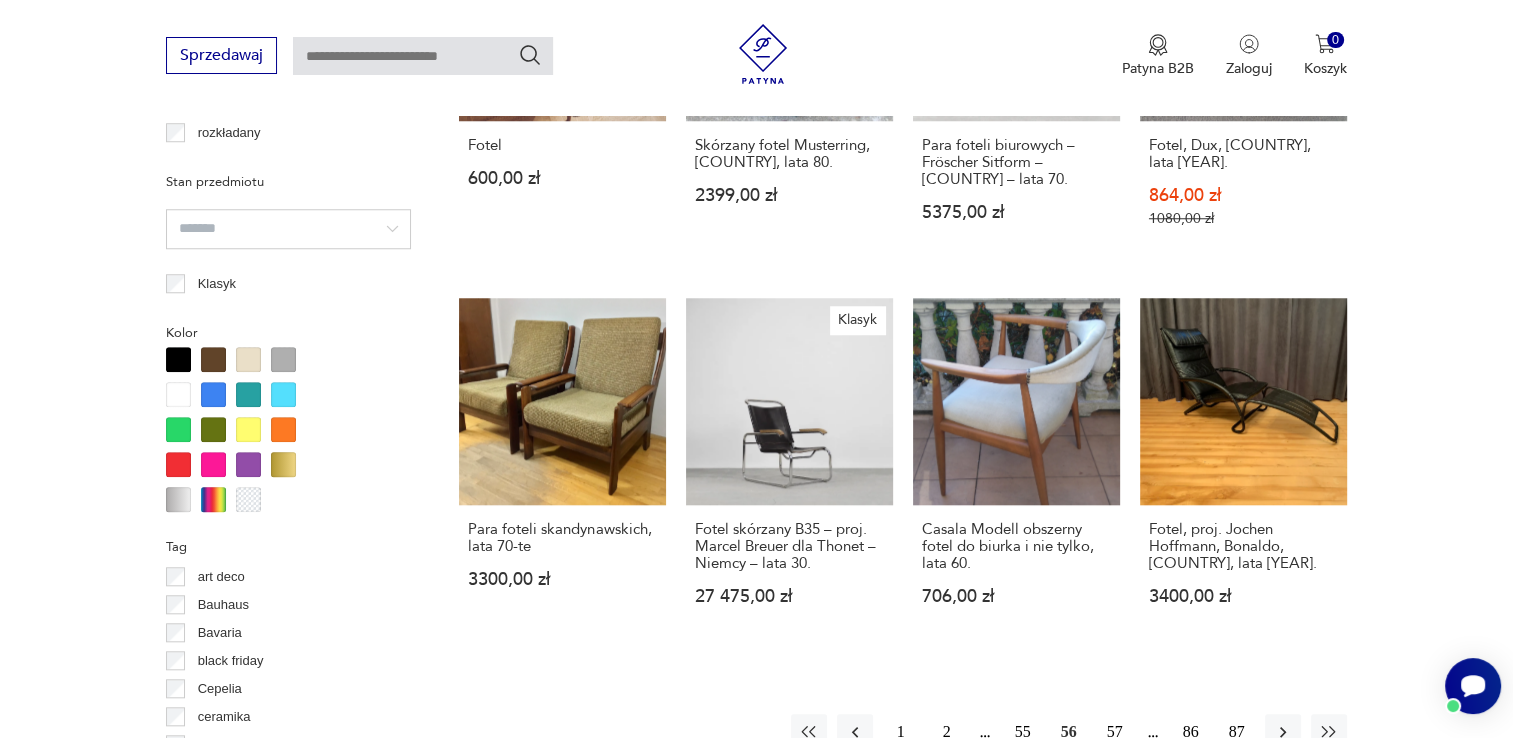 click on "57" at bounding box center (1115, 732) 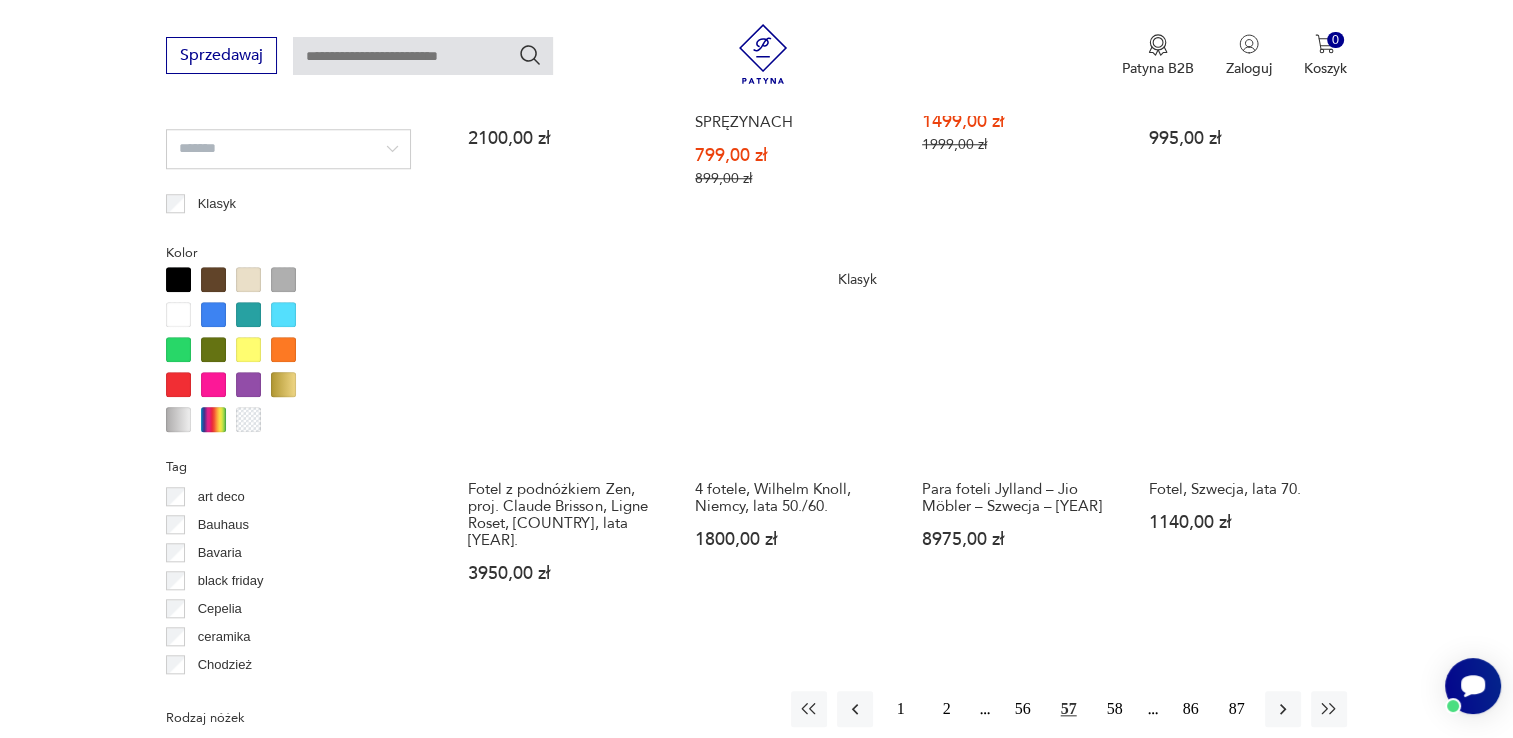 scroll, scrollTop: 1930, scrollLeft: 0, axis: vertical 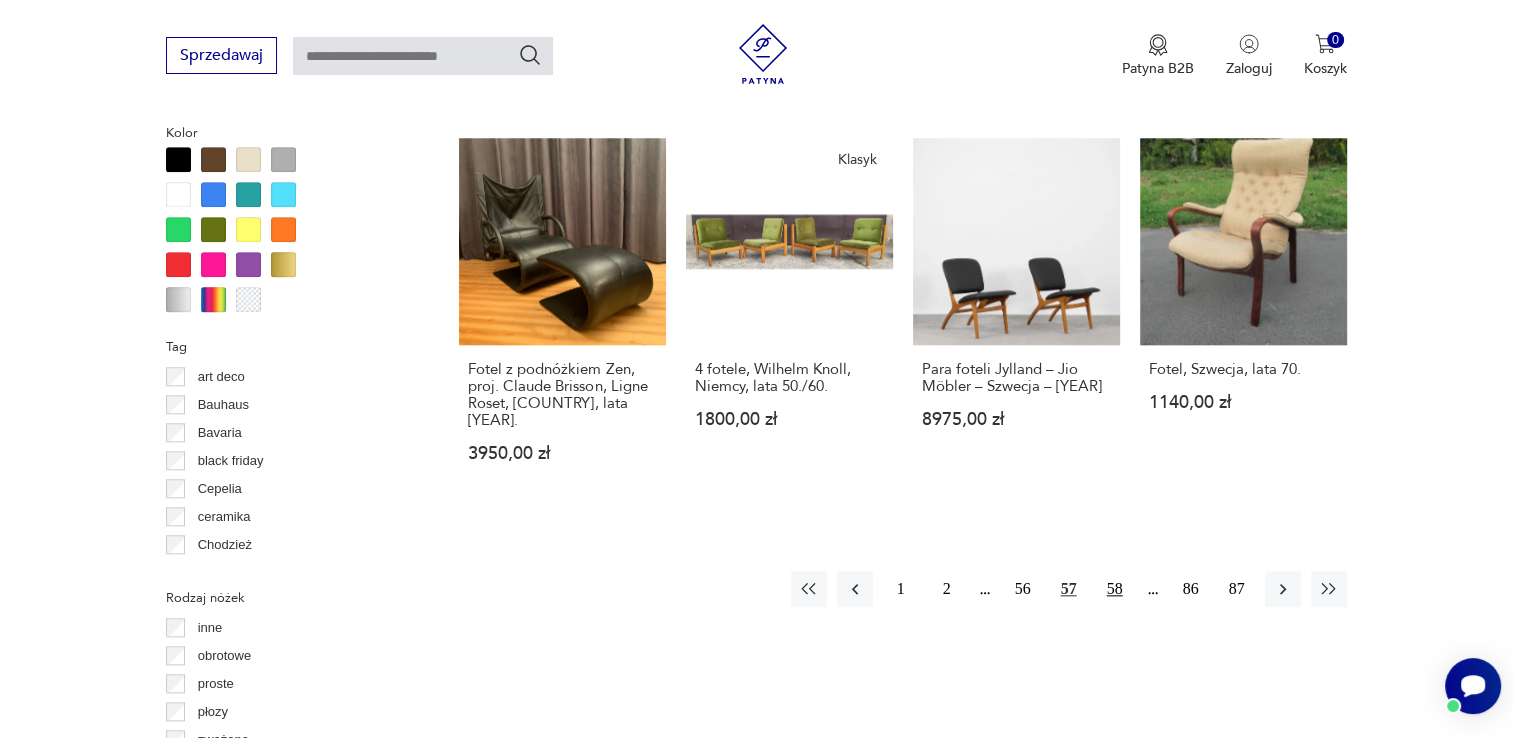 click on "58" at bounding box center [1115, 589] 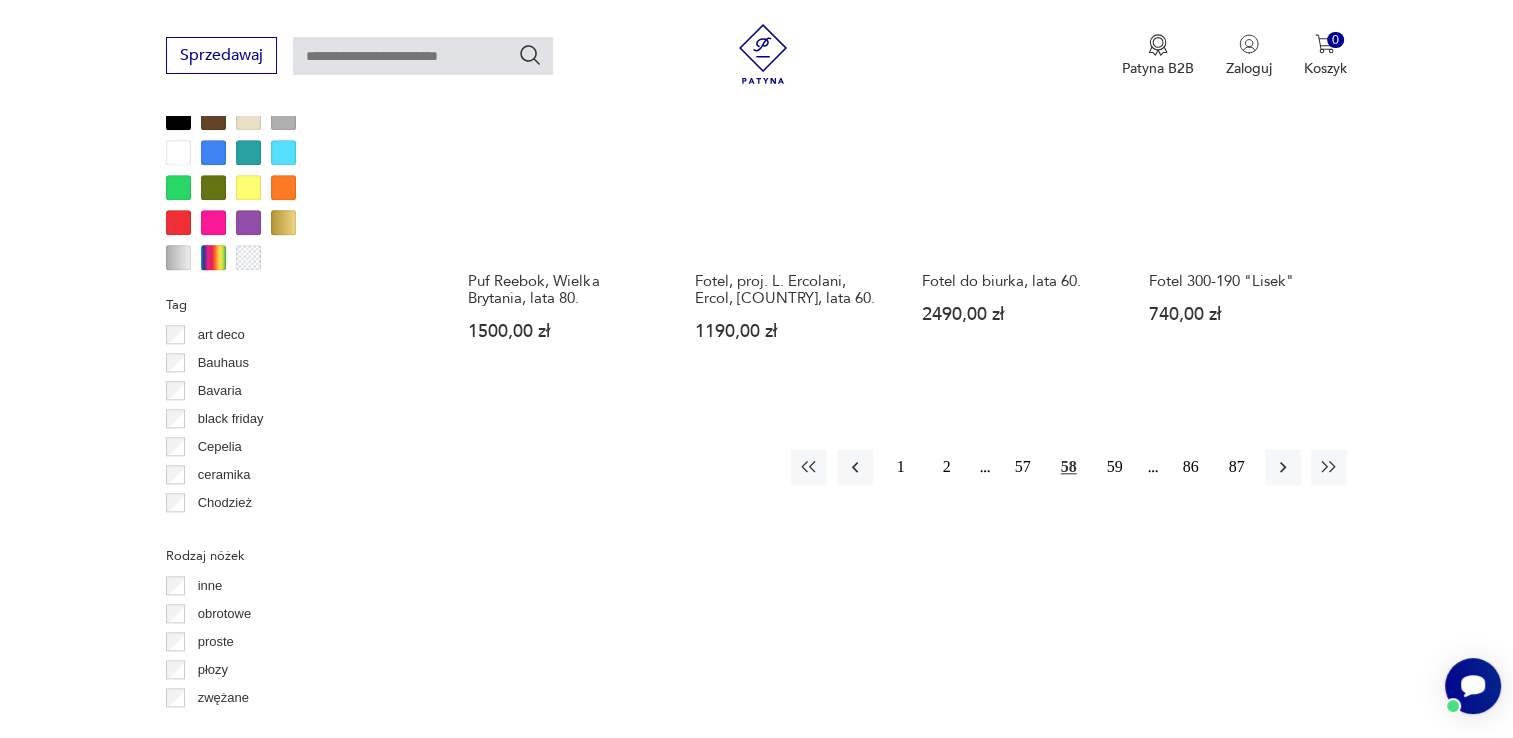 scroll, scrollTop: 2010, scrollLeft: 0, axis: vertical 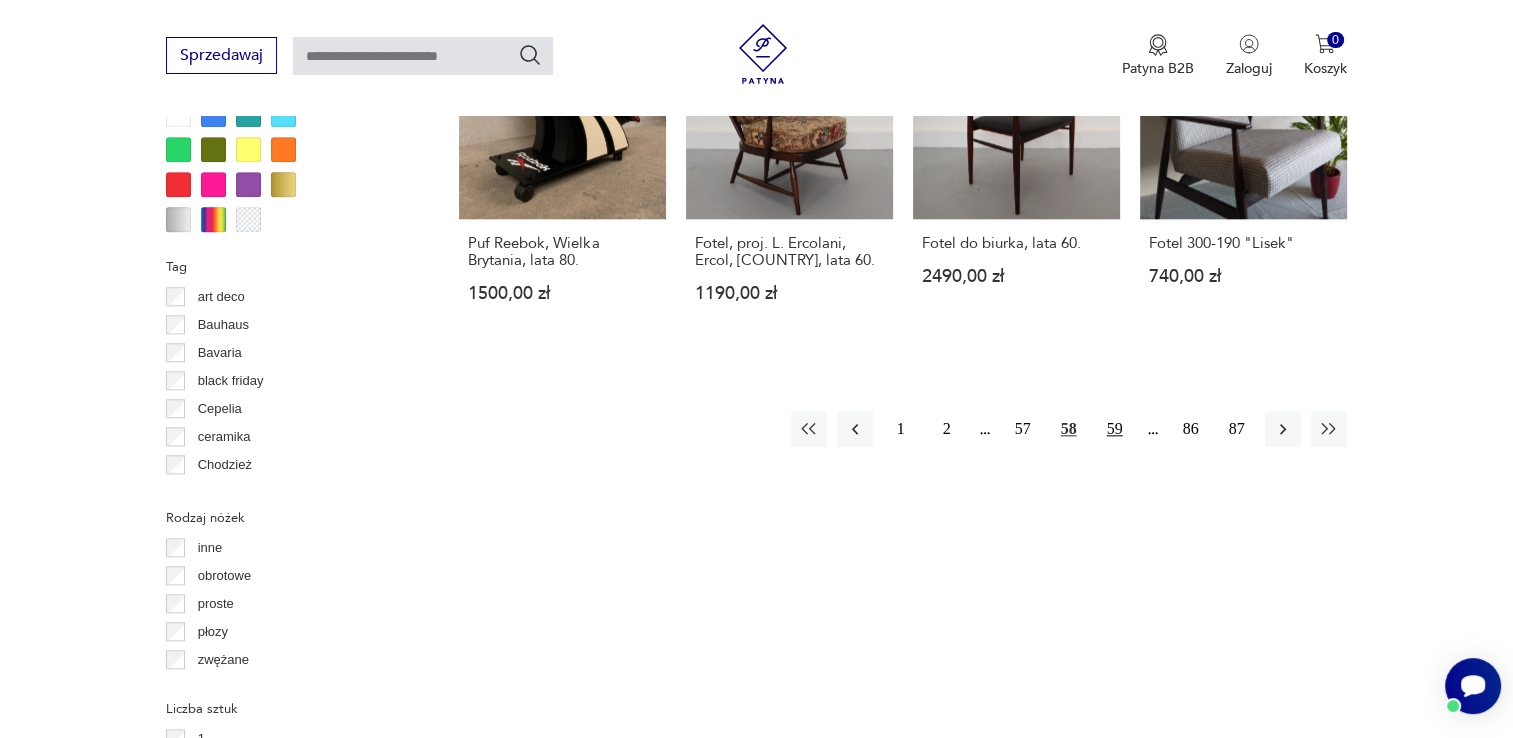 click on "59" at bounding box center (1115, 429) 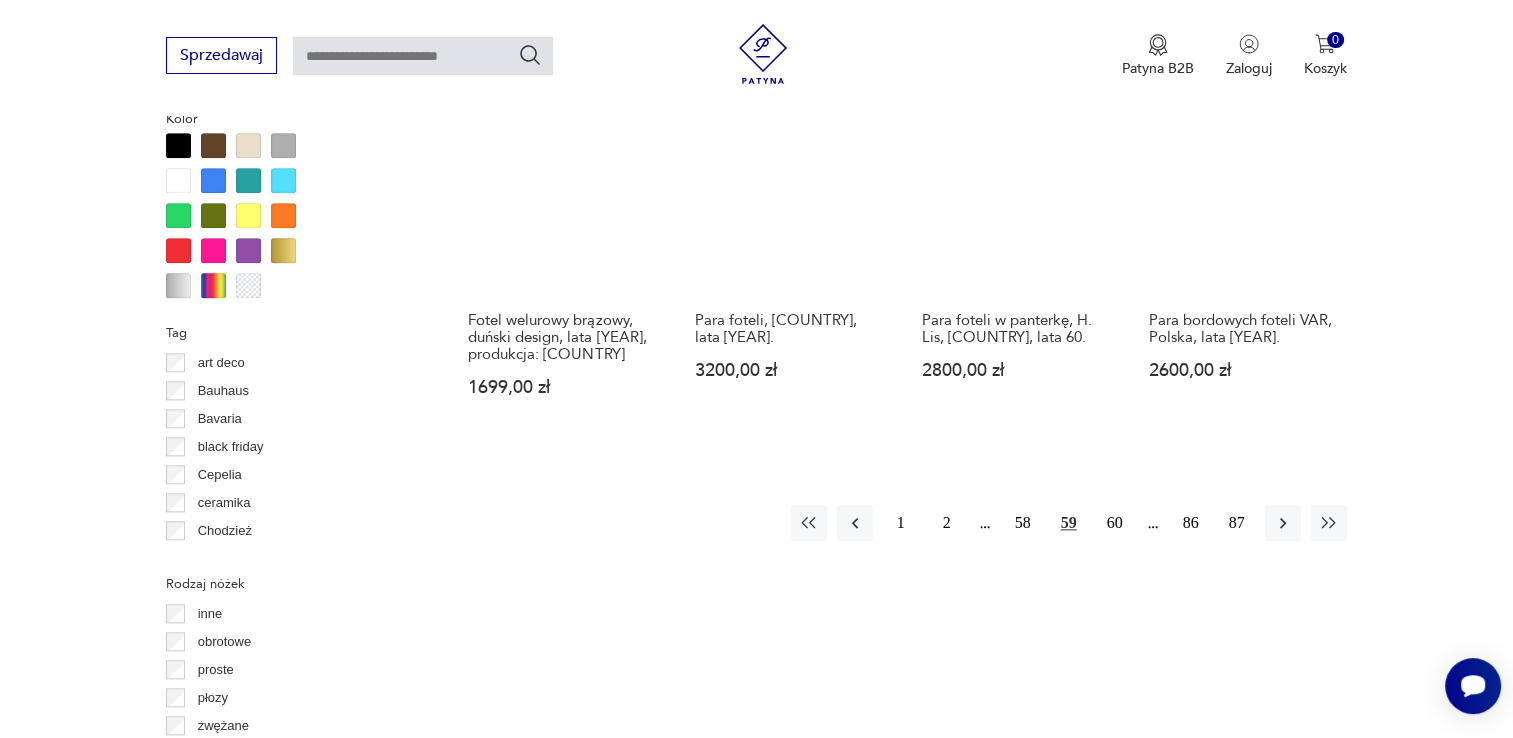 scroll, scrollTop: 1970, scrollLeft: 0, axis: vertical 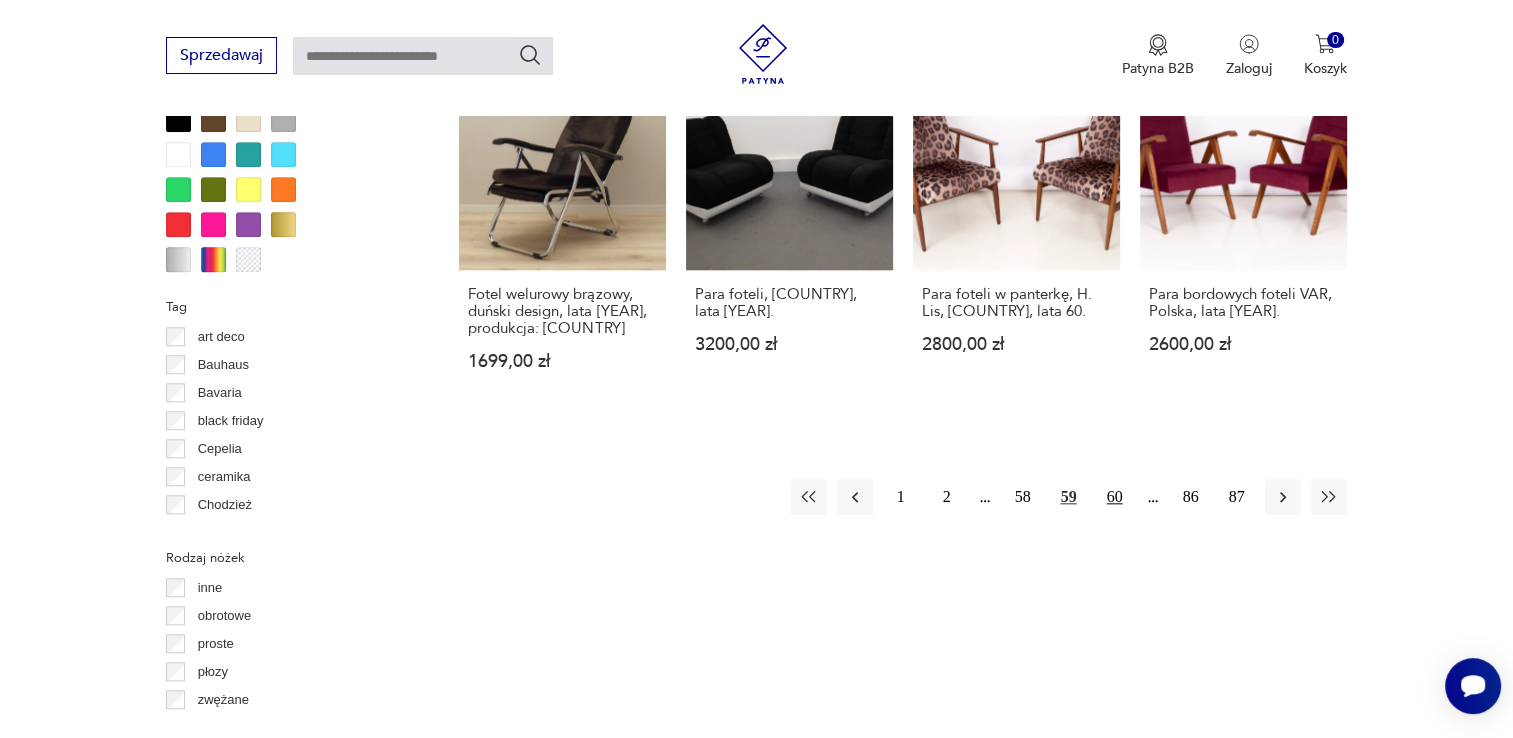 click on "60" at bounding box center [1115, 497] 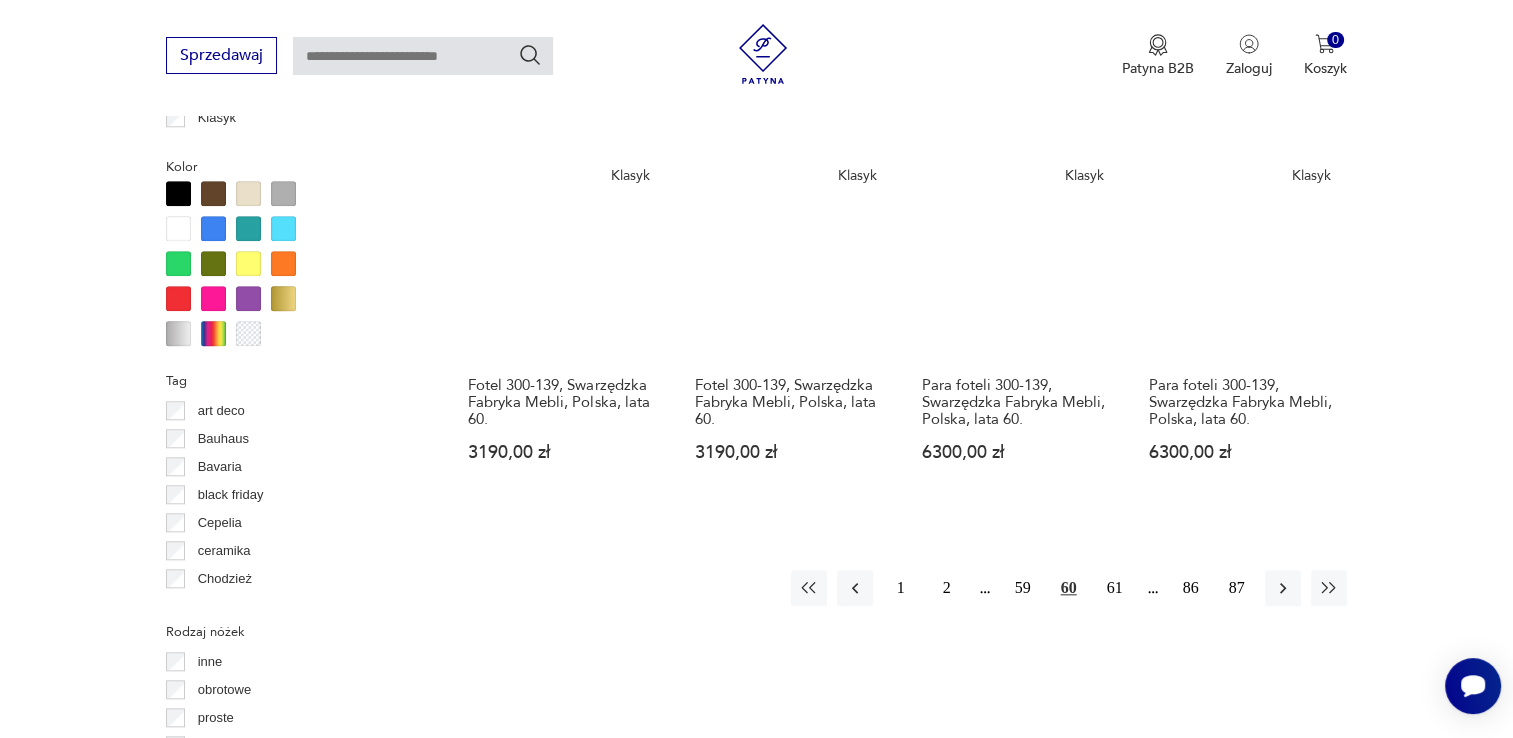 scroll, scrollTop: 2090, scrollLeft: 0, axis: vertical 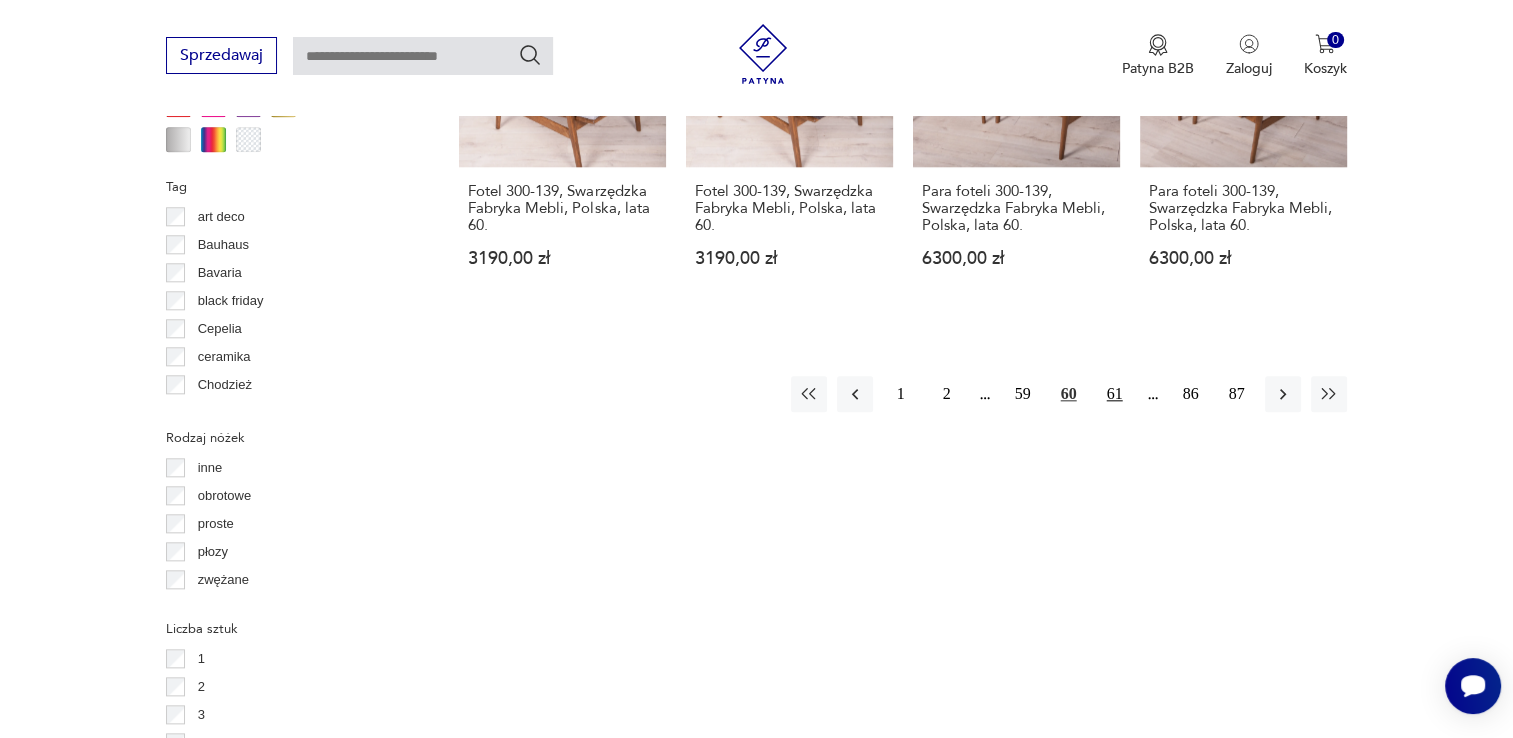 click on "61" at bounding box center [1115, 394] 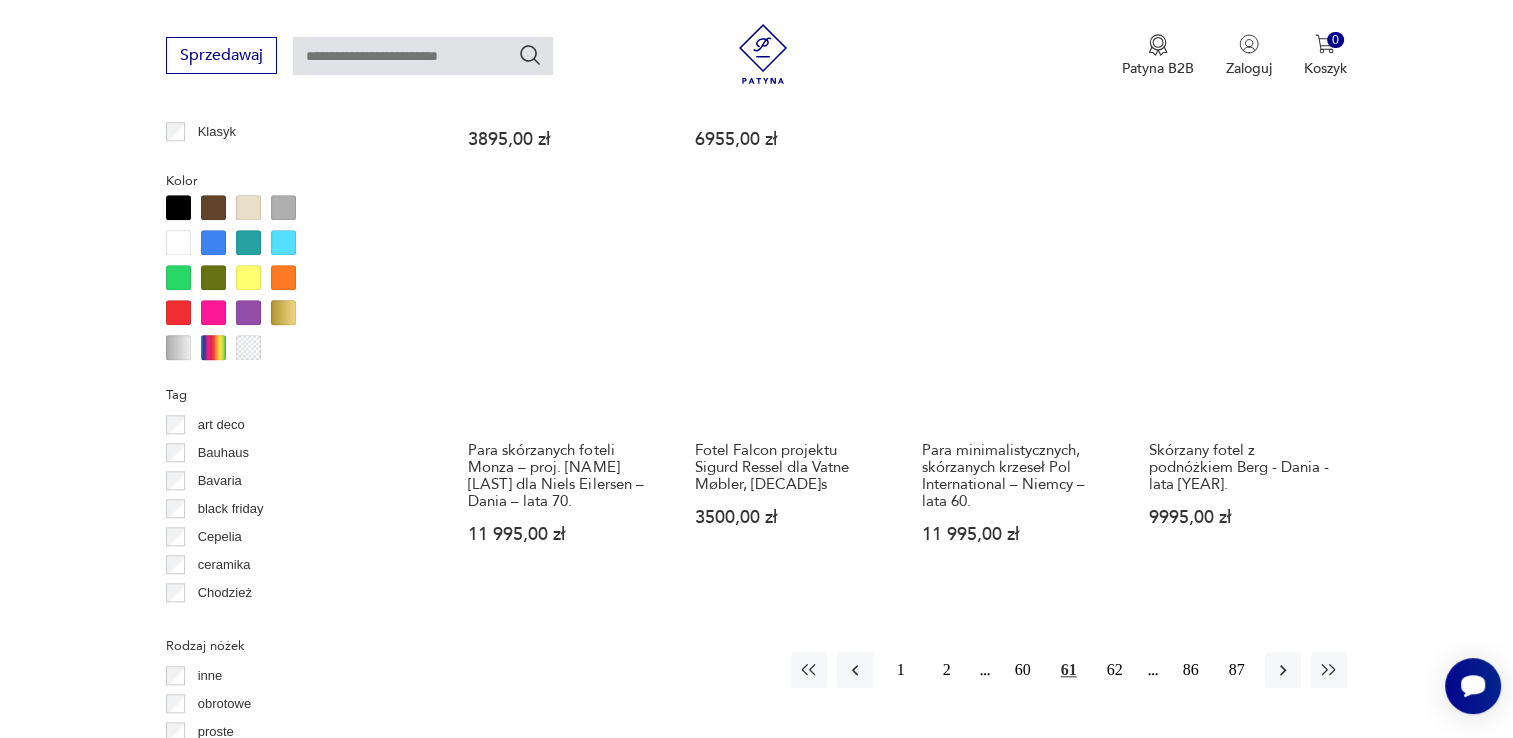 scroll, scrollTop: 2090, scrollLeft: 0, axis: vertical 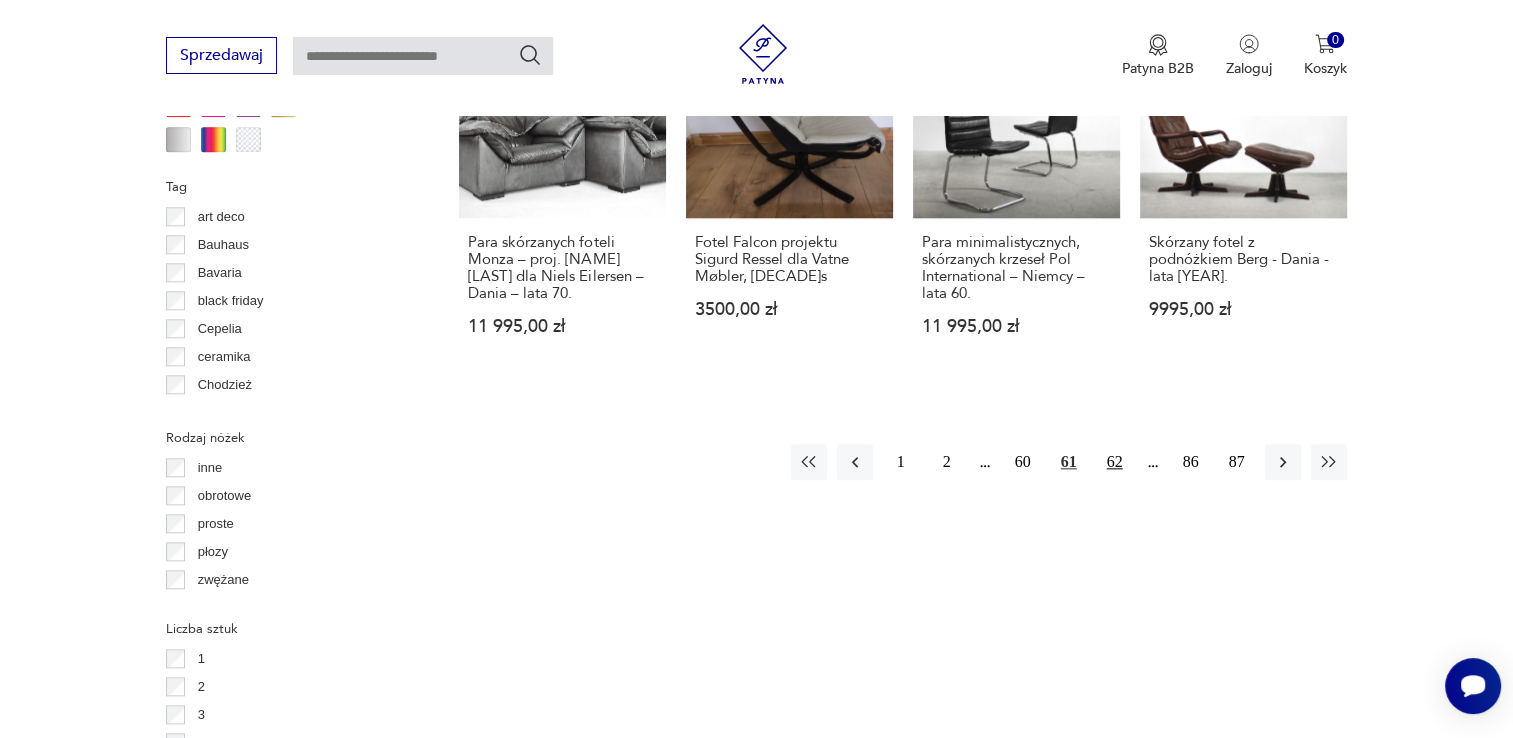 click on "62" at bounding box center (1115, 462) 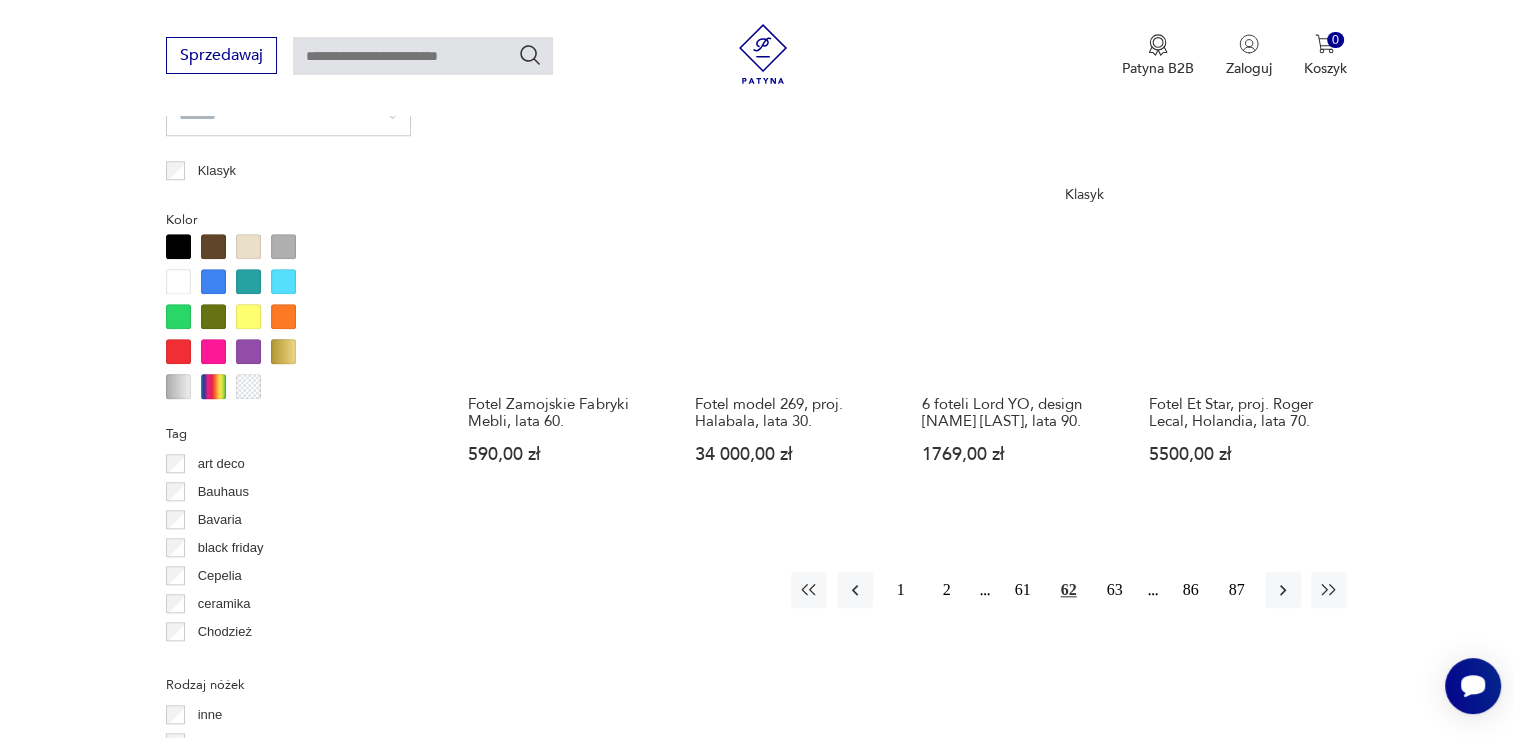 scroll, scrollTop: 1850, scrollLeft: 0, axis: vertical 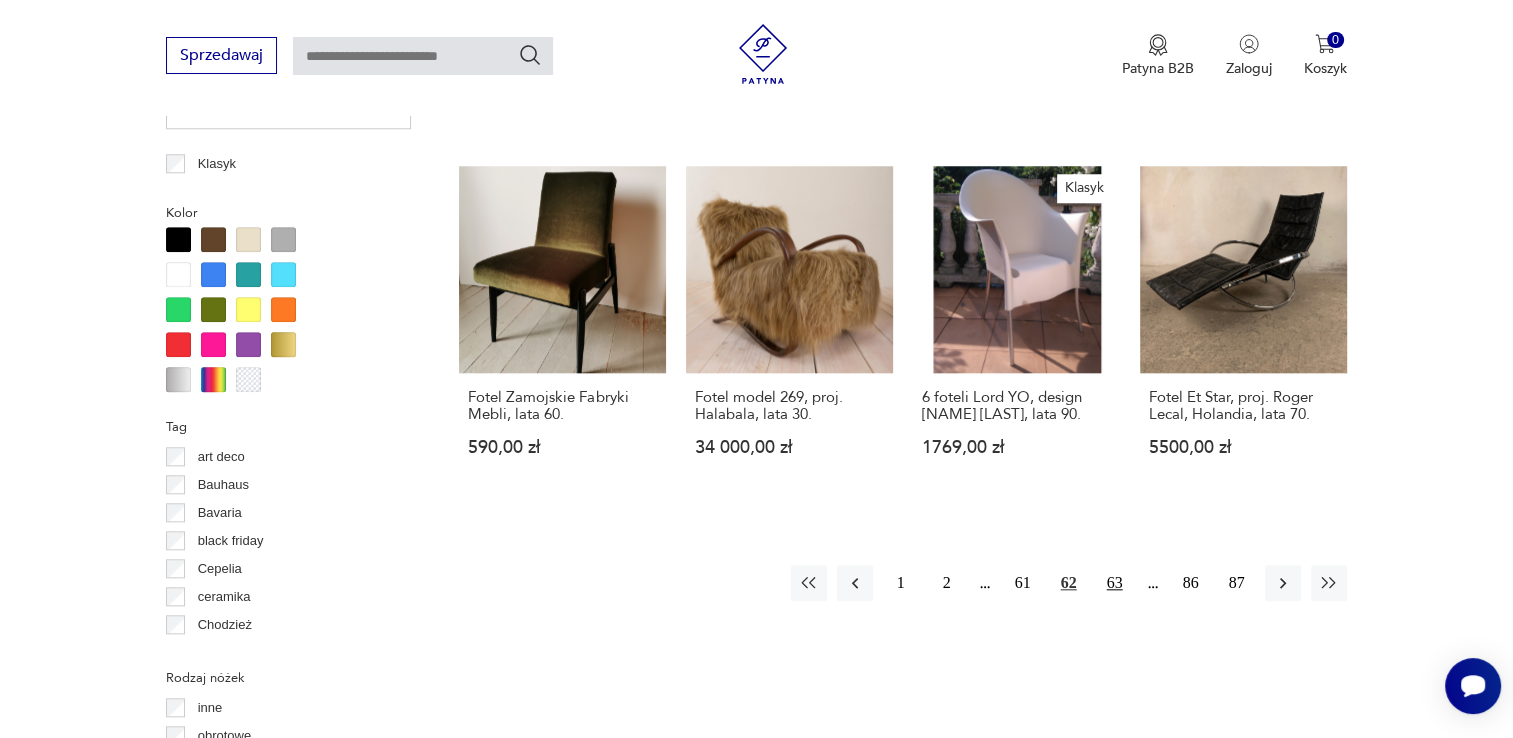 click on "63" at bounding box center (1115, 583) 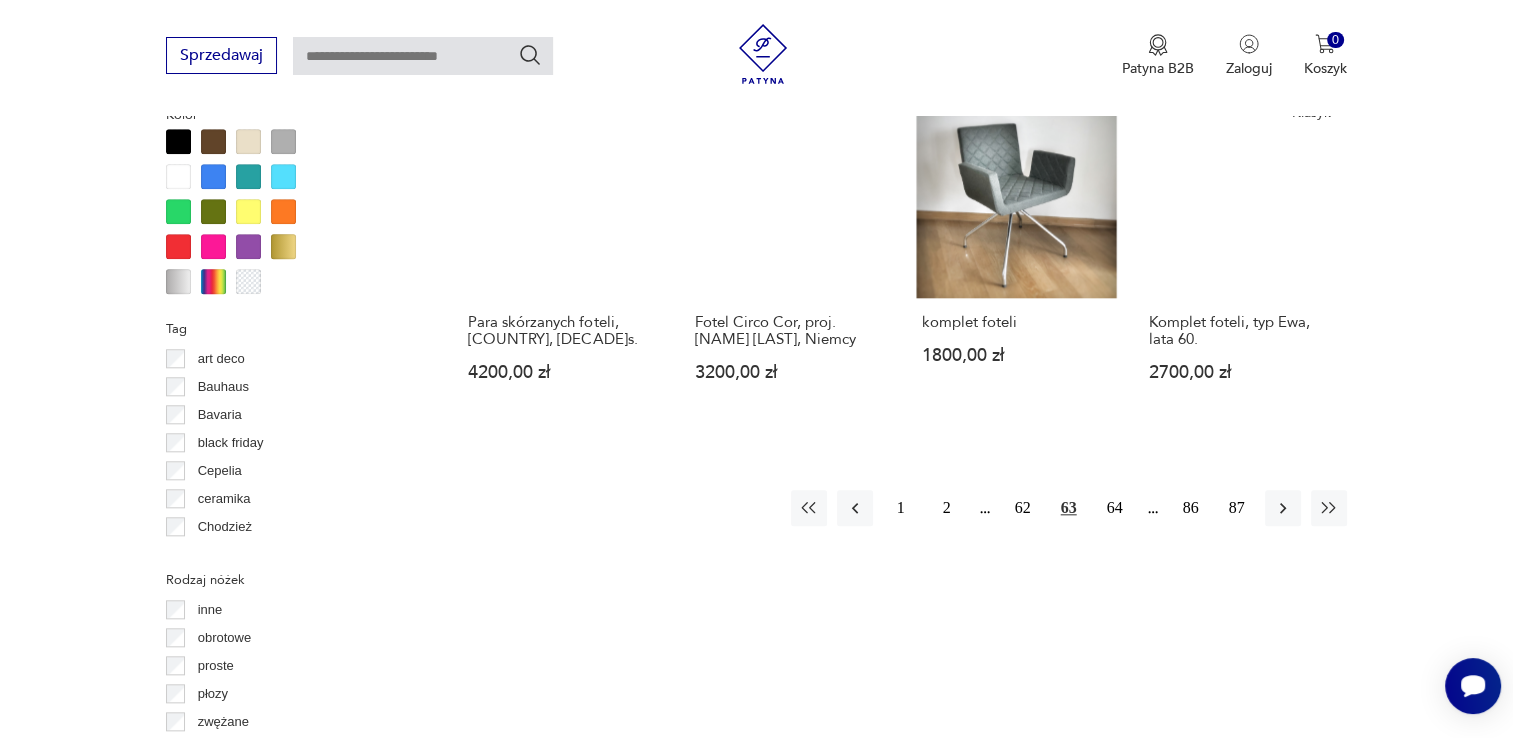 scroll, scrollTop: 2010, scrollLeft: 0, axis: vertical 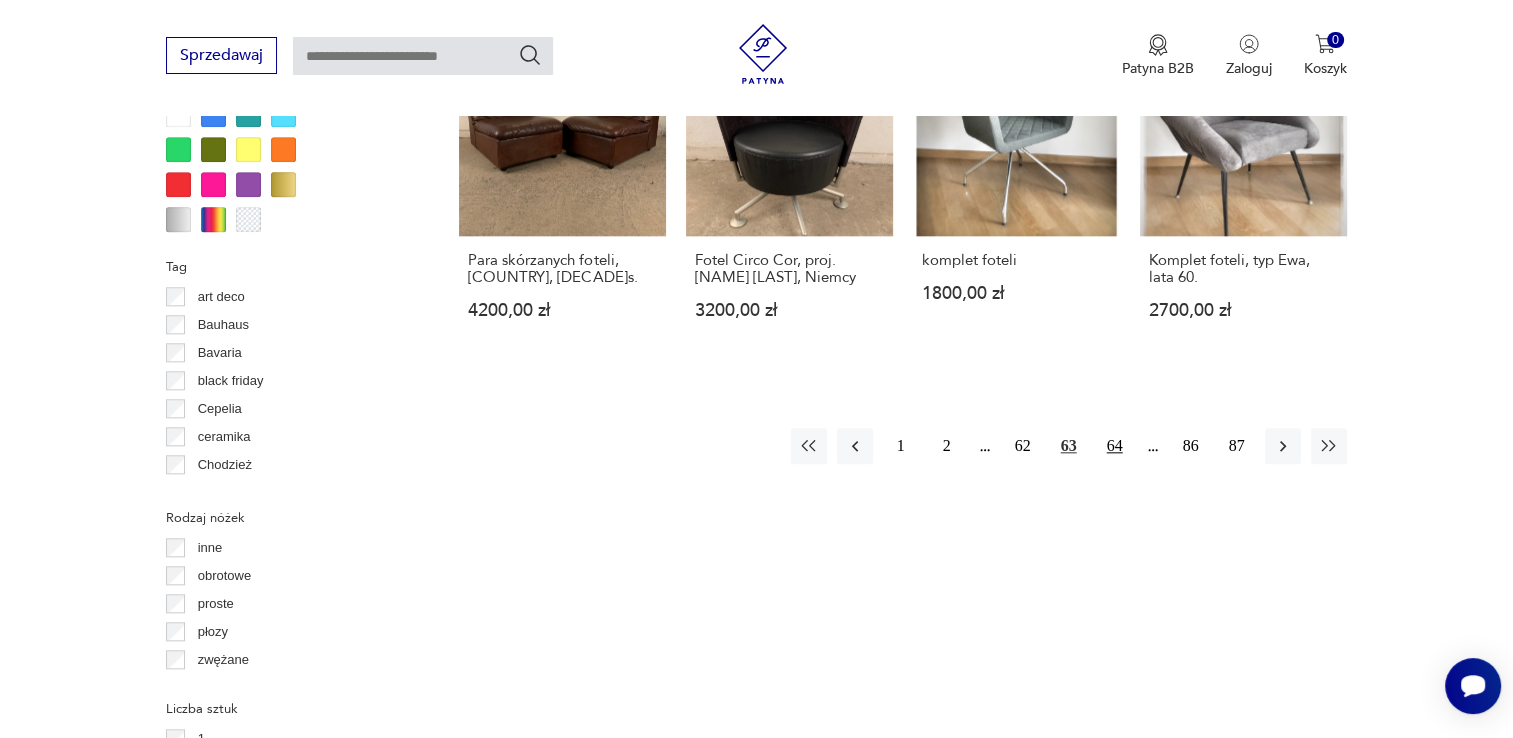 click on "64" at bounding box center [1115, 446] 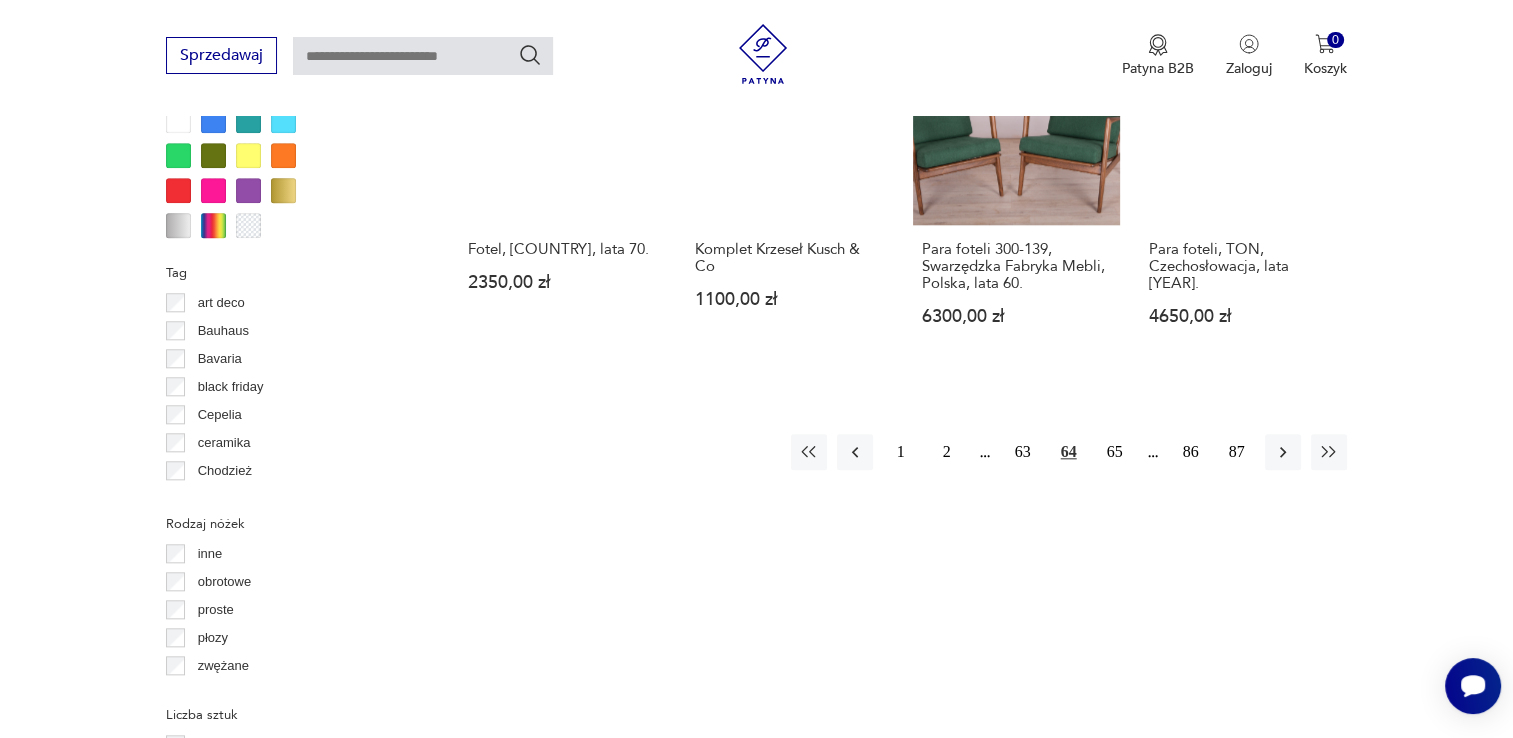 scroll, scrollTop: 2010, scrollLeft: 0, axis: vertical 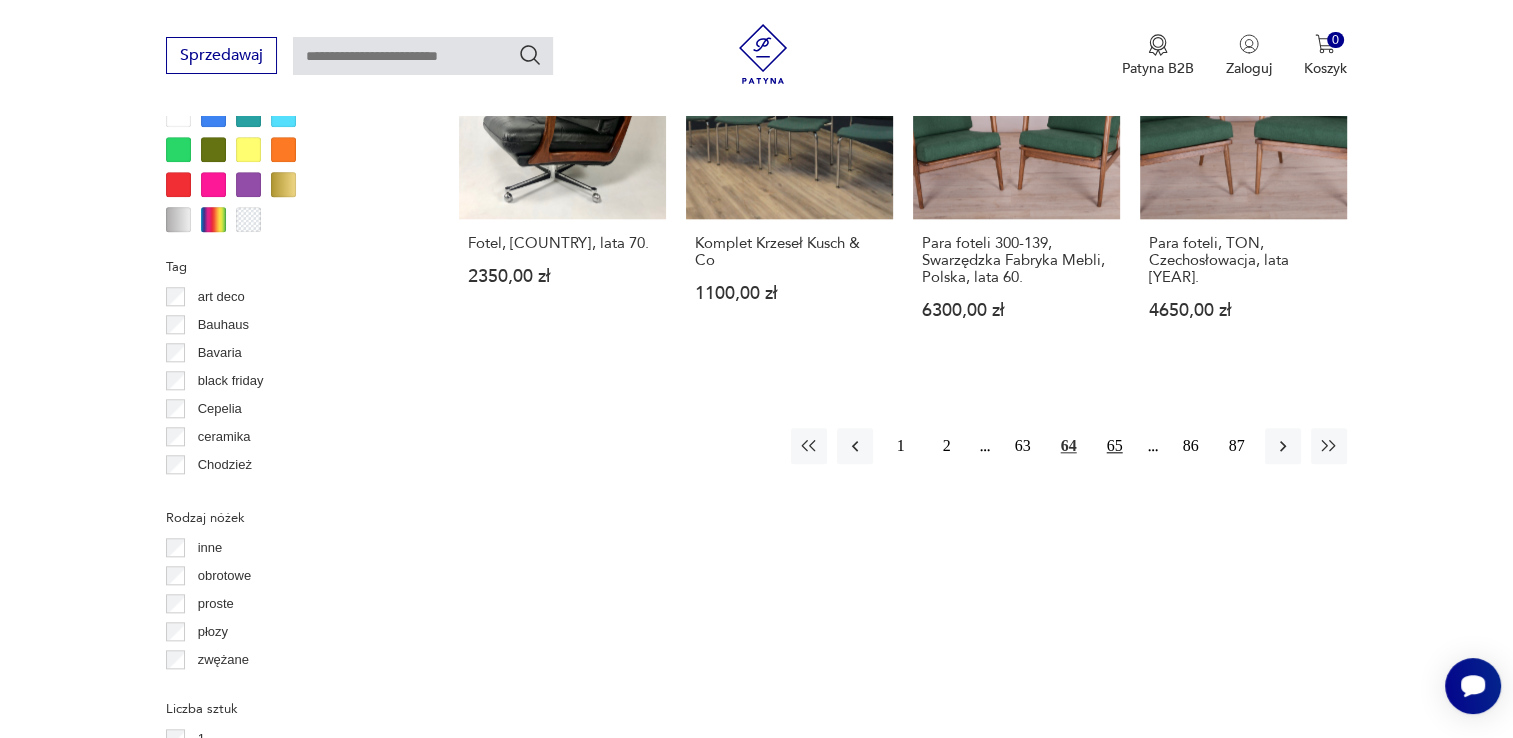 click on "65" at bounding box center (1115, 446) 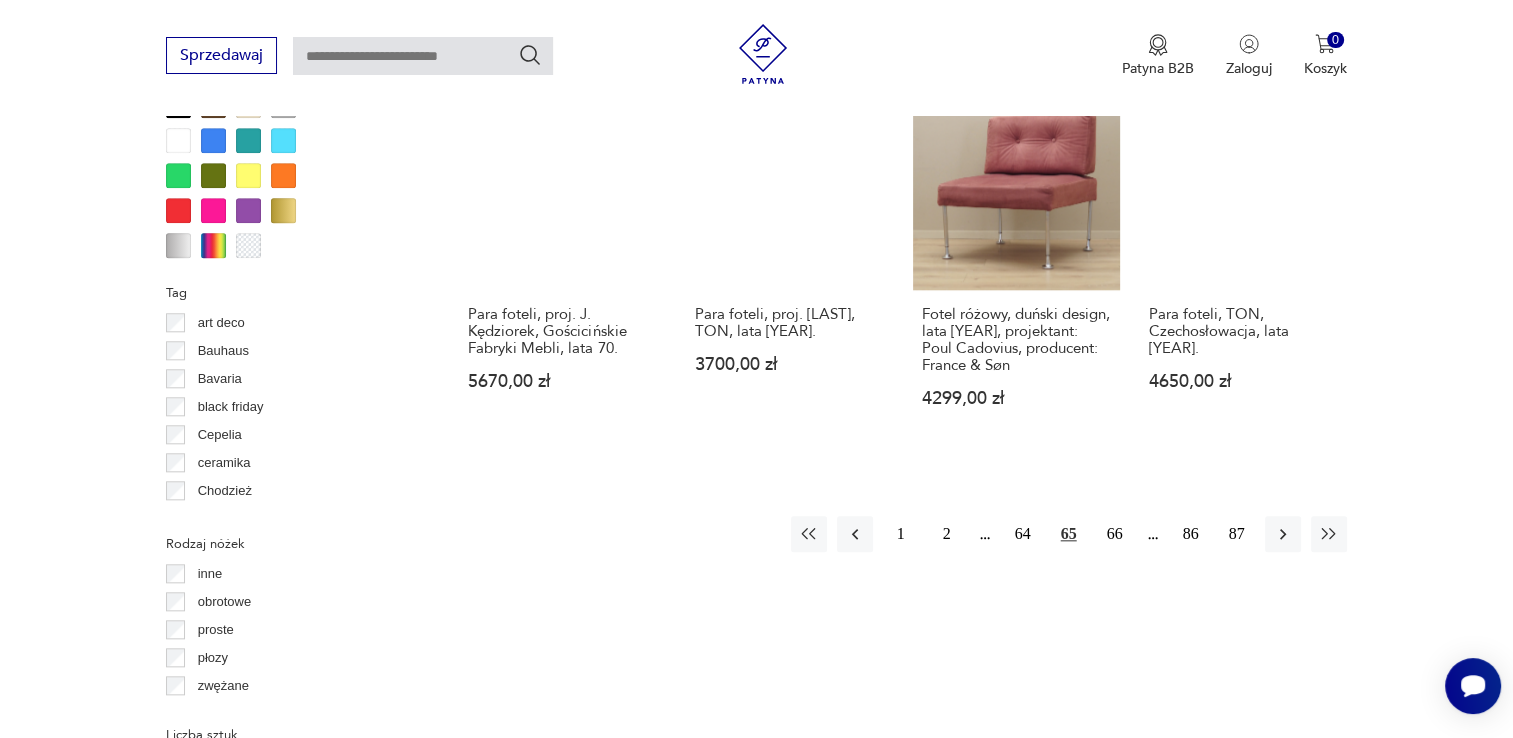 scroll, scrollTop: 2210, scrollLeft: 0, axis: vertical 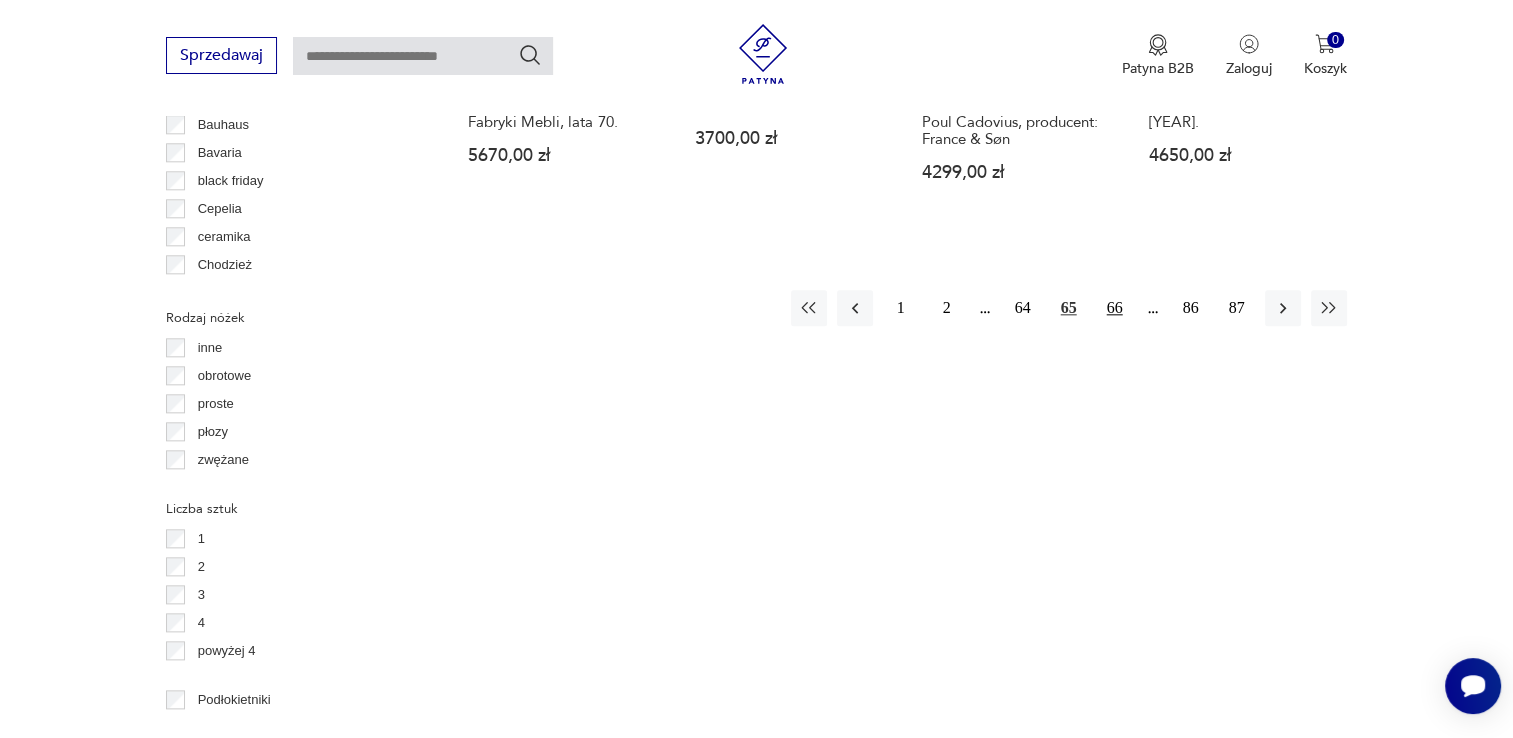 click on "66" at bounding box center [1115, 308] 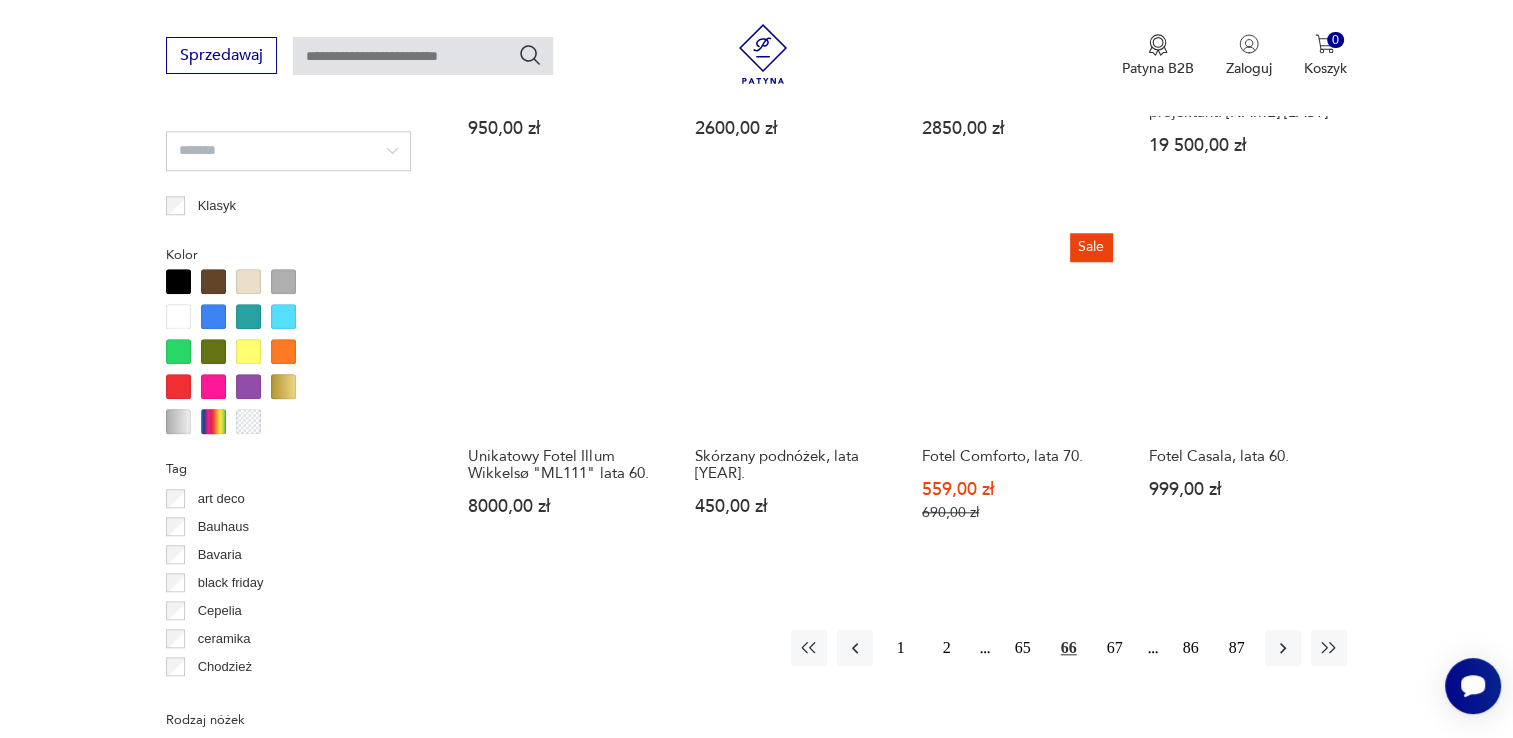 scroll, scrollTop: 1810, scrollLeft: 0, axis: vertical 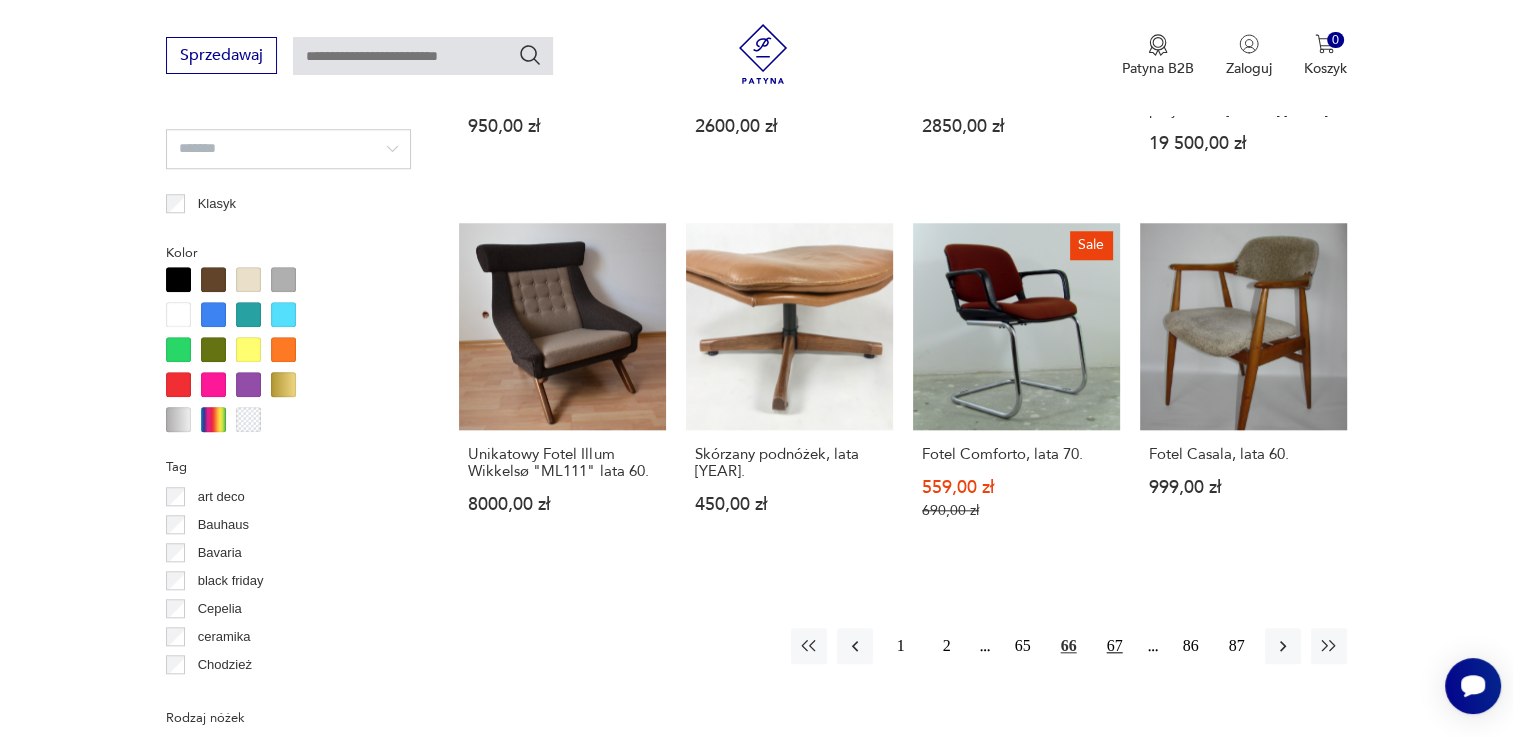 click on "67" at bounding box center (1115, 646) 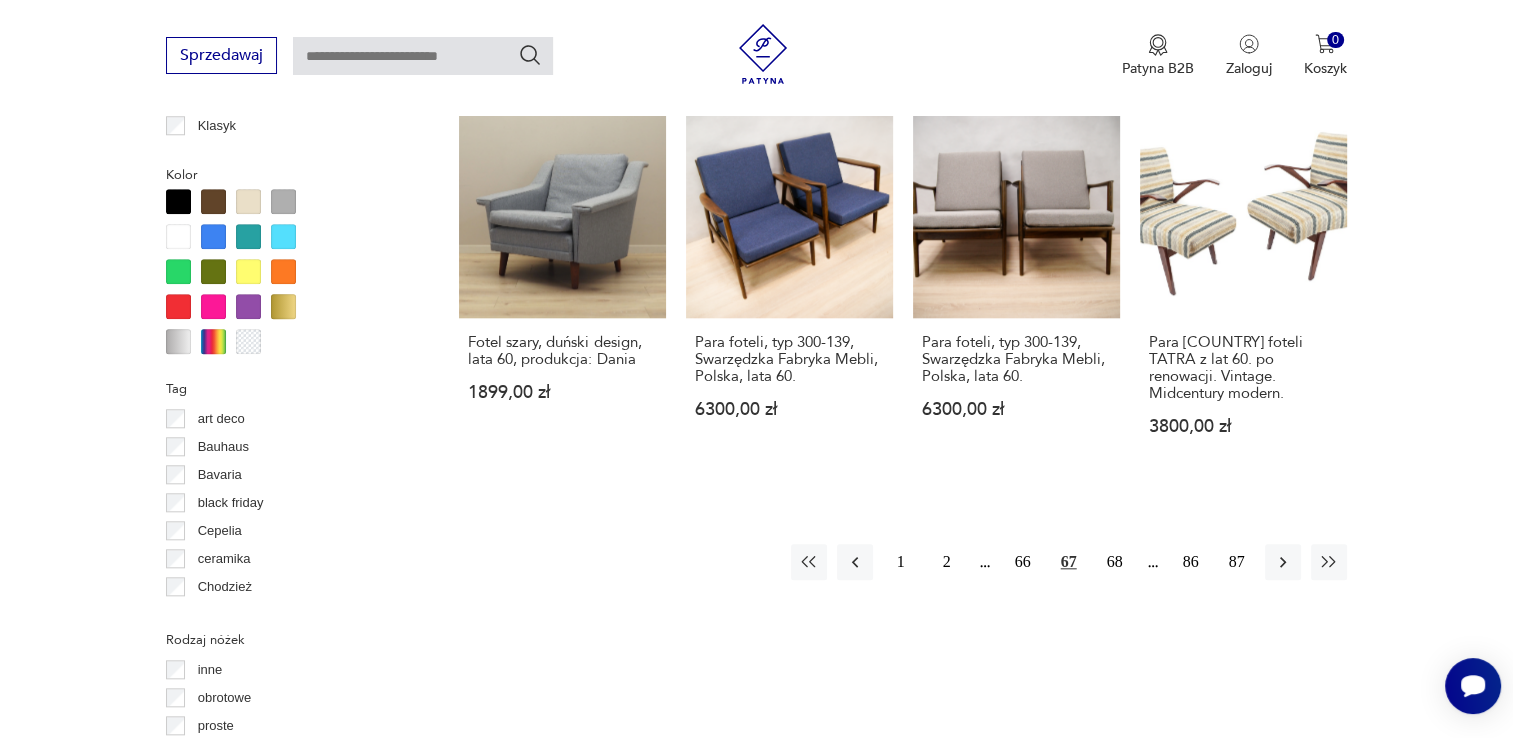 scroll, scrollTop: 1890, scrollLeft: 0, axis: vertical 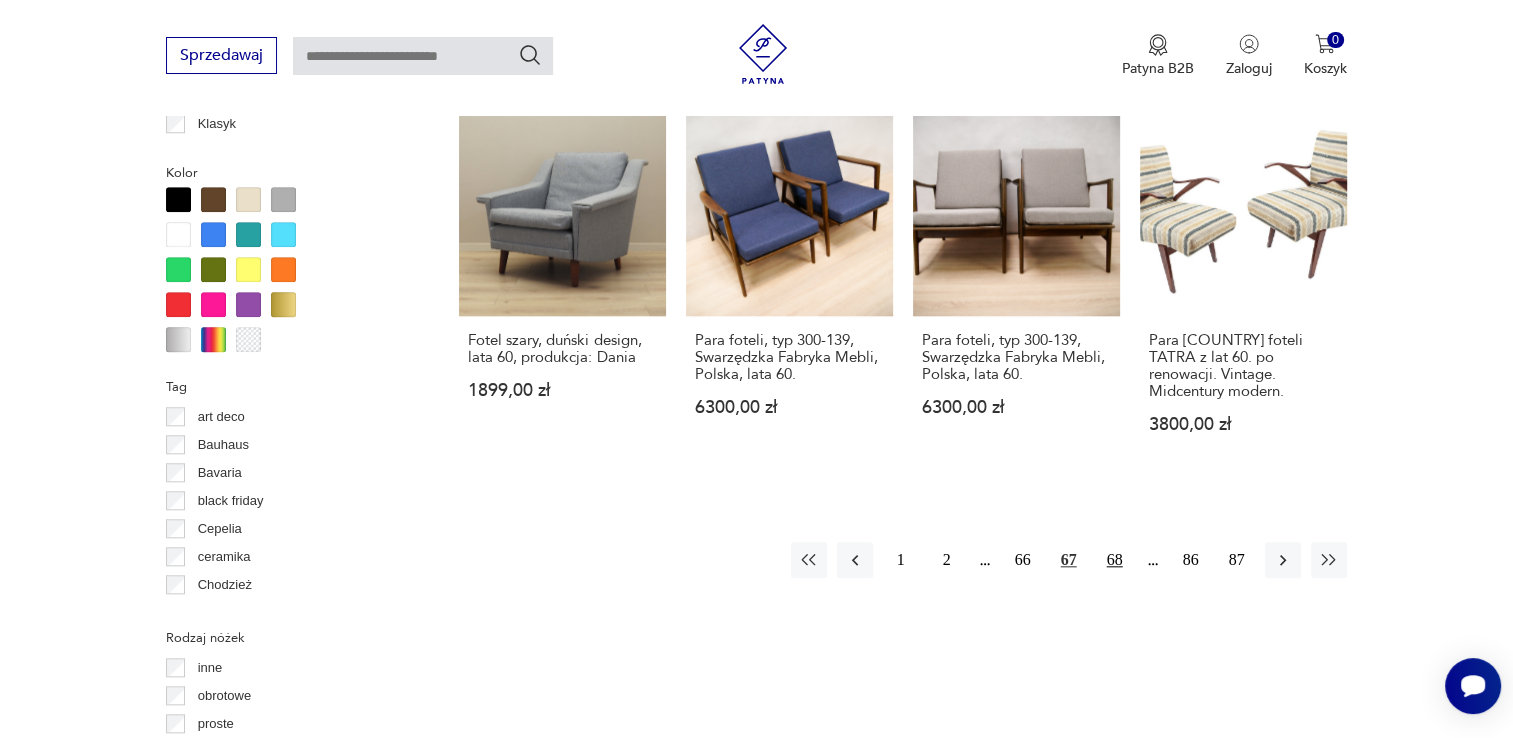 click on "68" at bounding box center (1115, 560) 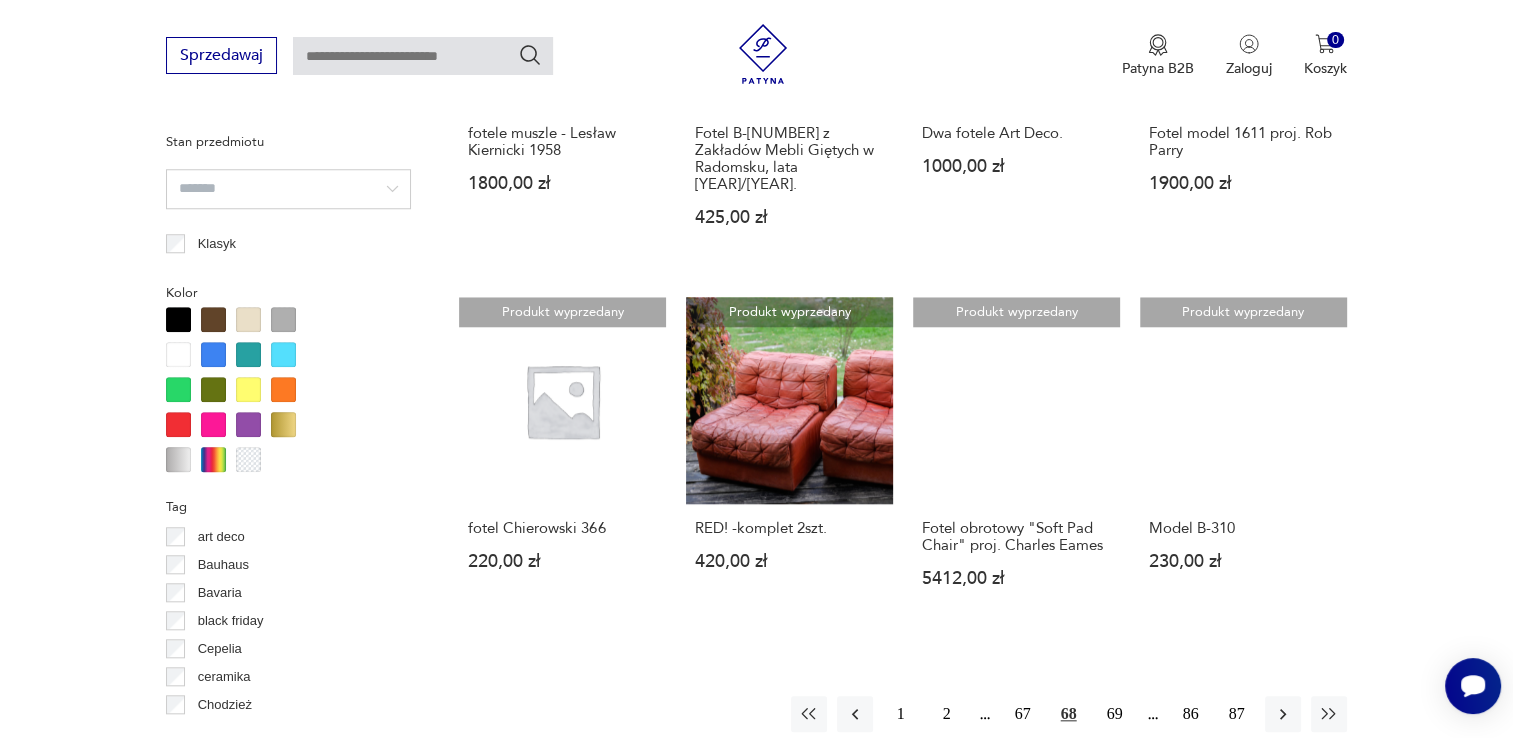 scroll, scrollTop: 1810, scrollLeft: 0, axis: vertical 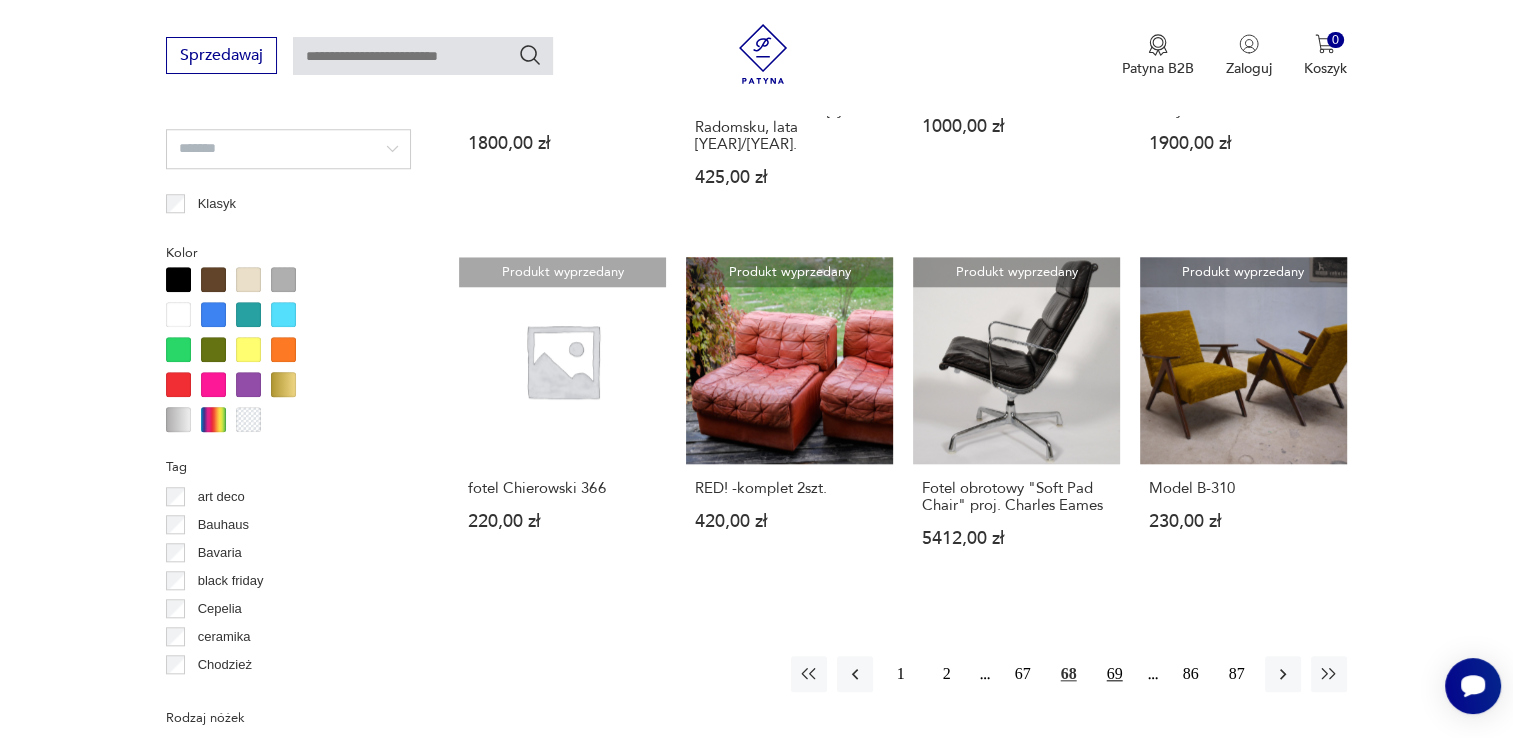 click on "69" at bounding box center [1115, 674] 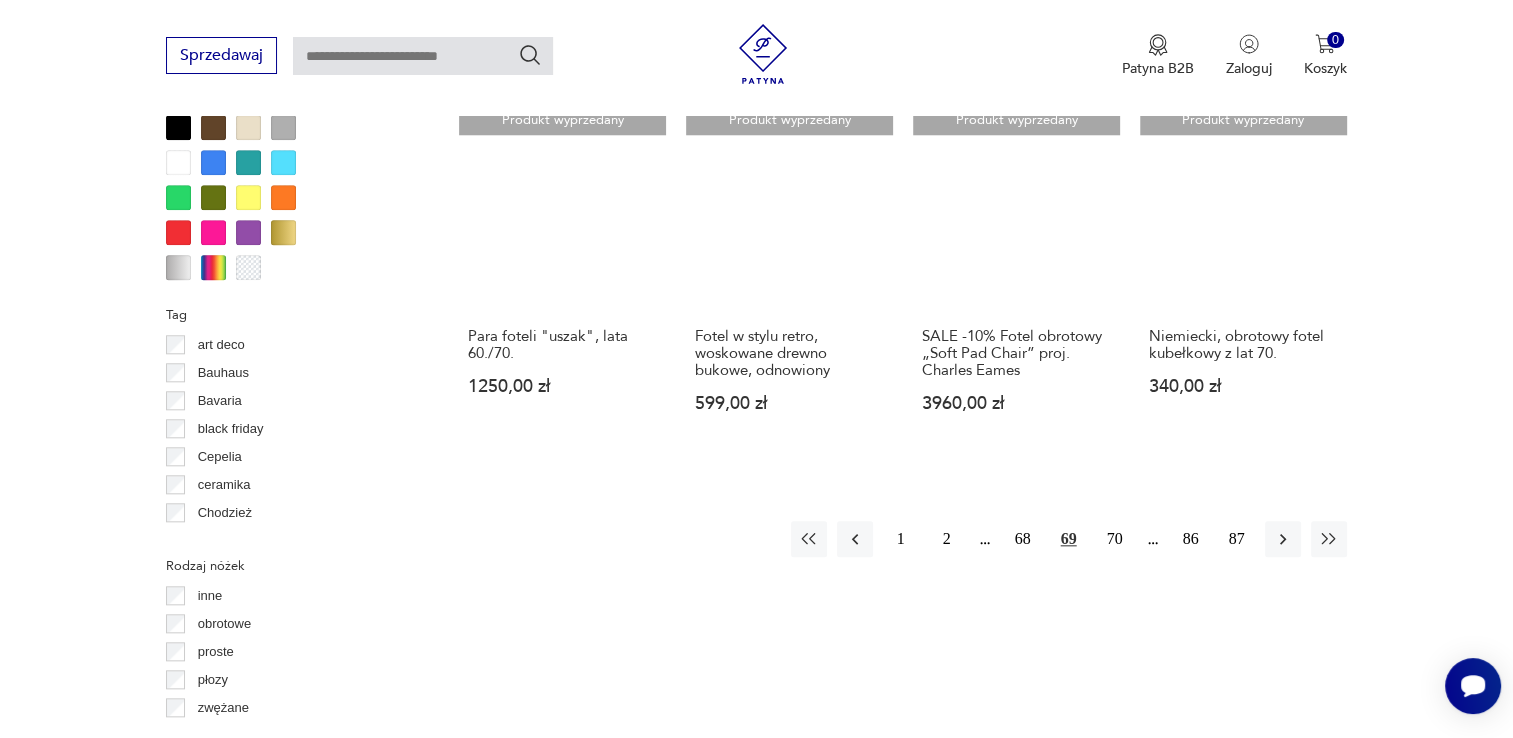 scroll, scrollTop: 1970, scrollLeft: 0, axis: vertical 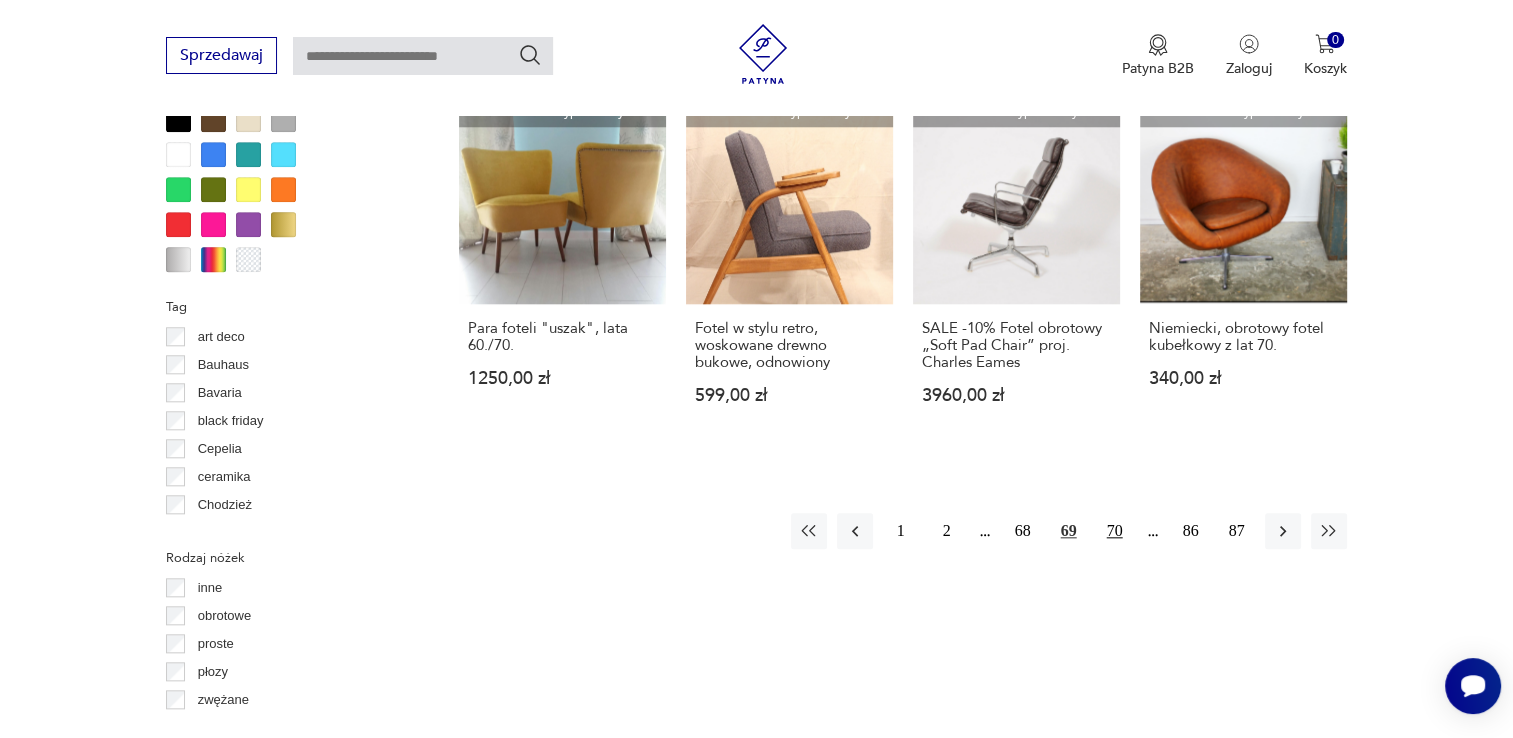 click on "70" at bounding box center (1115, 531) 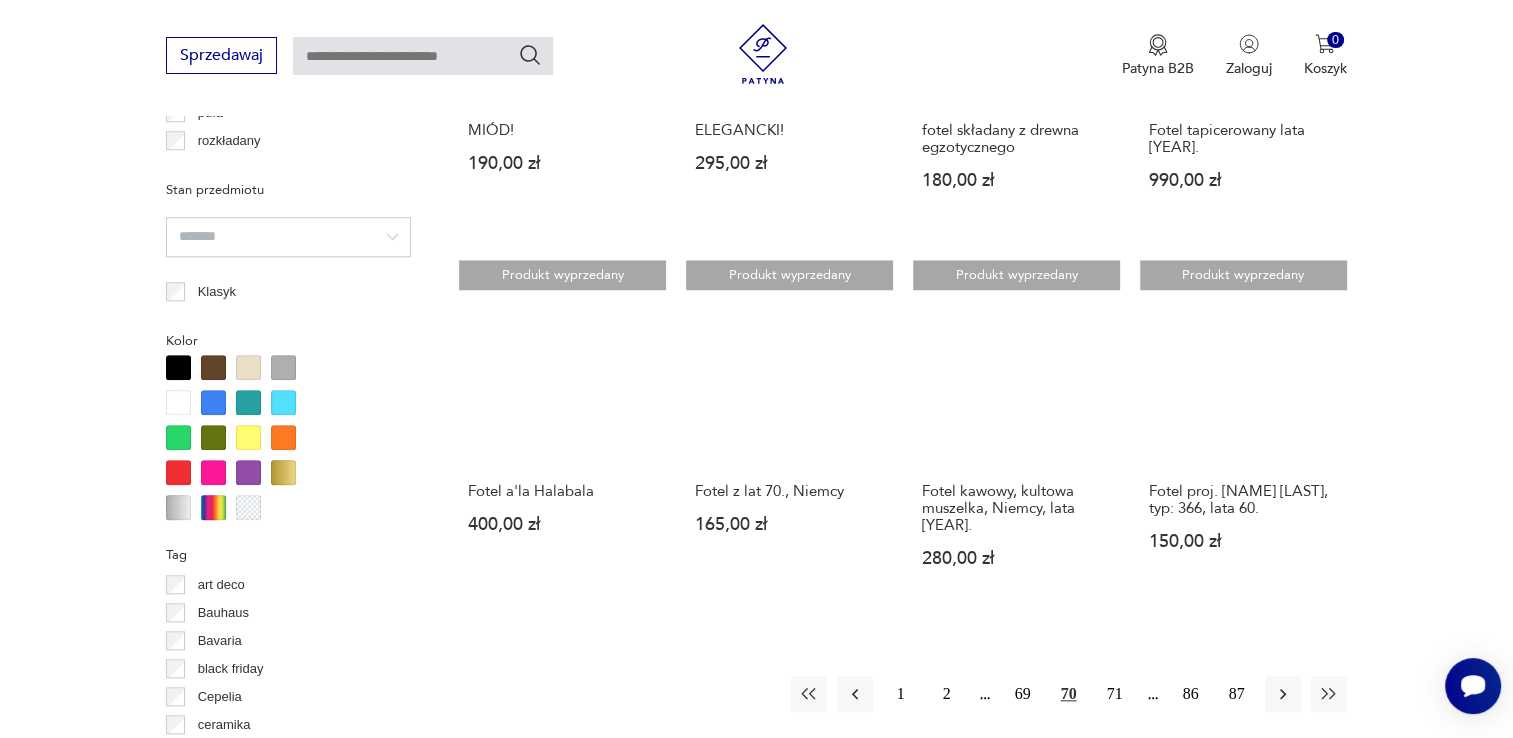 scroll, scrollTop: 1810, scrollLeft: 0, axis: vertical 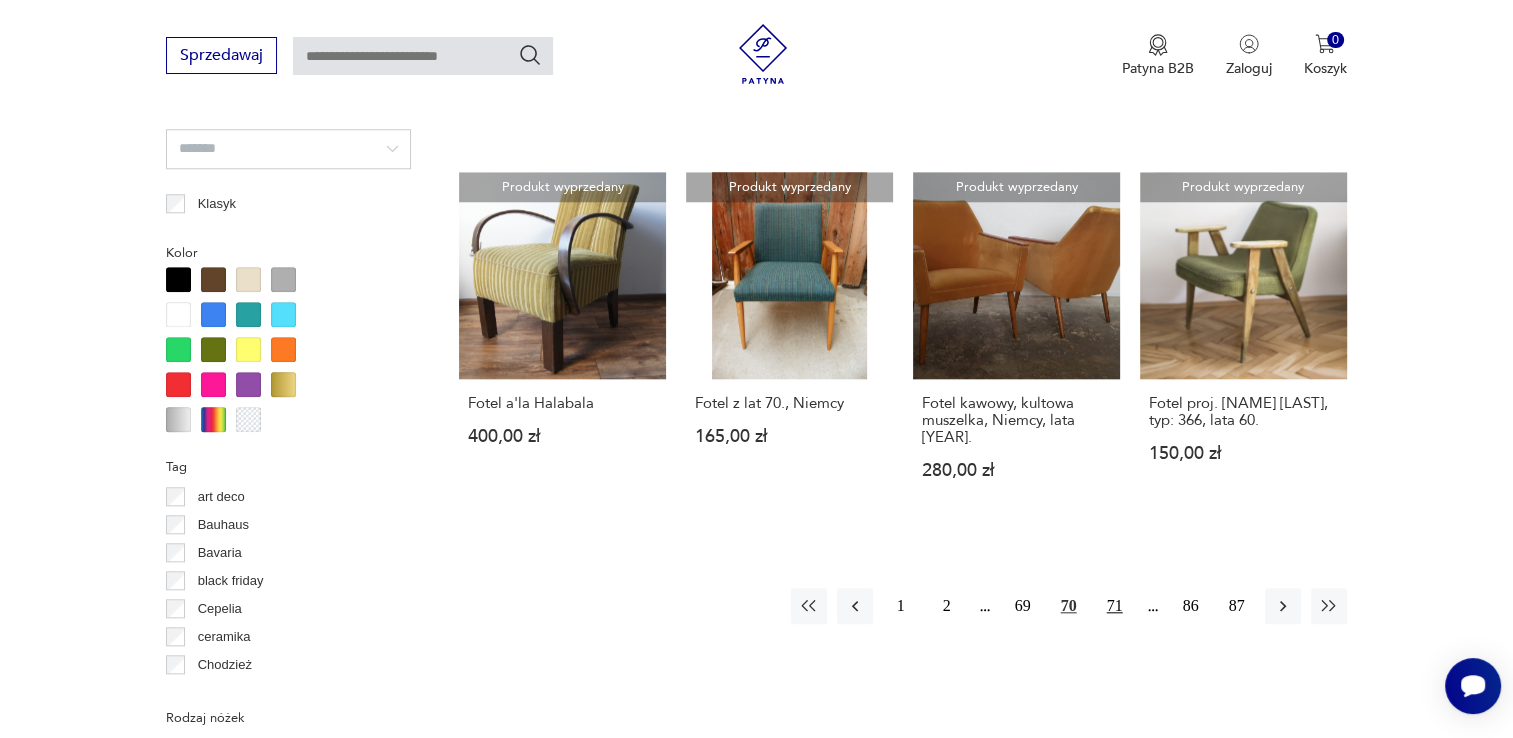click on "71" at bounding box center [1115, 606] 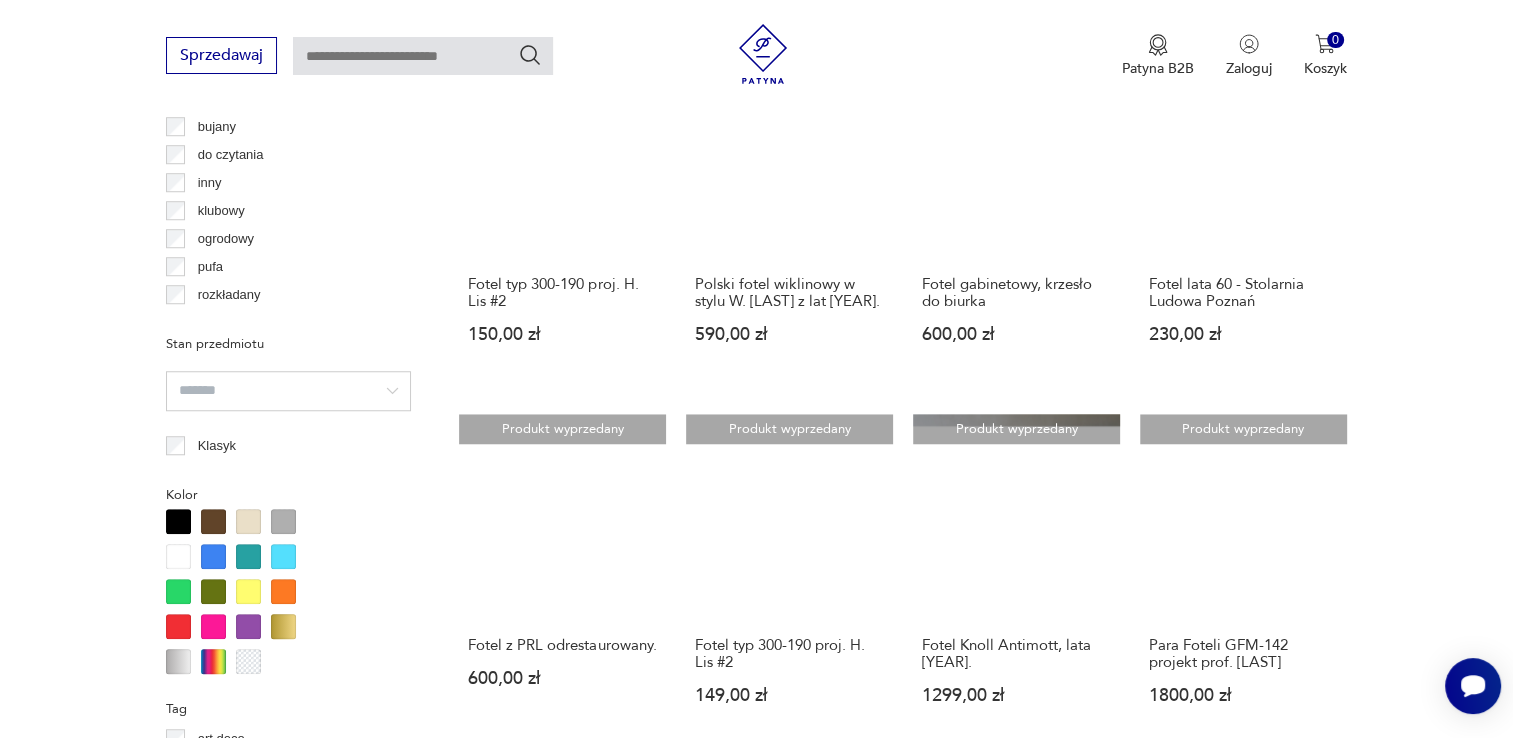 scroll, scrollTop: 1730, scrollLeft: 0, axis: vertical 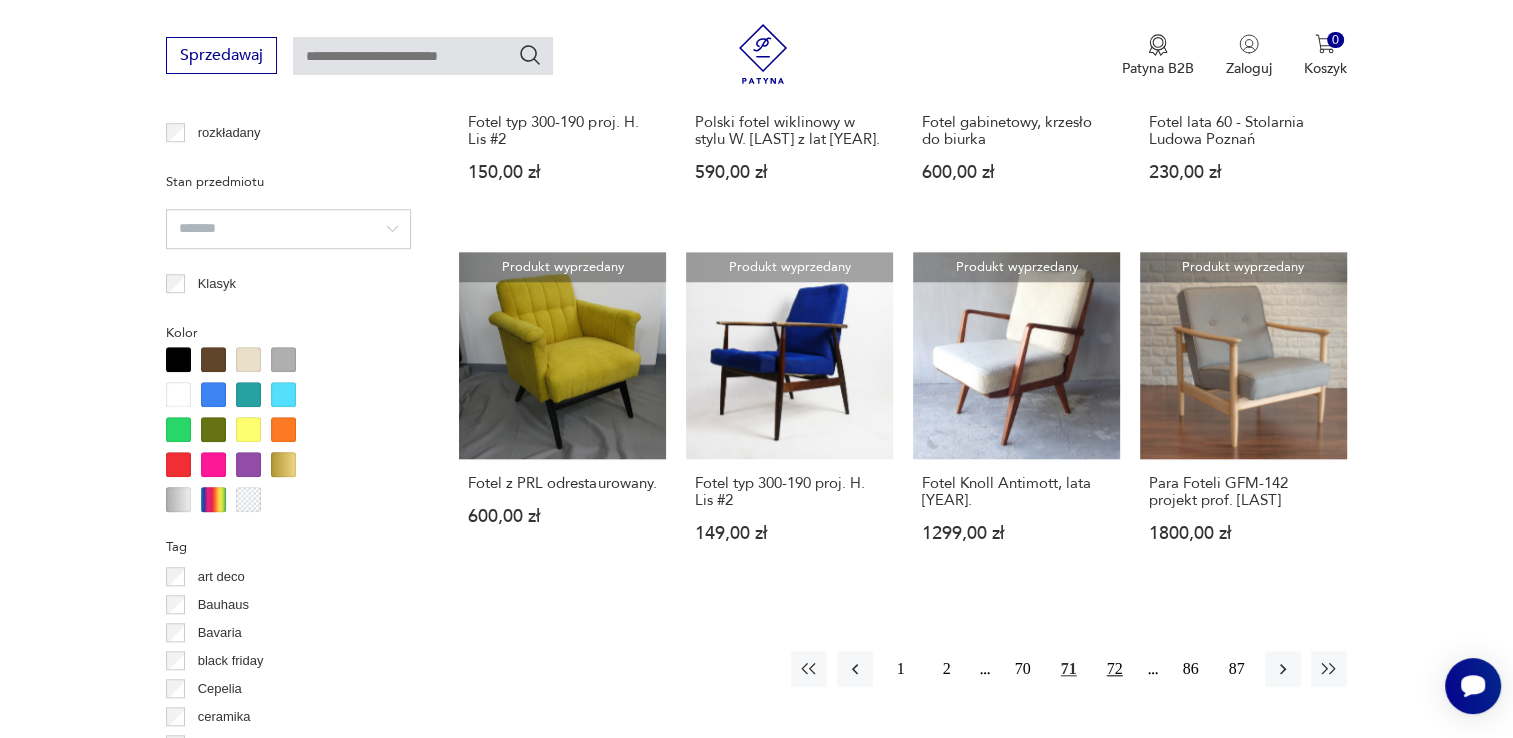click on "72" at bounding box center (1115, 669) 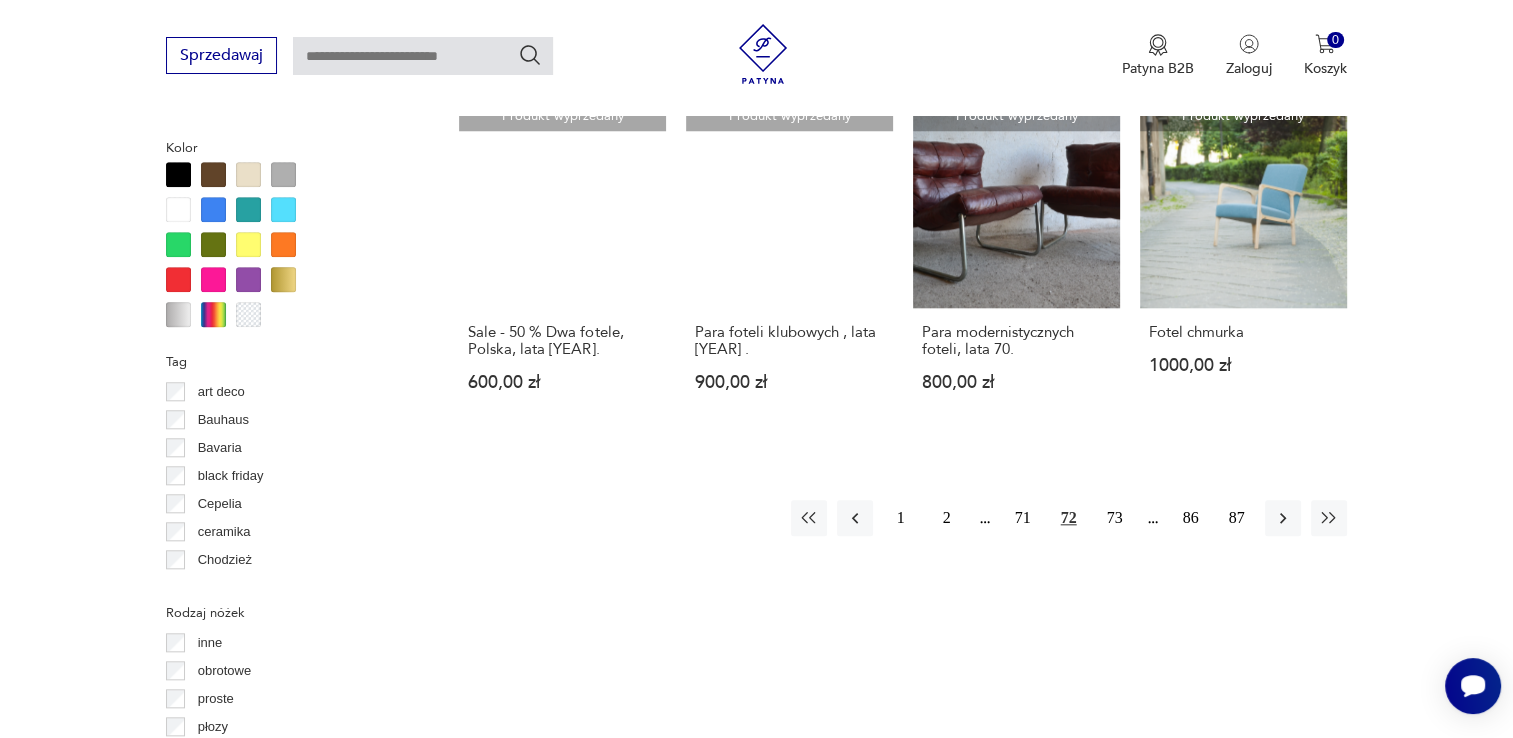 scroll, scrollTop: 1930, scrollLeft: 0, axis: vertical 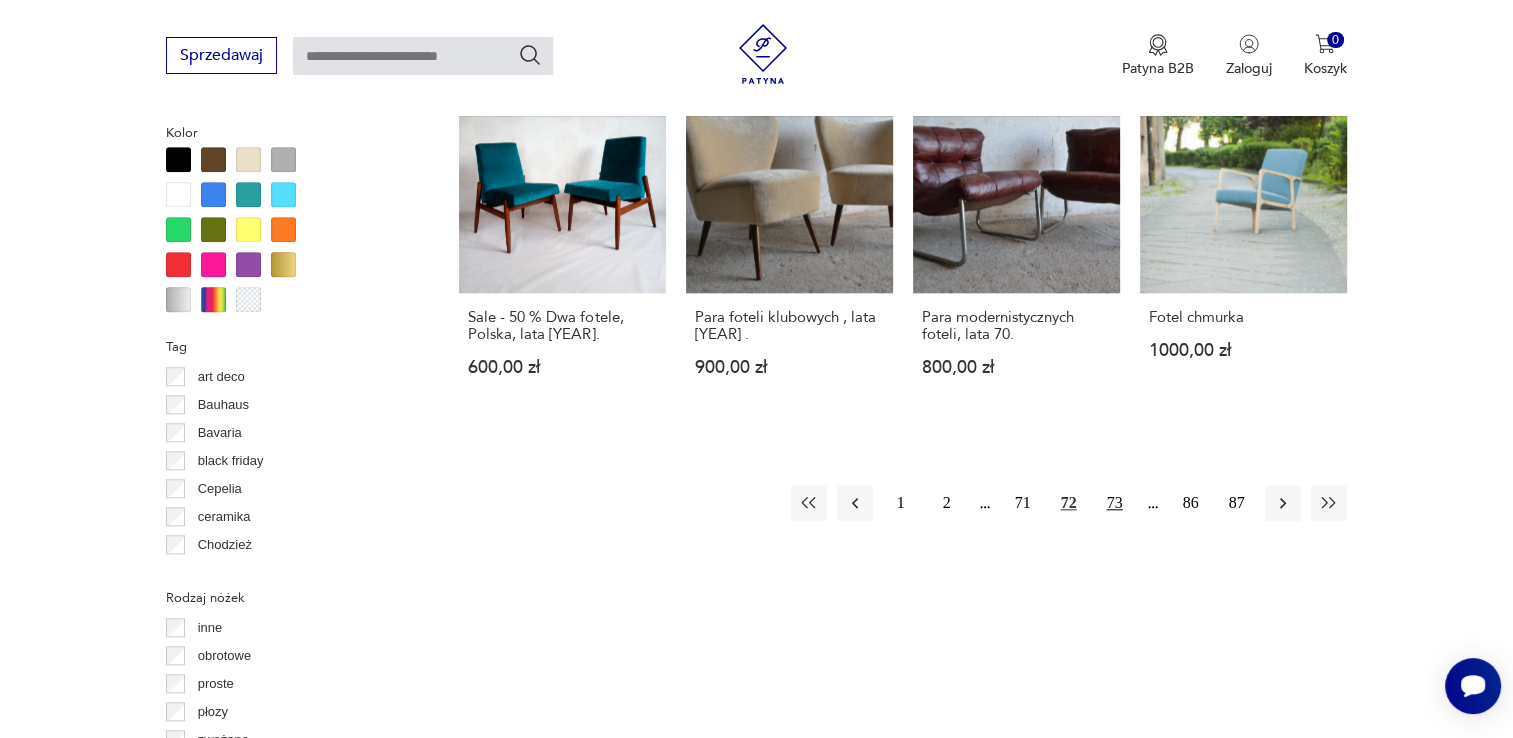 click on "73" at bounding box center (1115, 503) 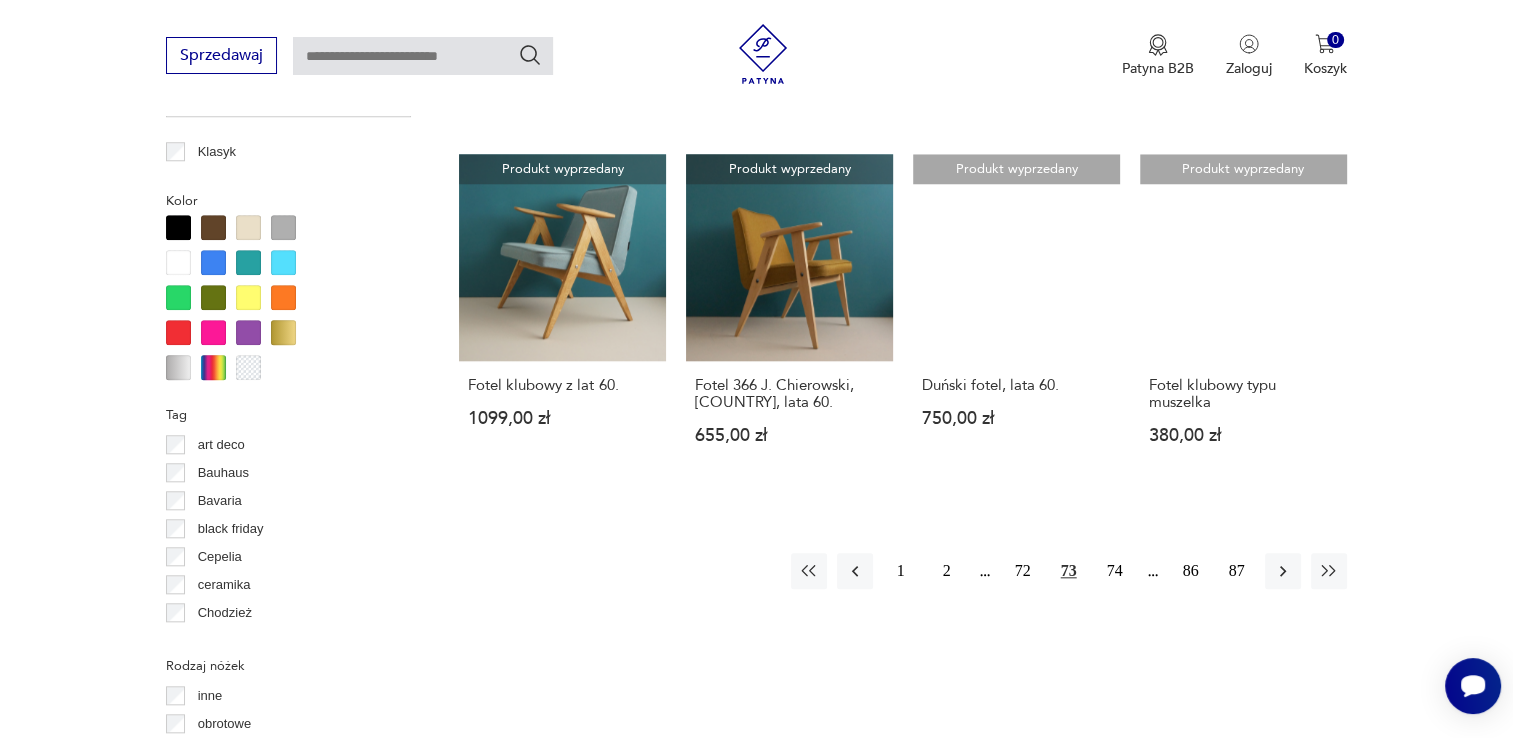 scroll, scrollTop: 1970, scrollLeft: 0, axis: vertical 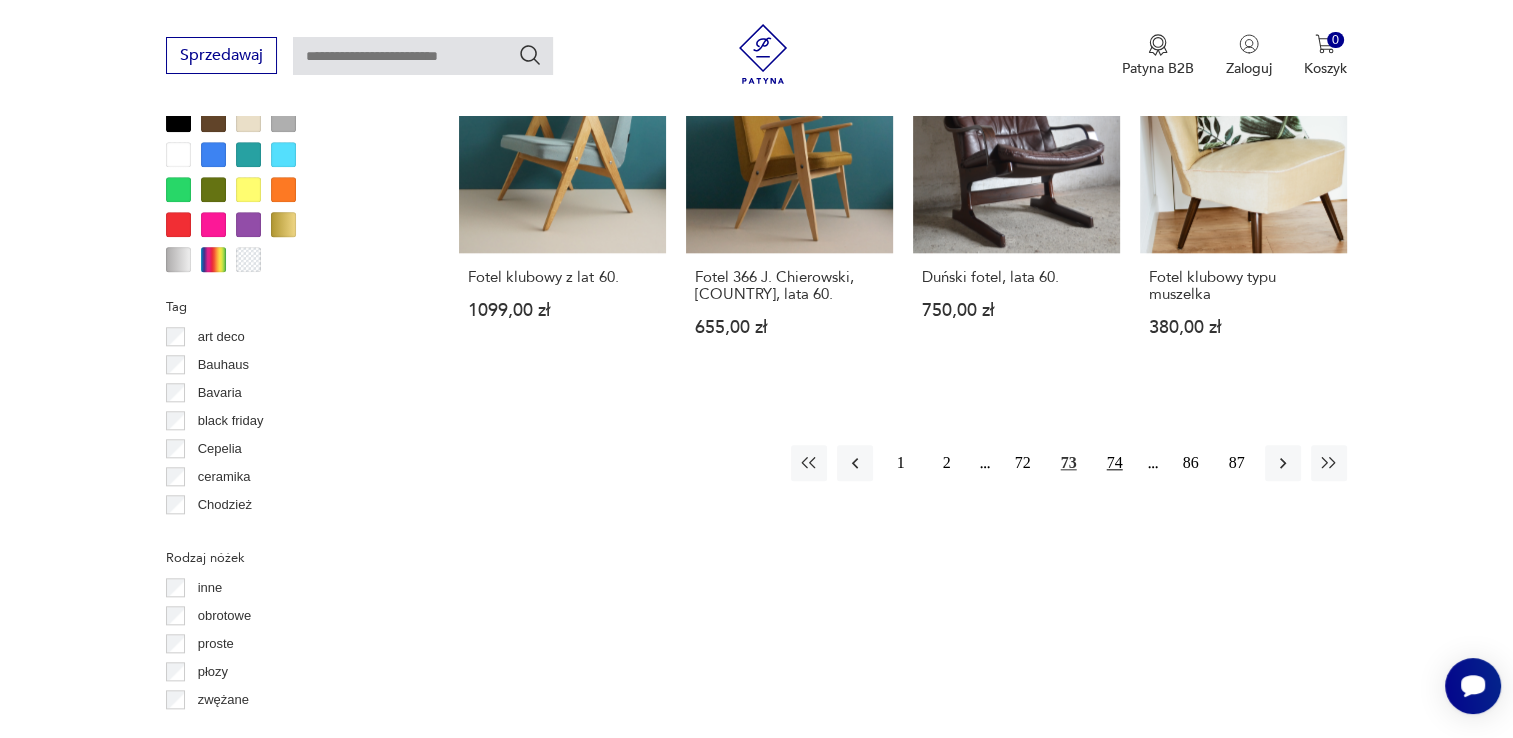 click on "74" at bounding box center (1115, 463) 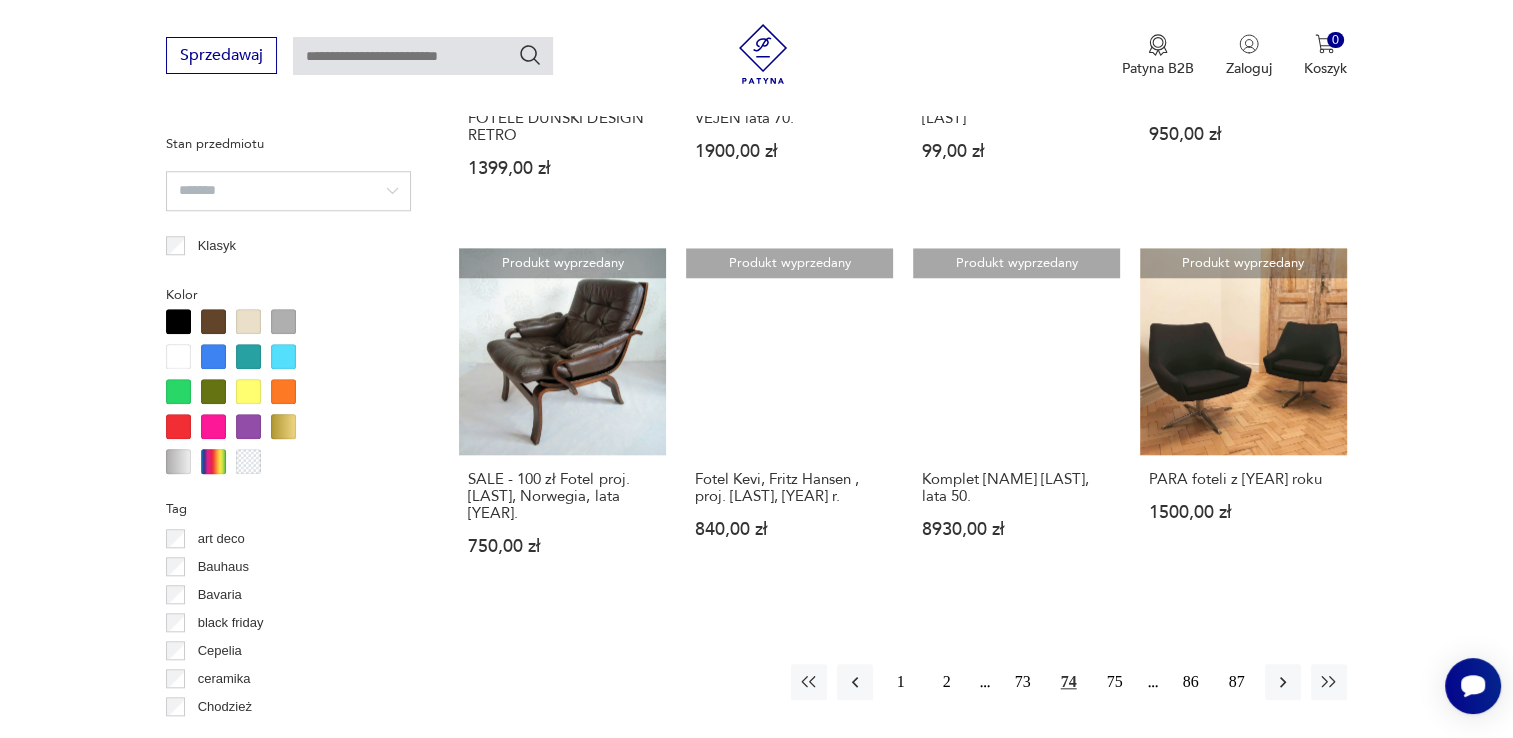 scroll, scrollTop: 1770, scrollLeft: 0, axis: vertical 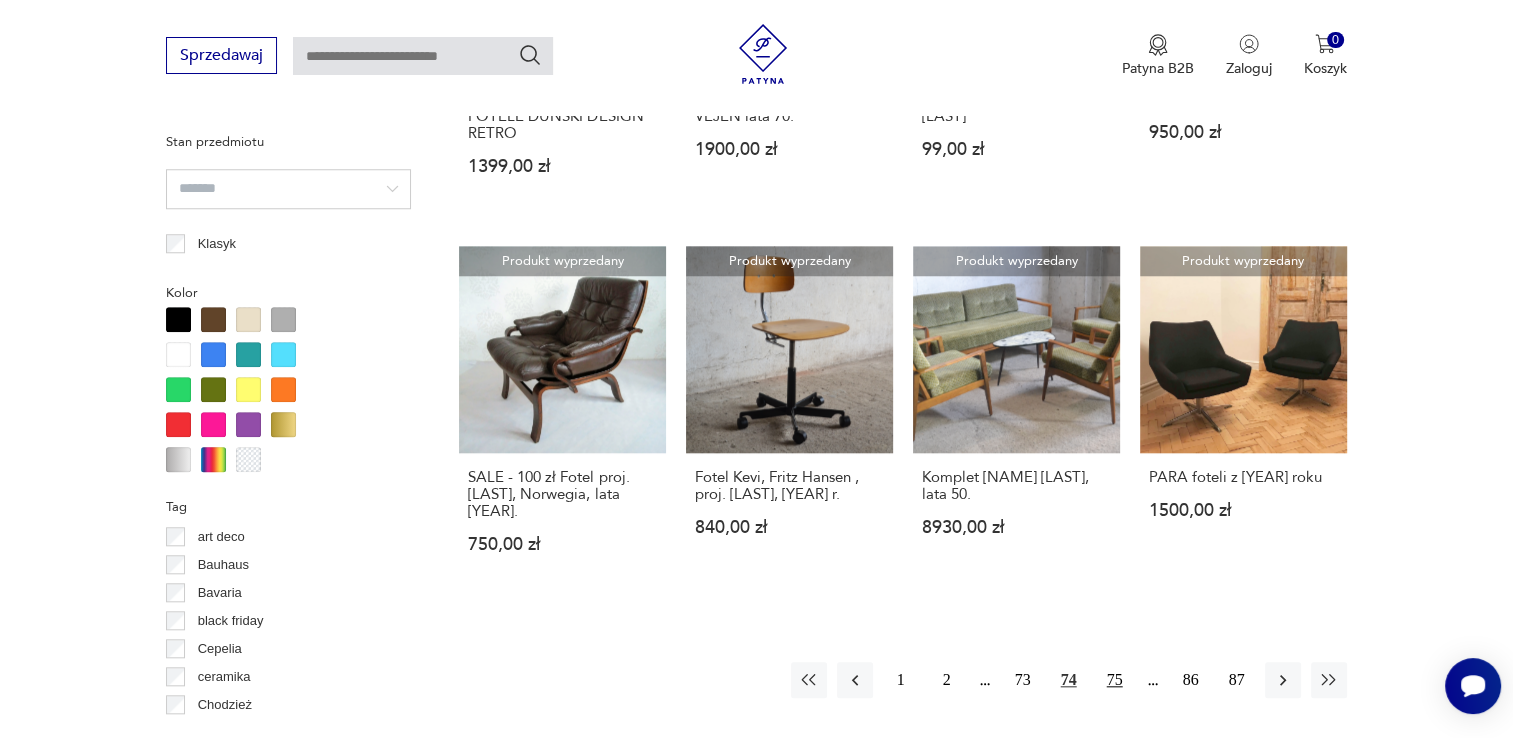 click on "75" at bounding box center (1115, 680) 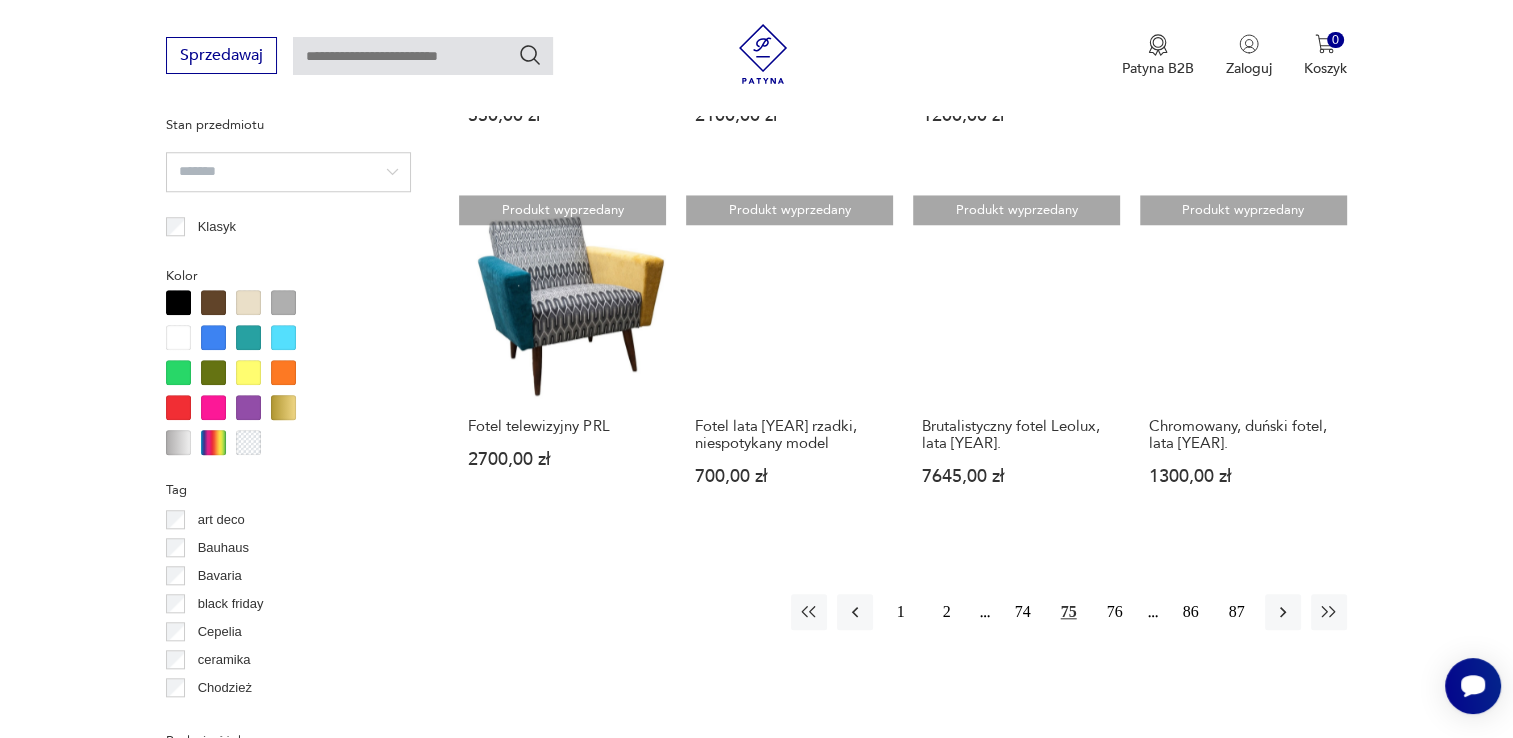 scroll, scrollTop: 1810, scrollLeft: 0, axis: vertical 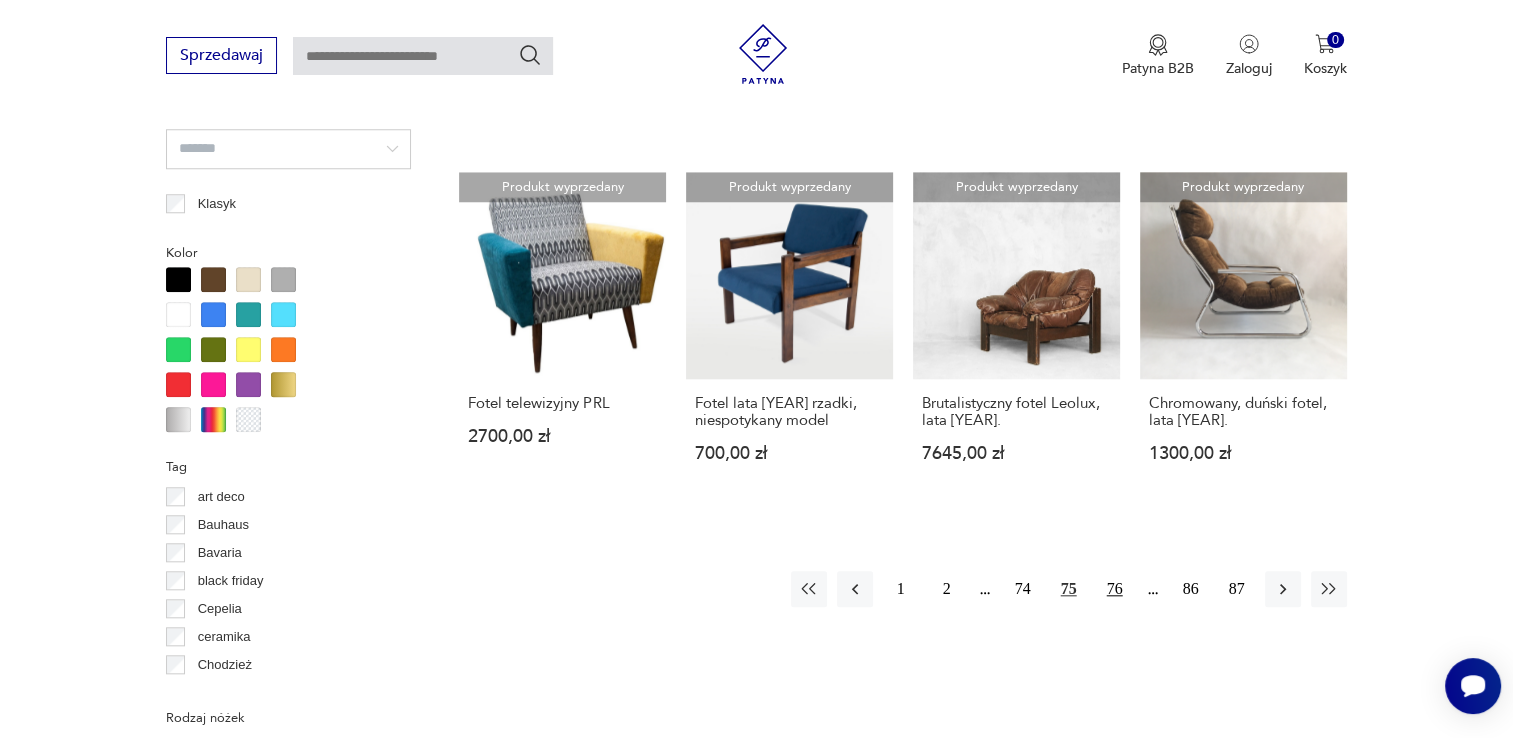 click on "76" at bounding box center (1115, 589) 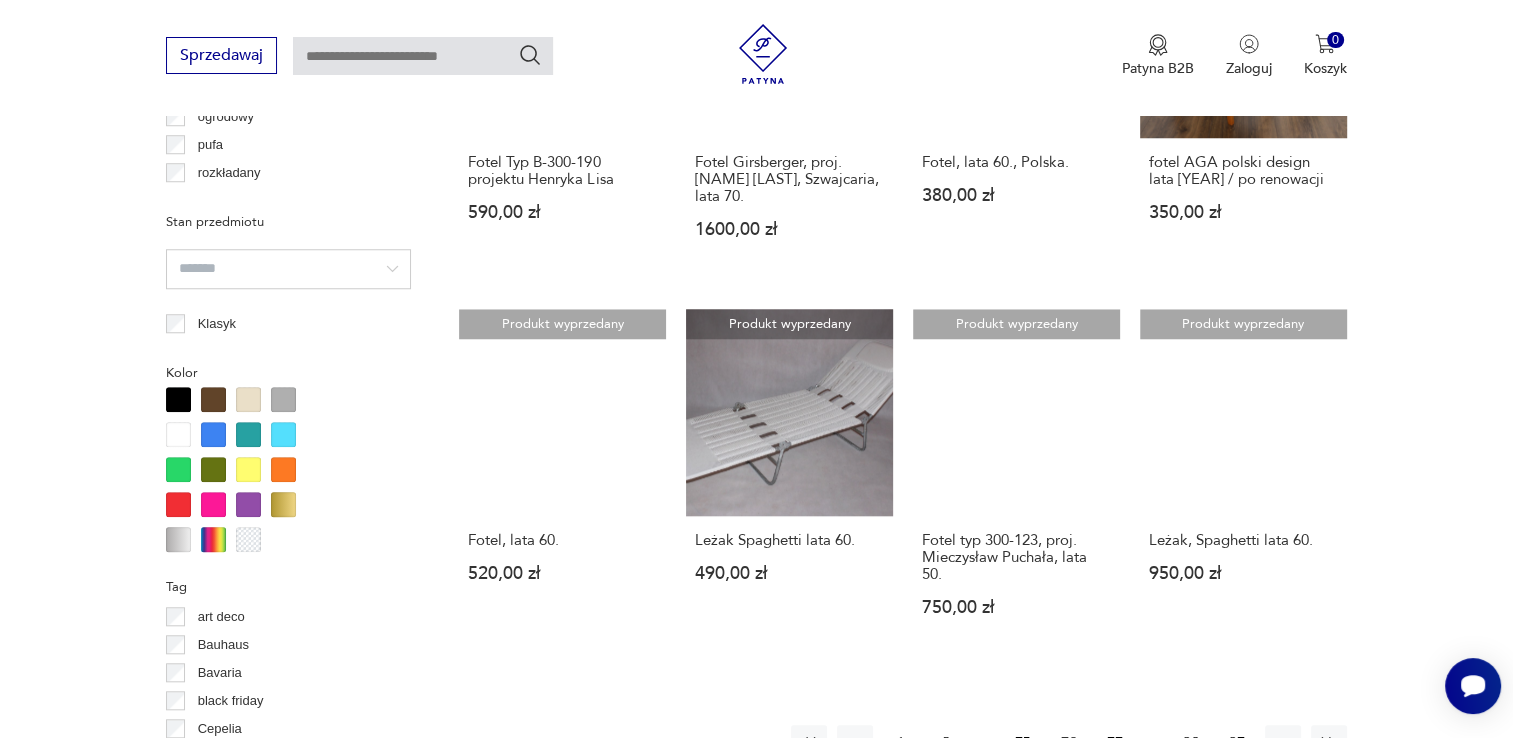 scroll, scrollTop: 1730, scrollLeft: 0, axis: vertical 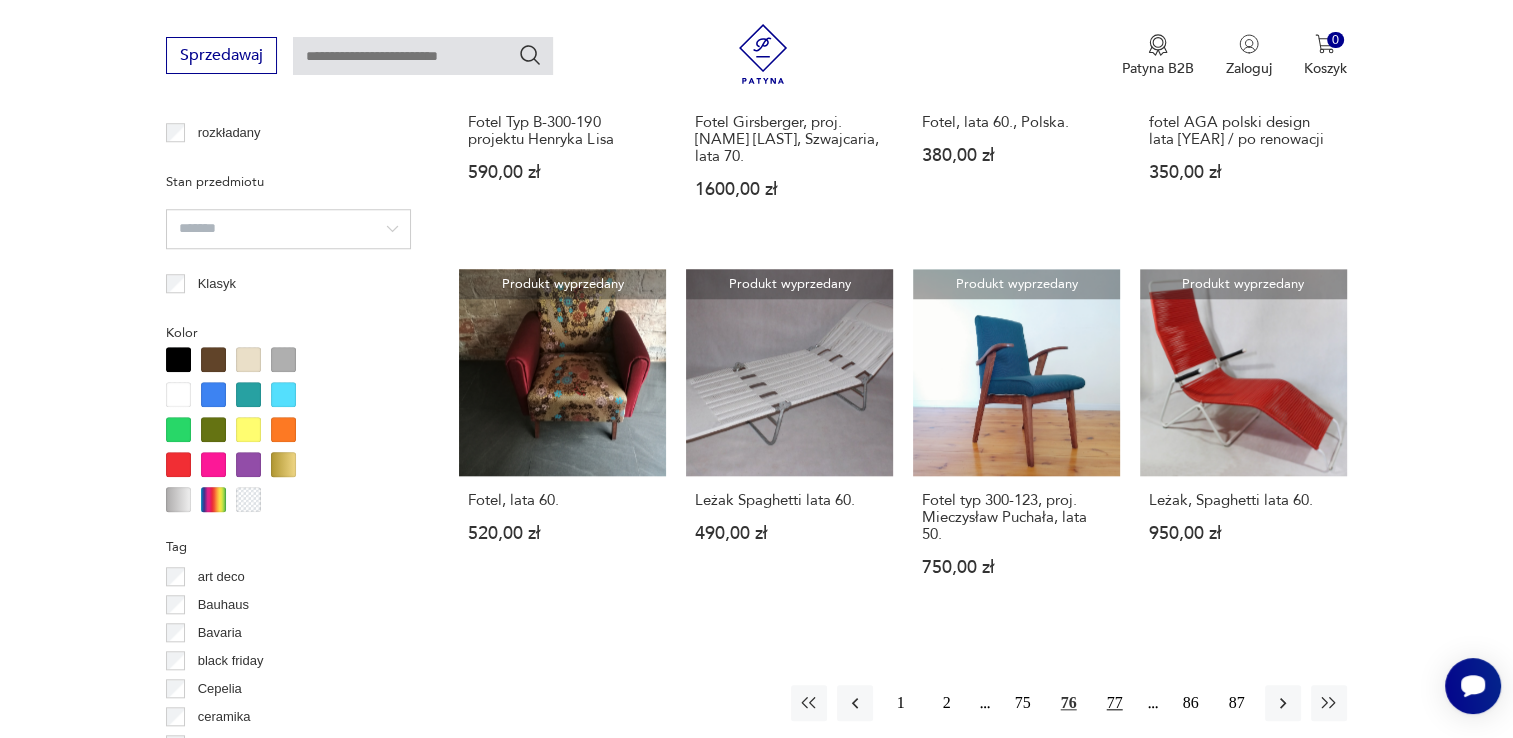 click on "77" at bounding box center [1115, 703] 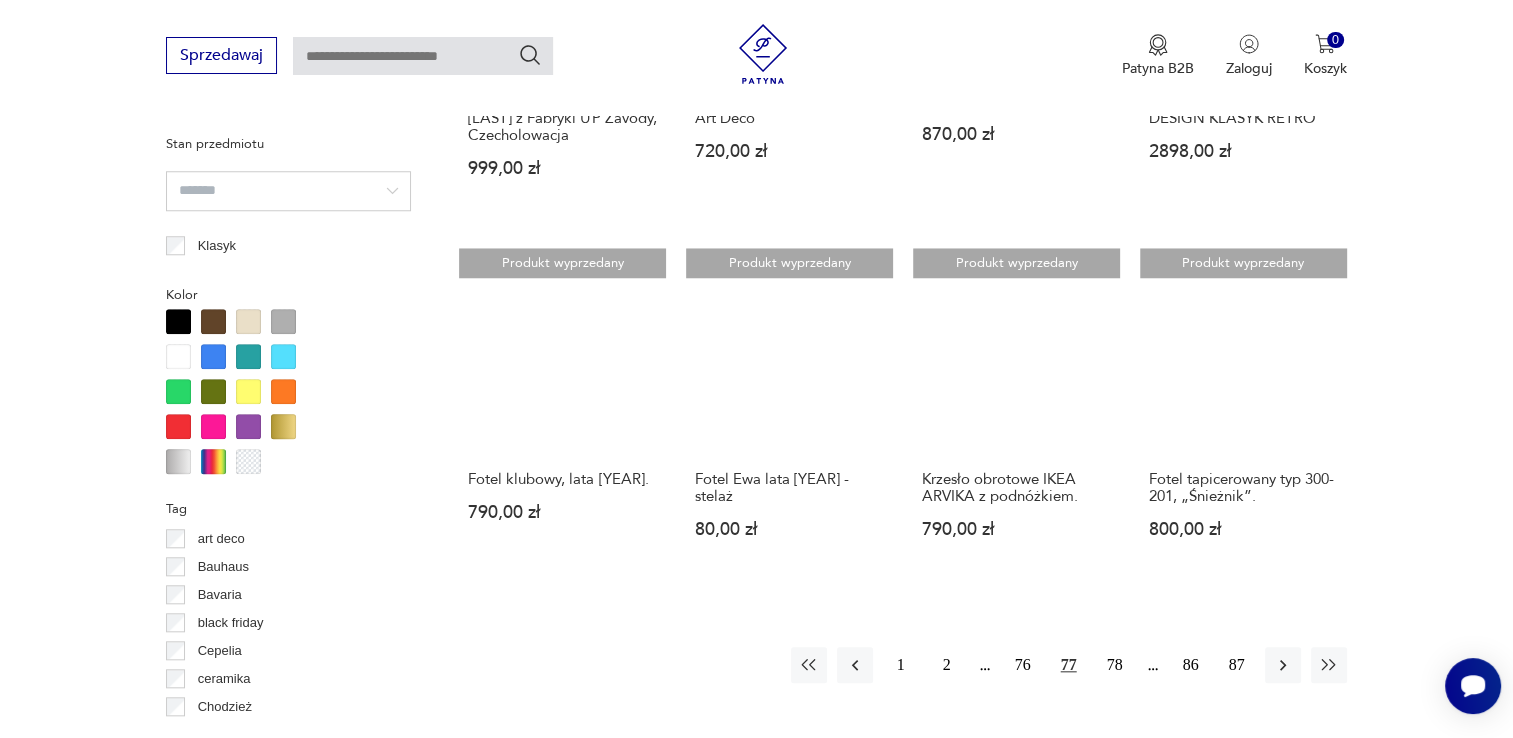 scroll, scrollTop: 1770, scrollLeft: 0, axis: vertical 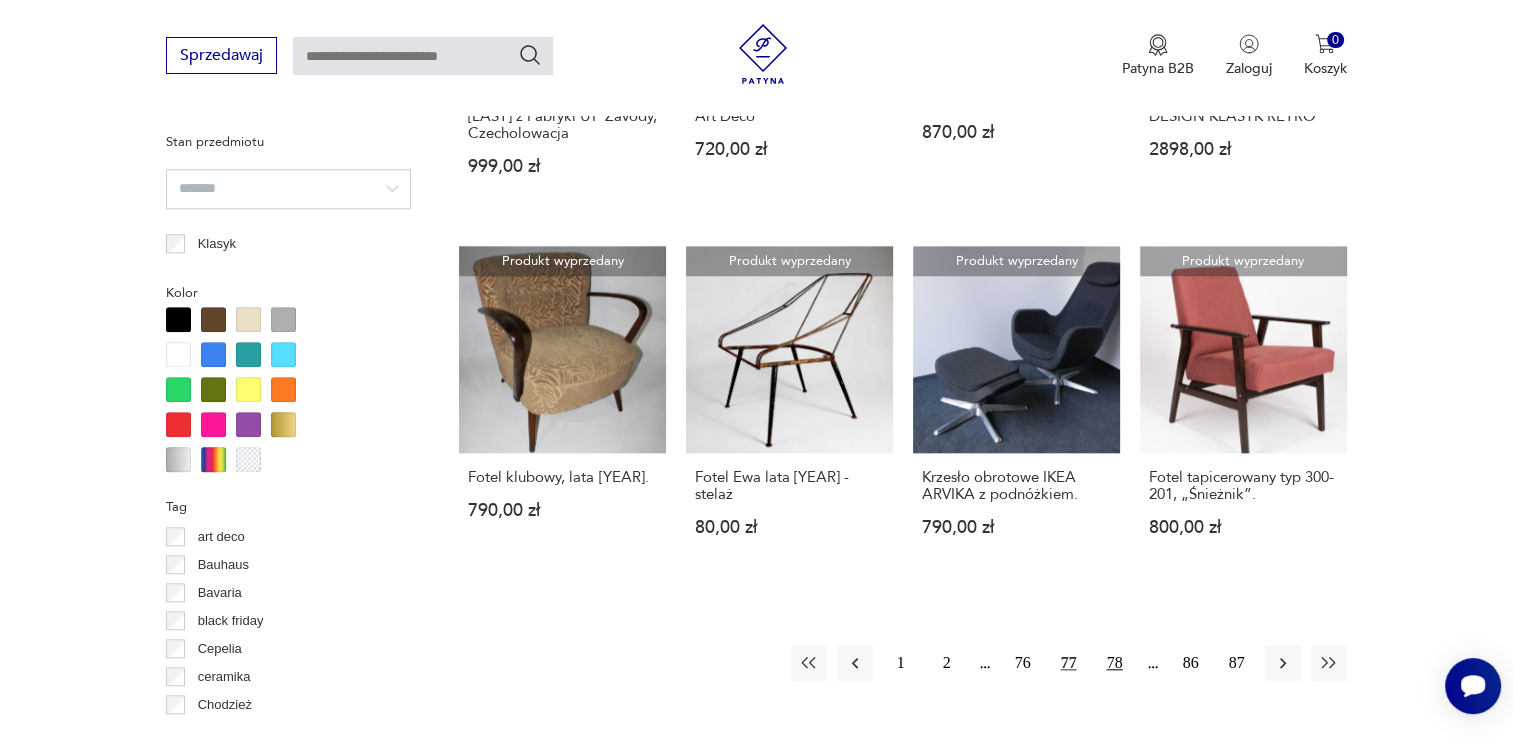 click on "78" at bounding box center (1115, 663) 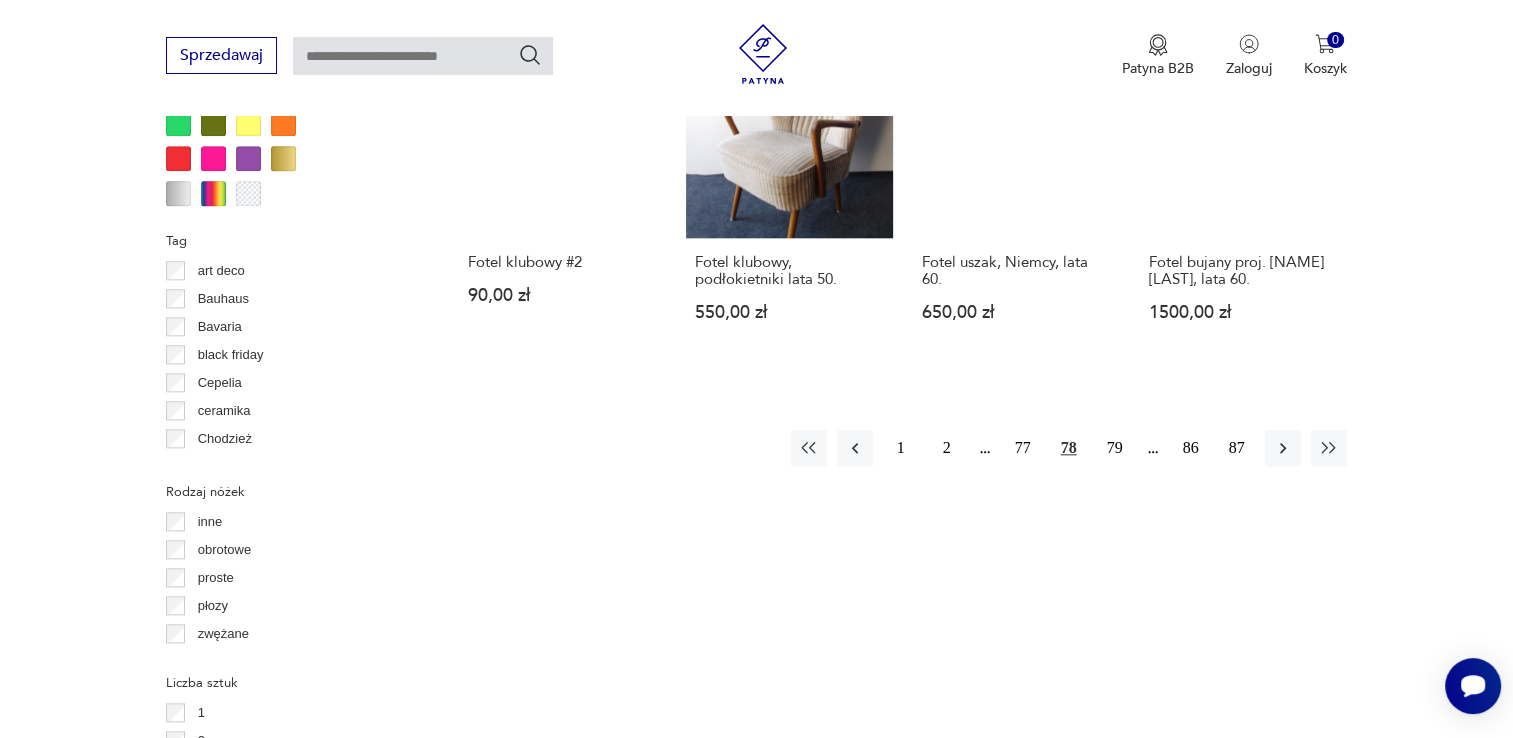 scroll, scrollTop: 2050, scrollLeft: 0, axis: vertical 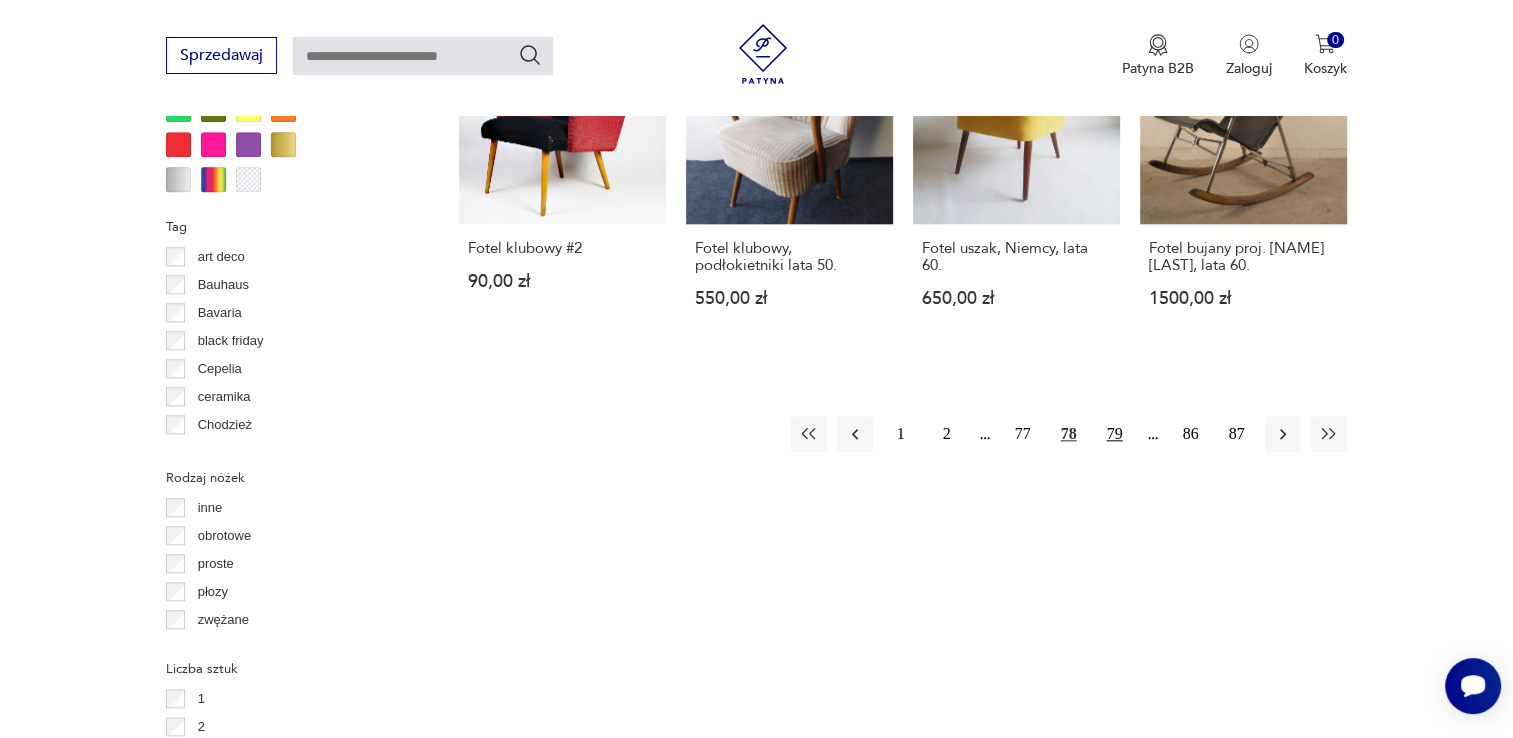 click on "79" at bounding box center [1115, 434] 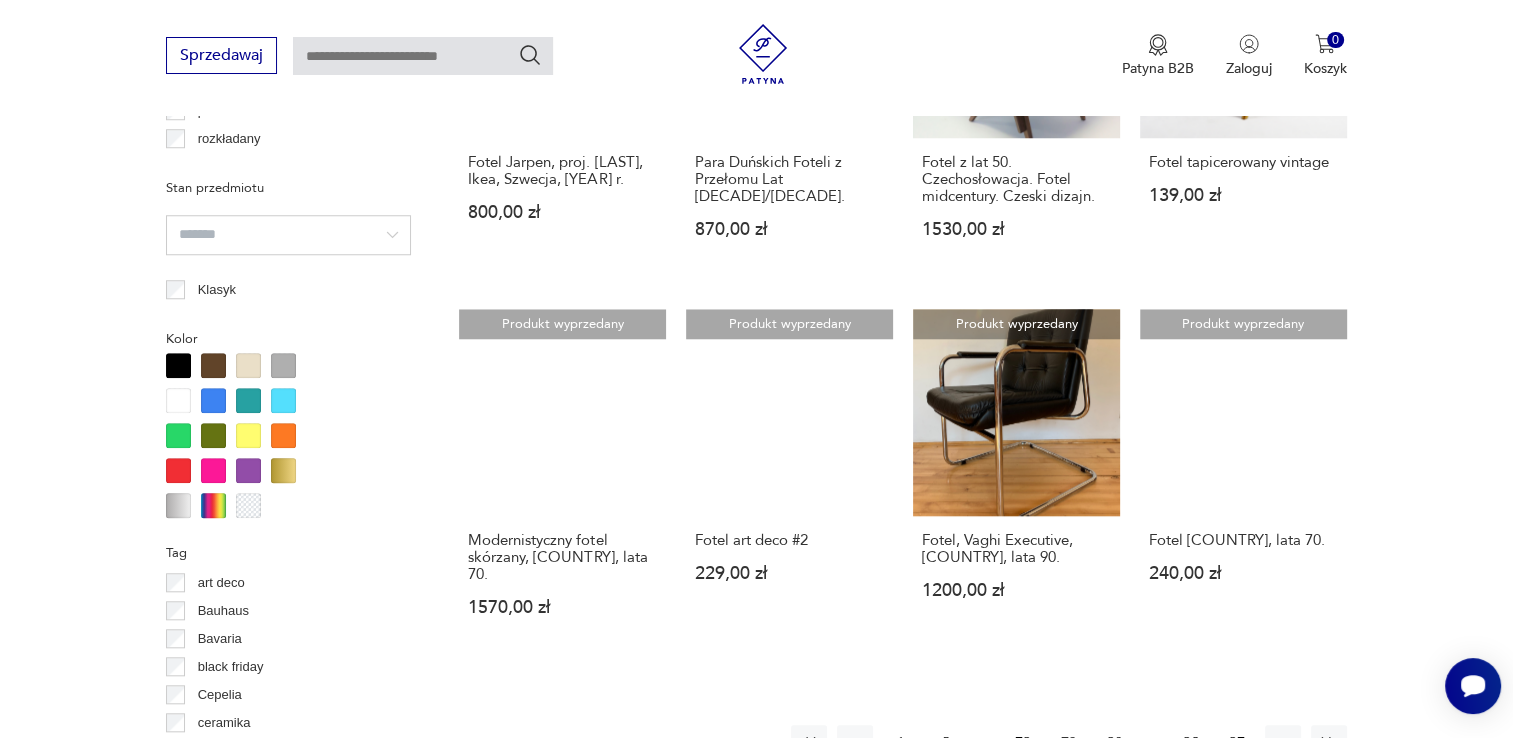 scroll, scrollTop: 1970, scrollLeft: 0, axis: vertical 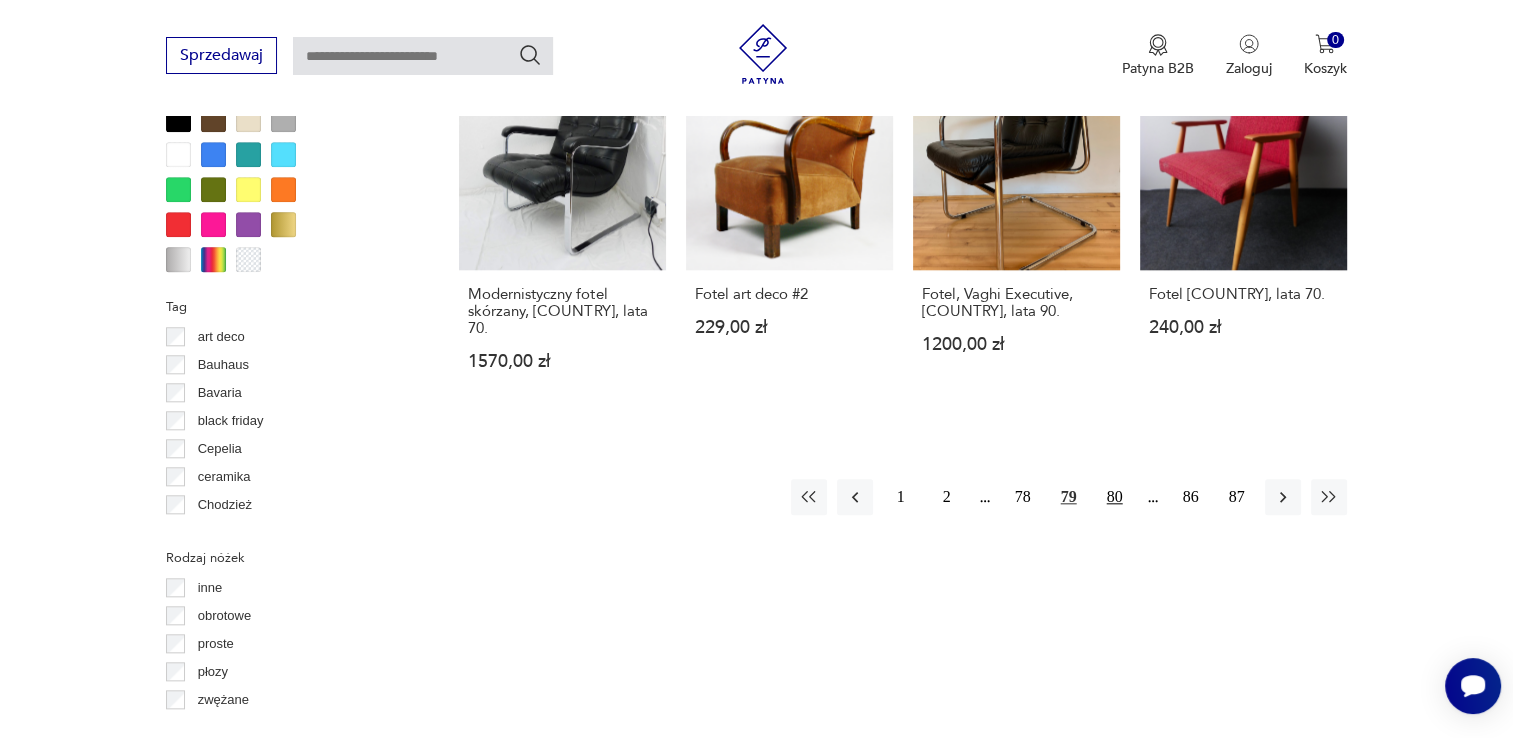 click on "80" at bounding box center (1115, 497) 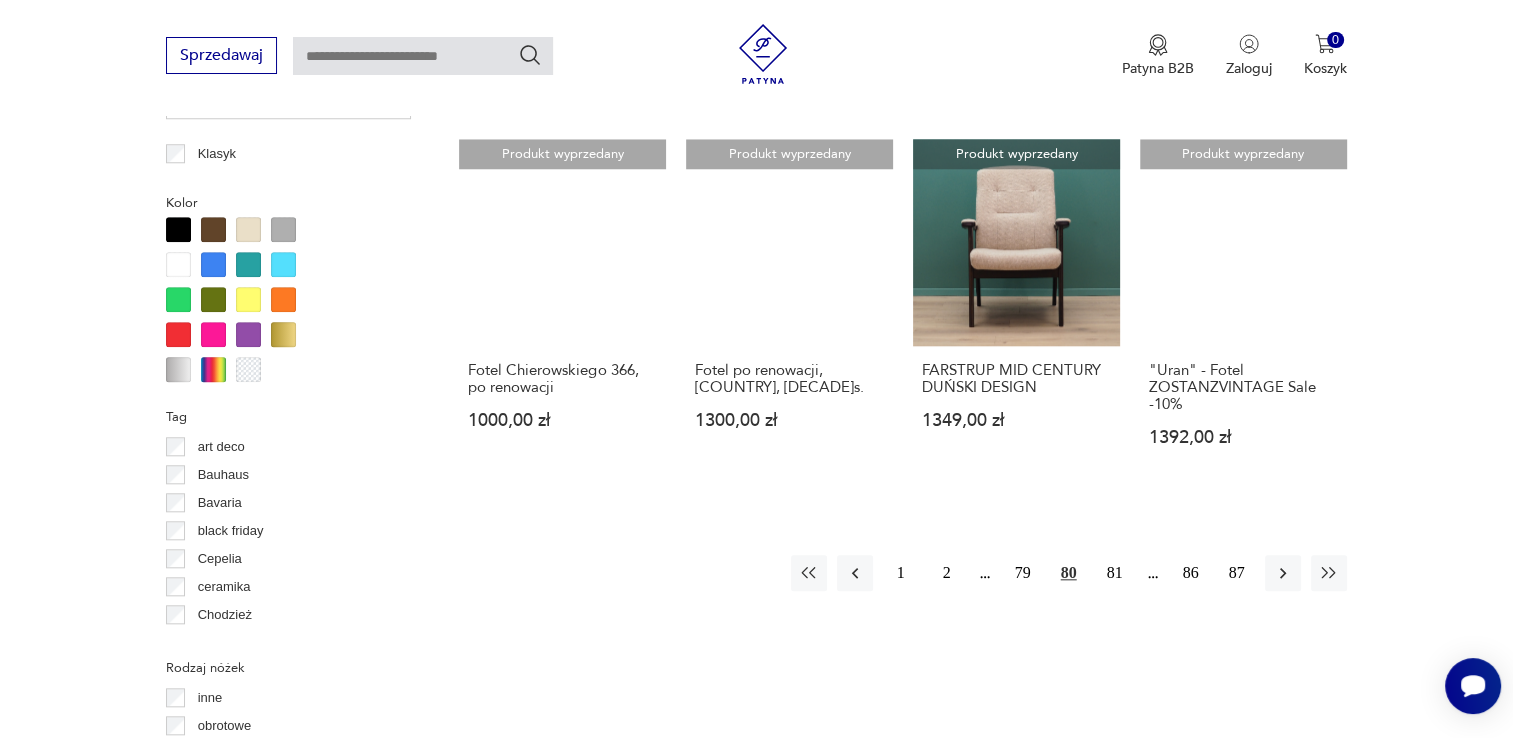 scroll, scrollTop: 1890, scrollLeft: 0, axis: vertical 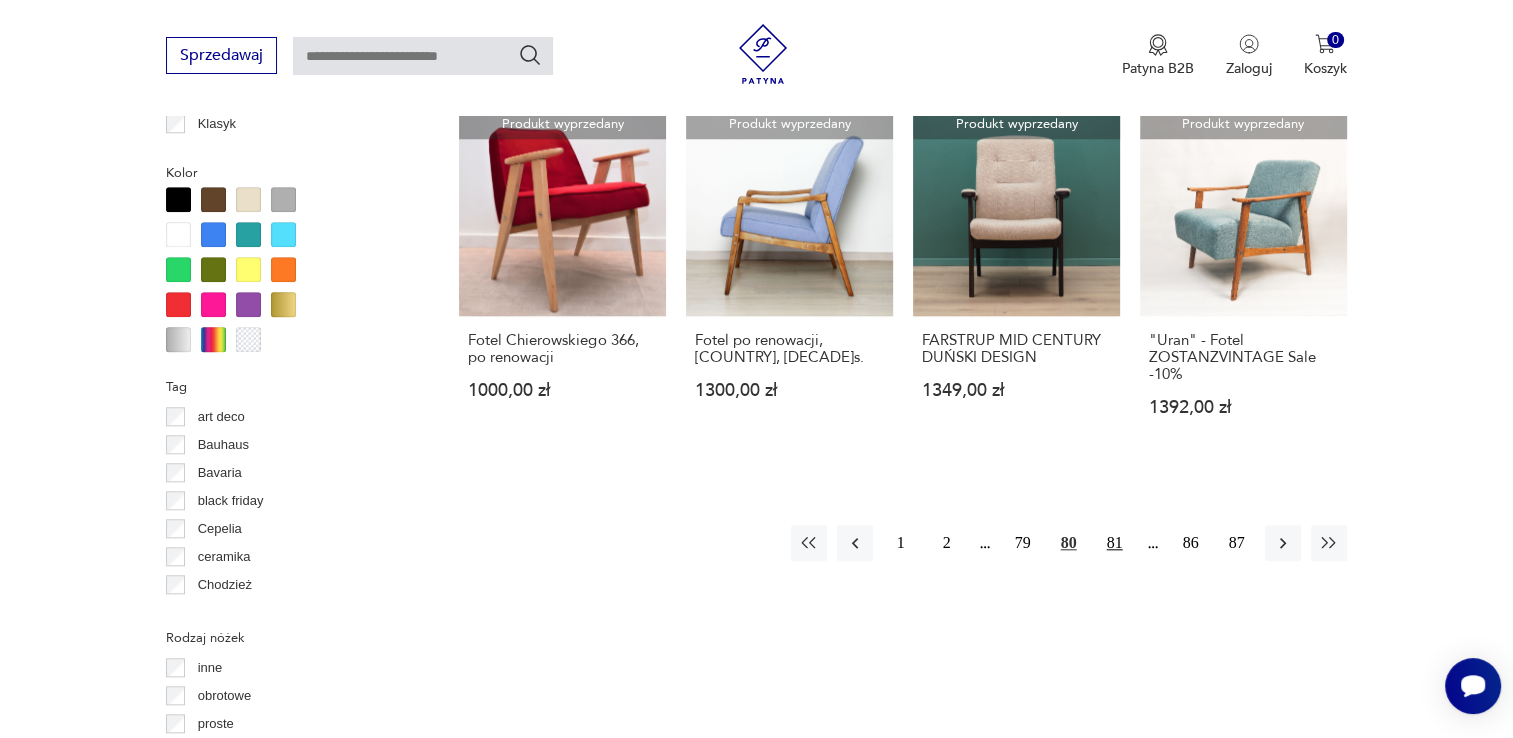 click on "81" at bounding box center (1115, 543) 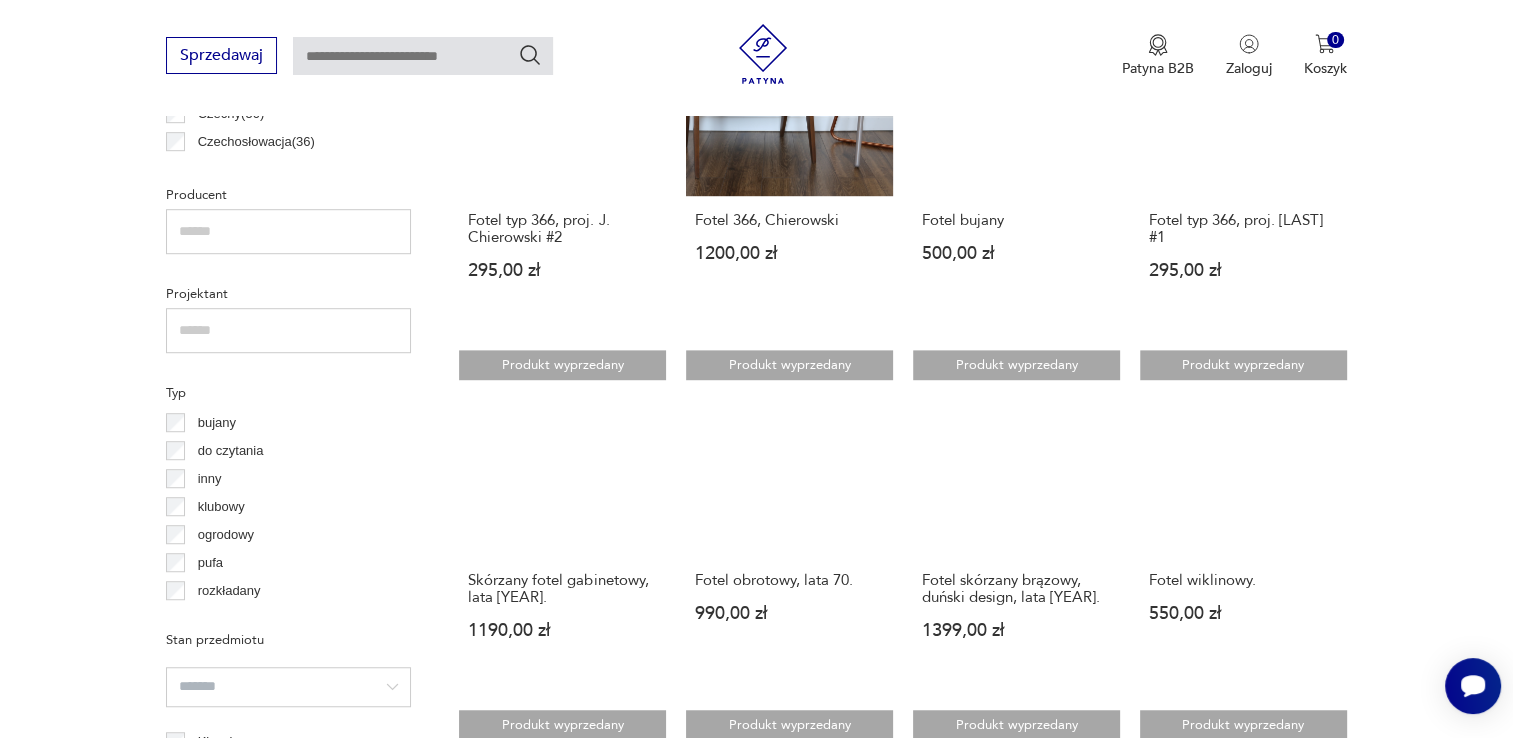 scroll, scrollTop: 1290, scrollLeft: 0, axis: vertical 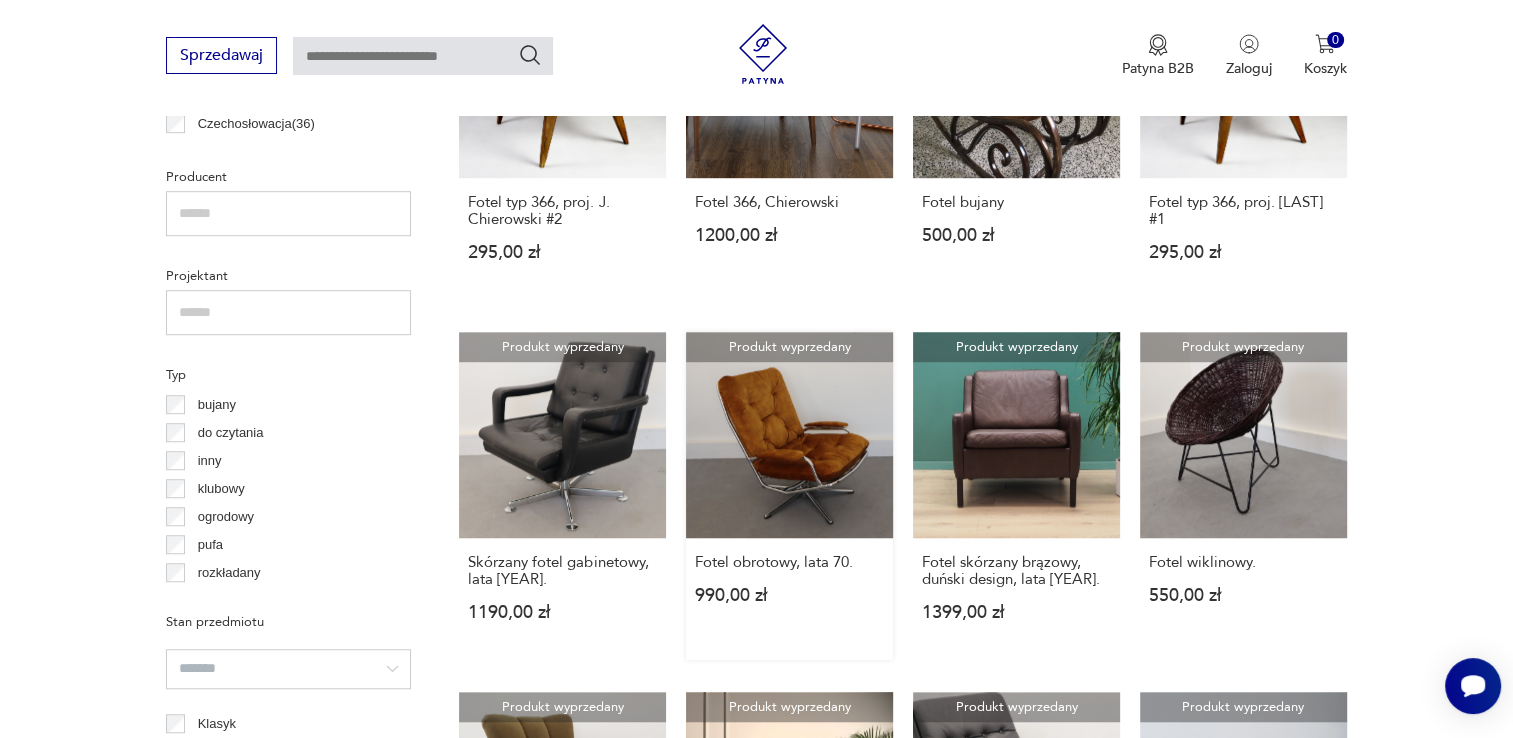 click on "Produkt wyprzedany Fotel obrotowy, lata 70. 990,00 zł" at bounding box center (789, 496) 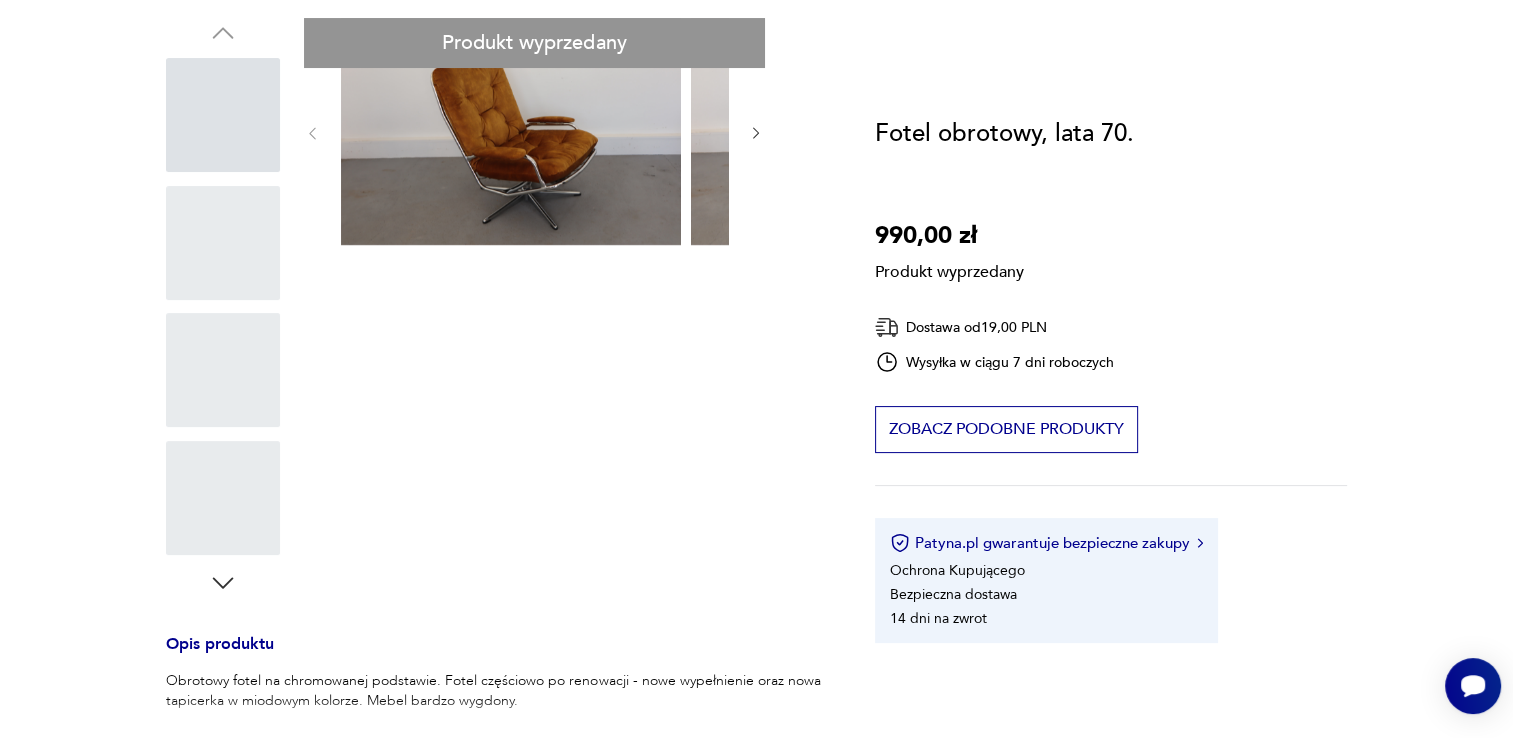 scroll, scrollTop: 0, scrollLeft: 0, axis: both 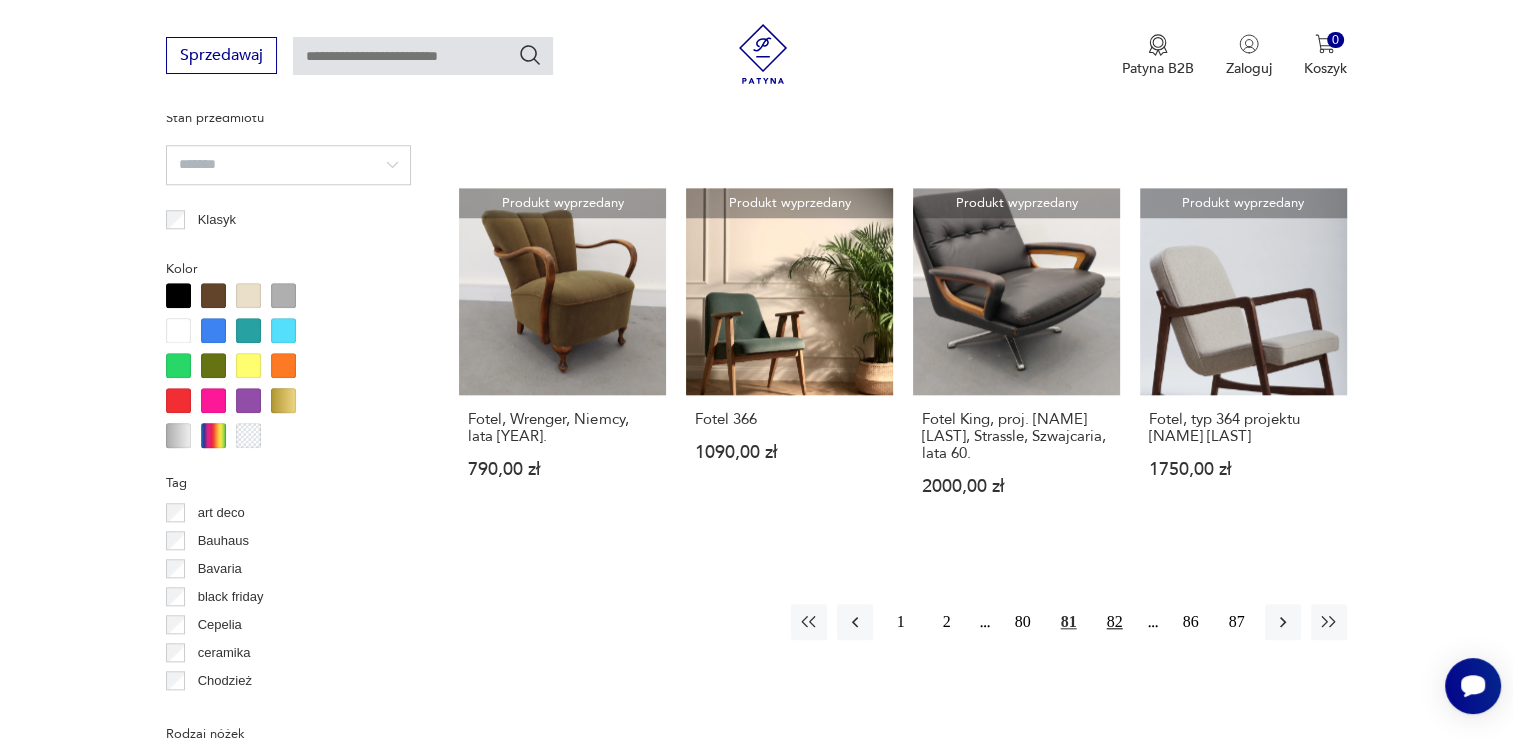 click on "82" at bounding box center [1115, 622] 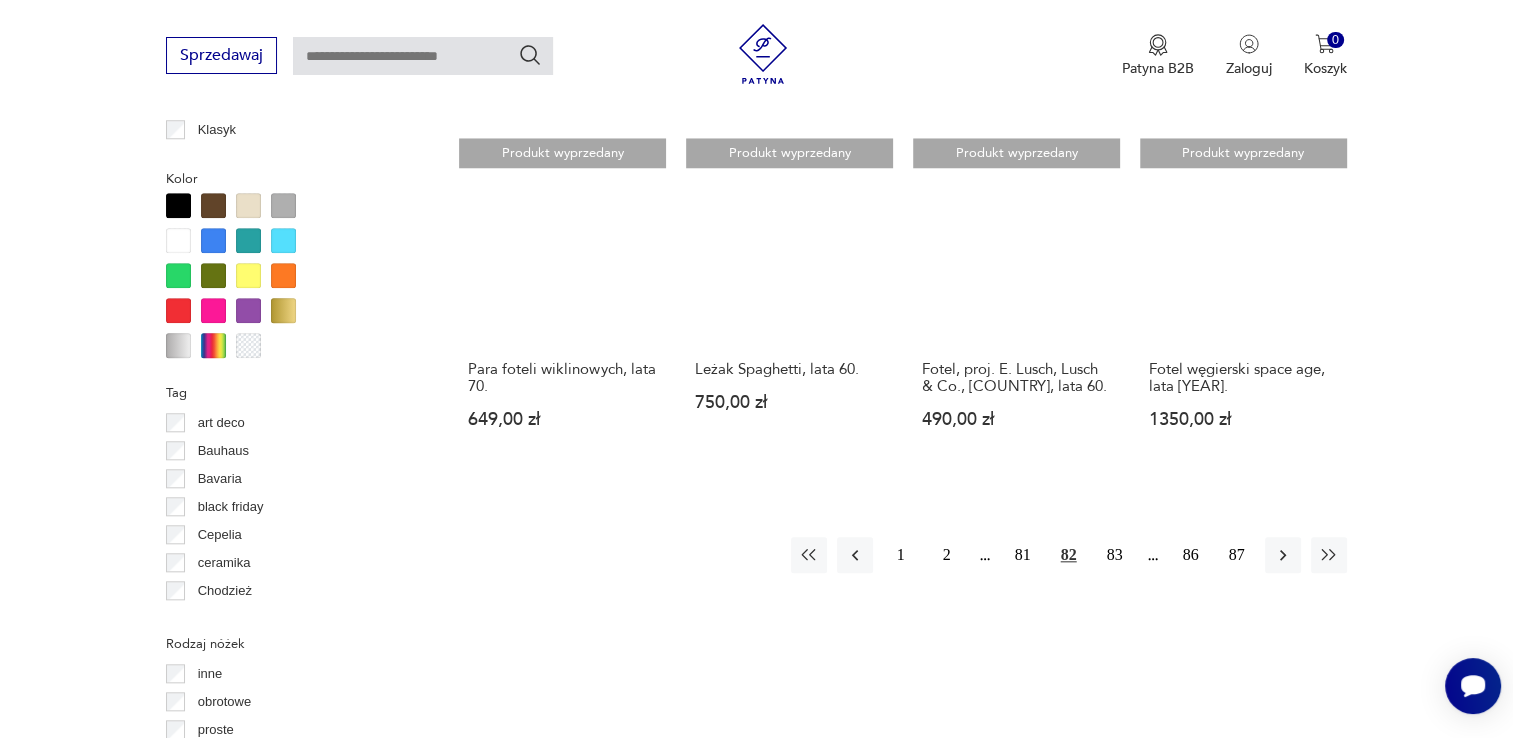 scroll, scrollTop: 2010, scrollLeft: 0, axis: vertical 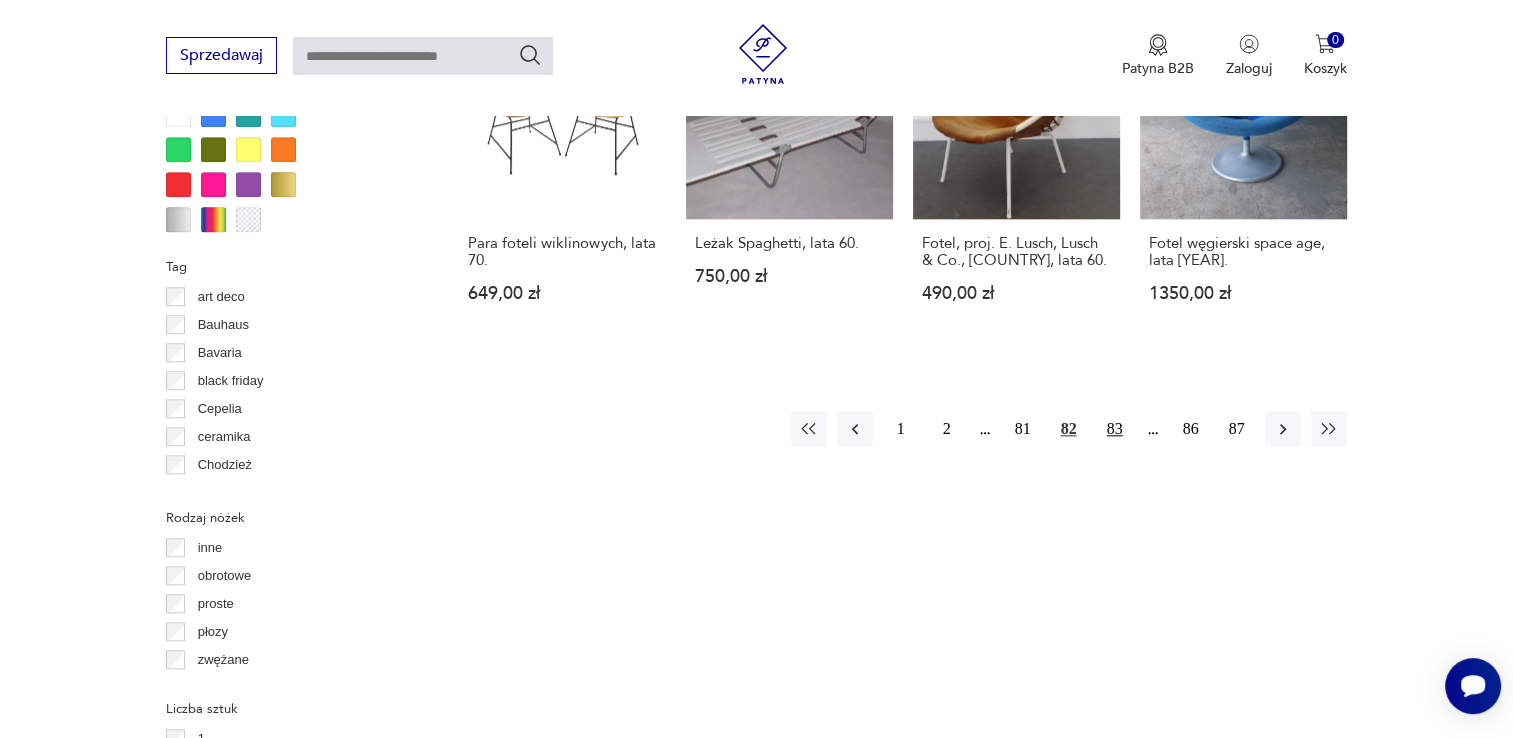 click on "83" at bounding box center [1115, 429] 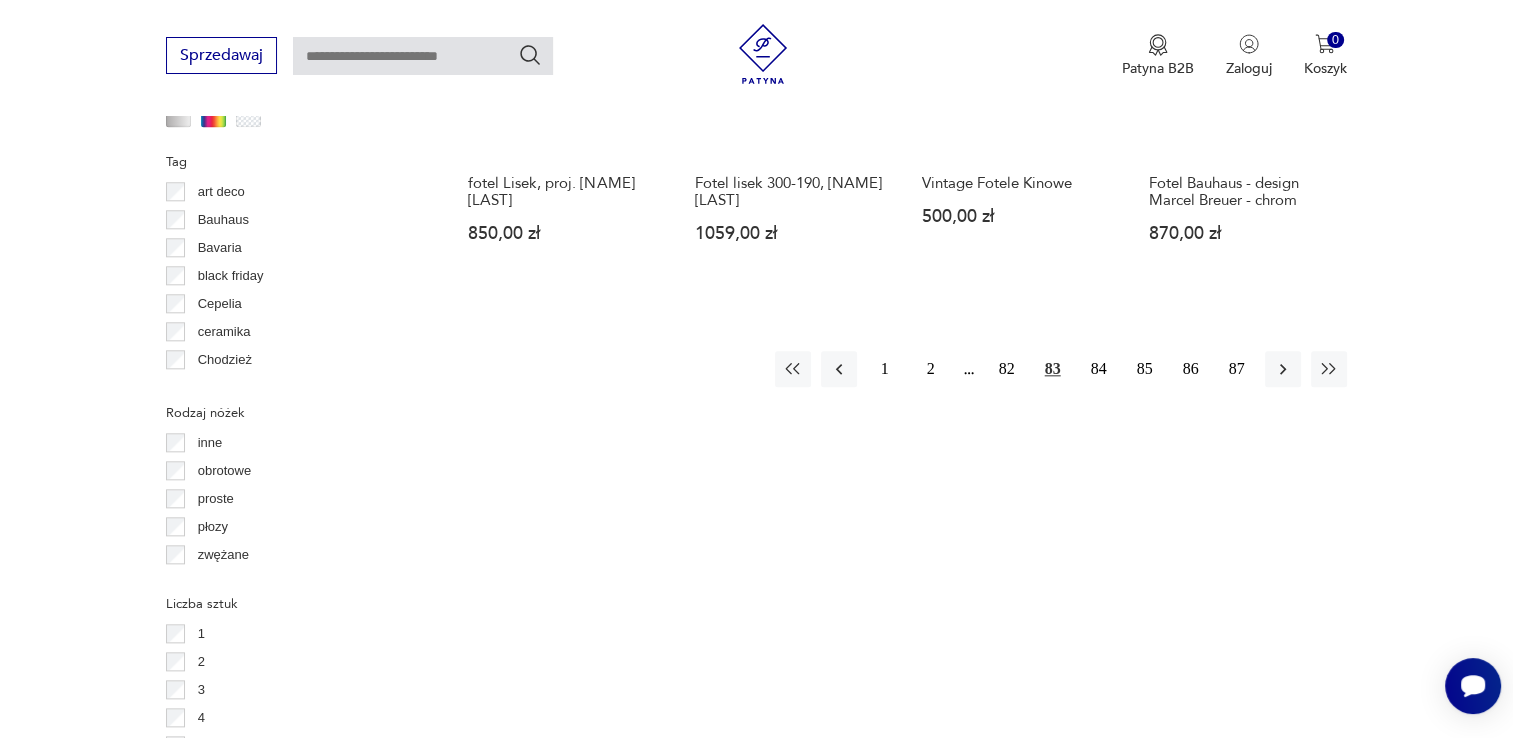 scroll, scrollTop: 2130, scrollLeft: 0, axis: vertical 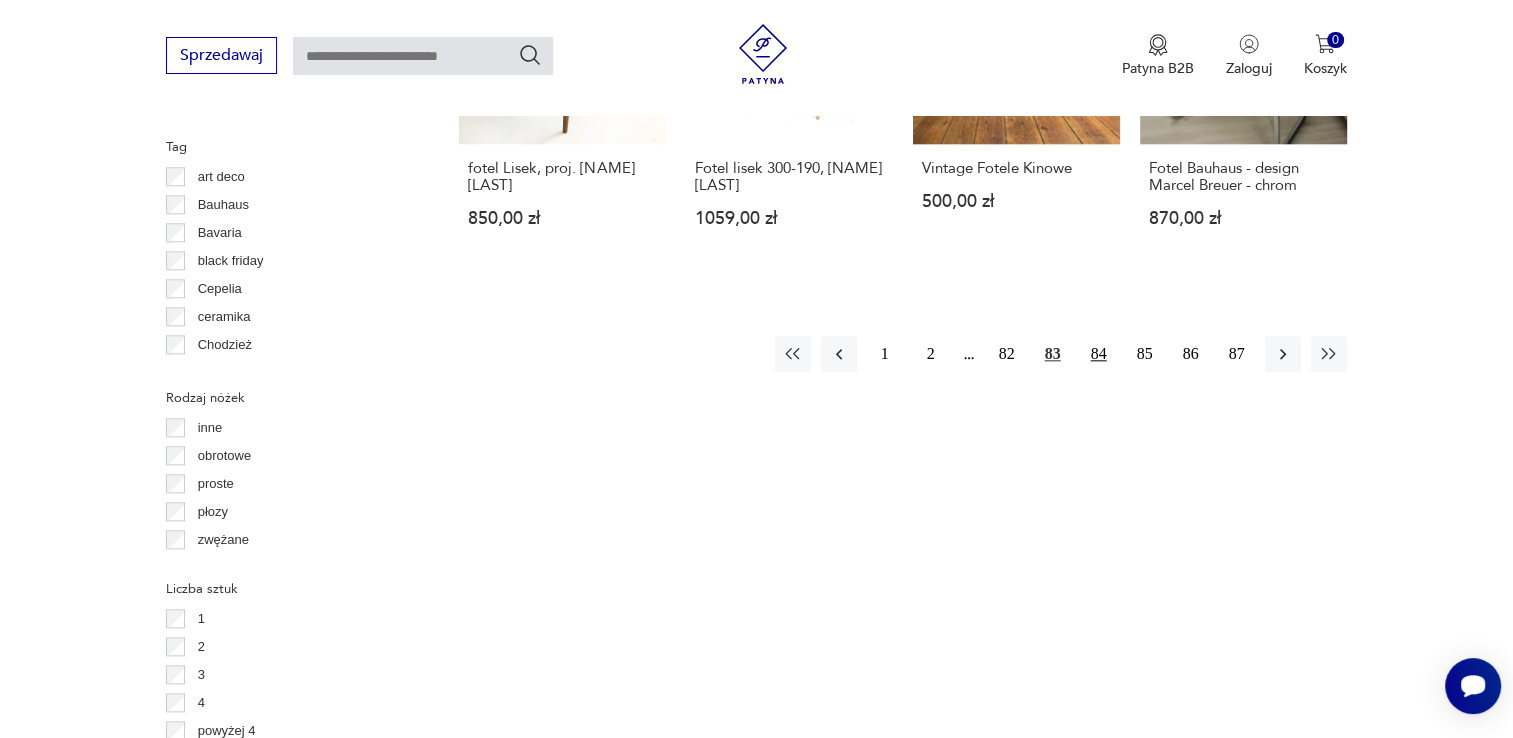 click on "84" at bounding box center [1099, 354] 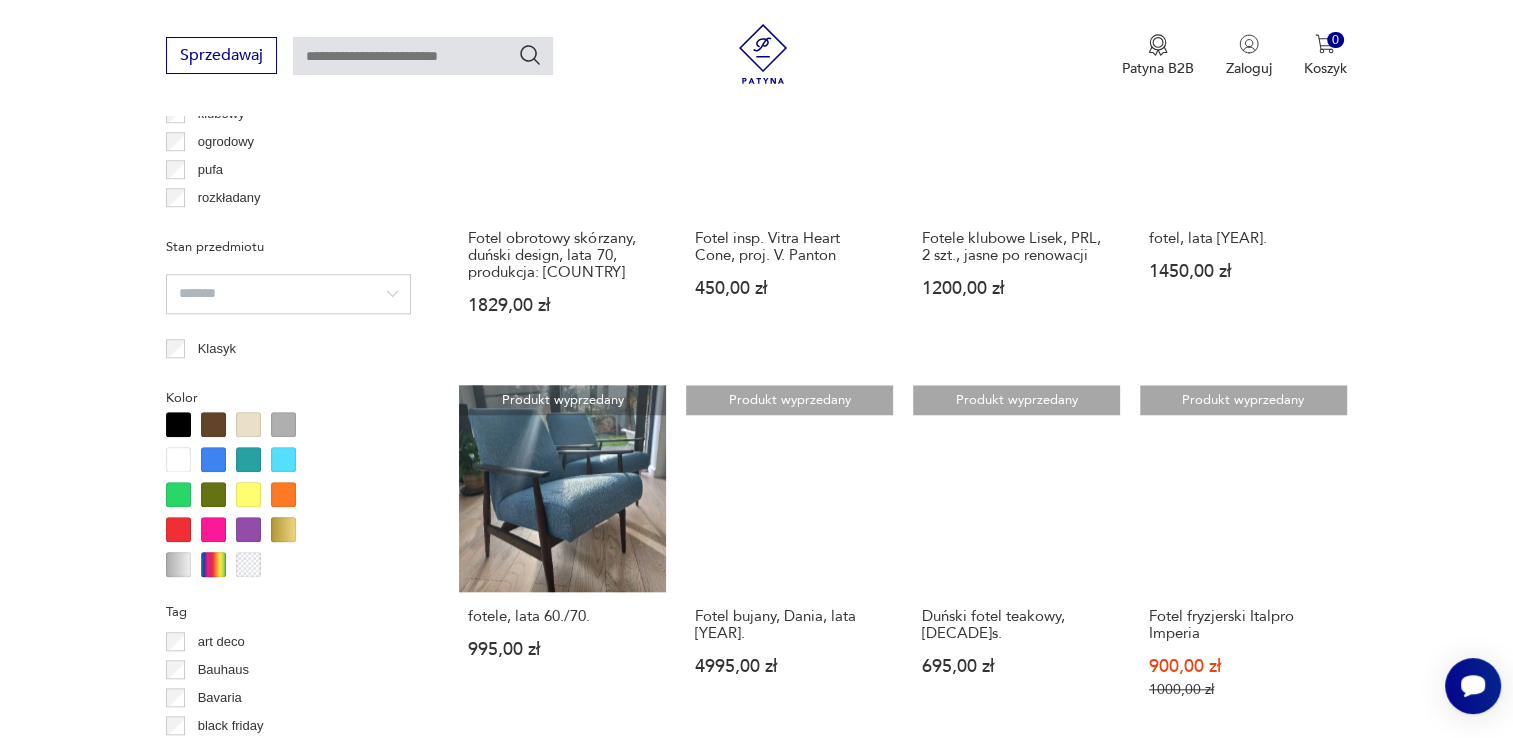 scroll, scrollTop: 1810, scrollLeft: 0, axis: vertical 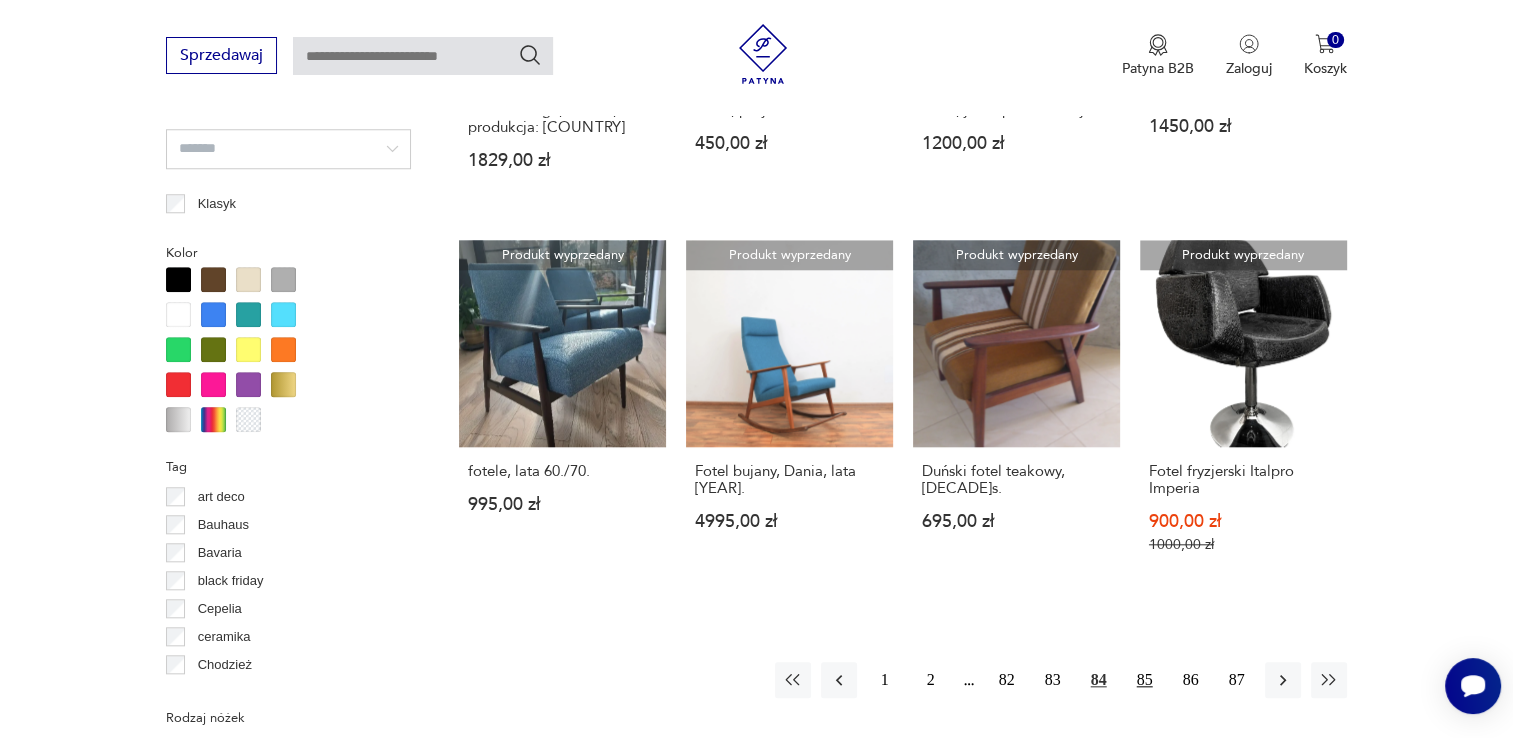 click on "85" at bounding box center (1145, 680) 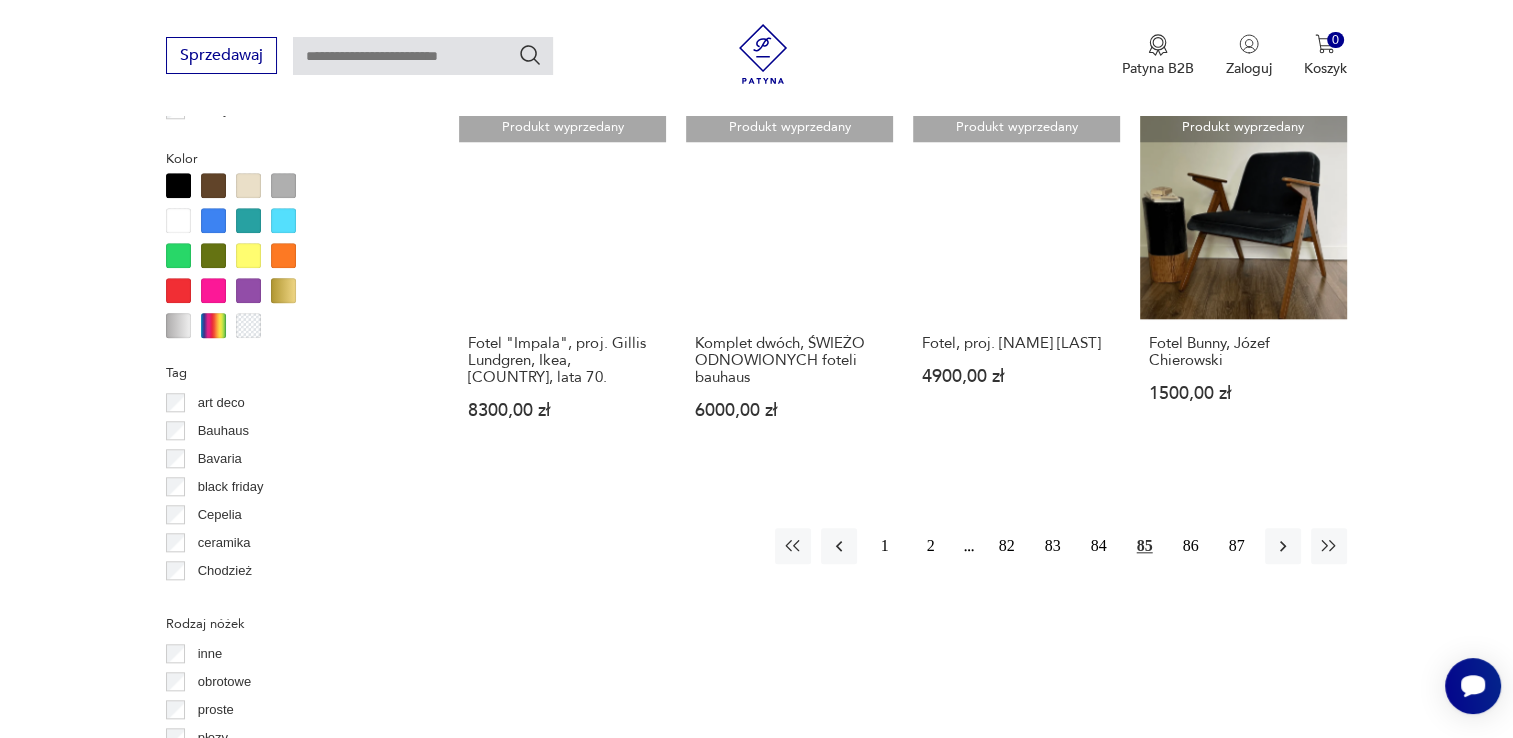 scroll, scrollTop: 1970, scrollLeft: 0, axis: vertical 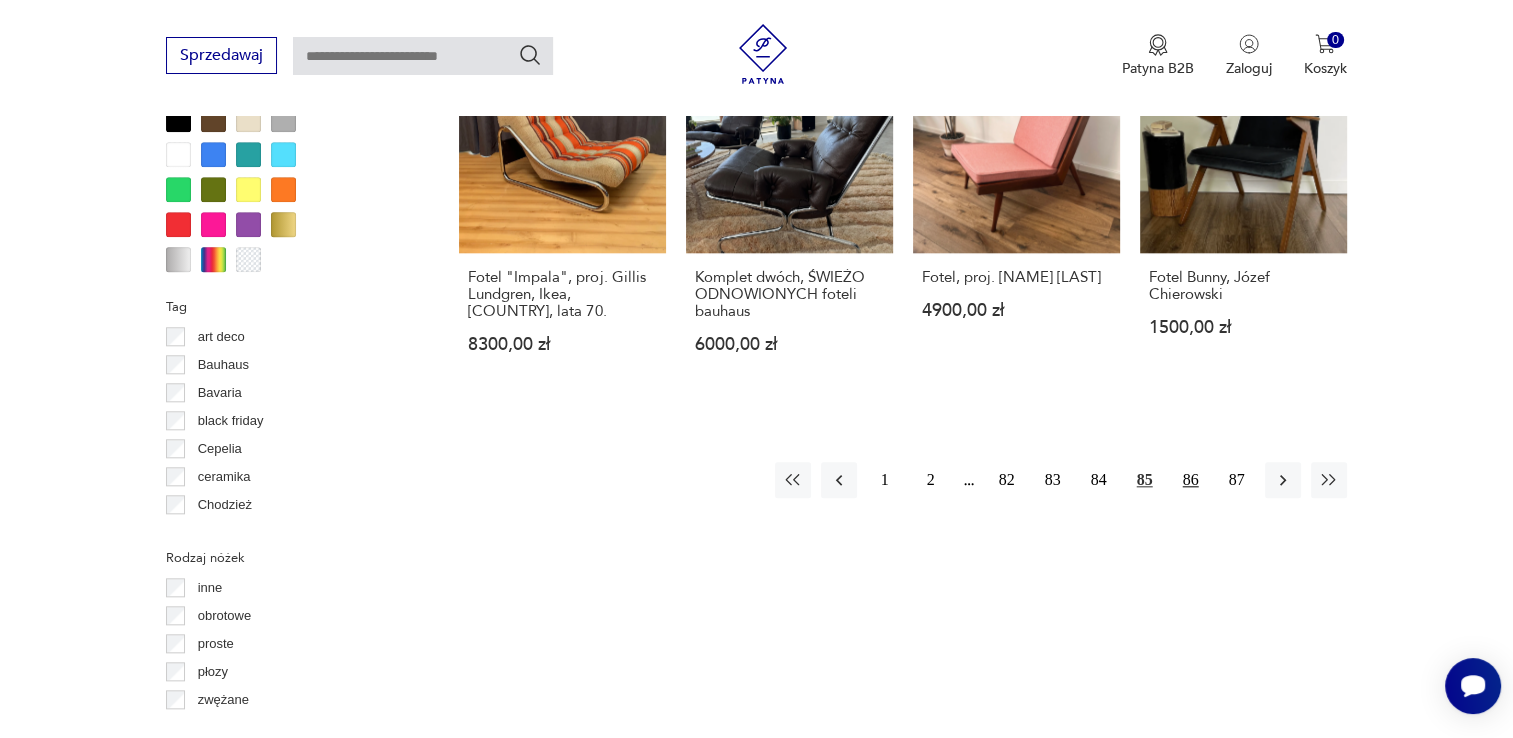 click on "86" at bounding box center [1191, 480] 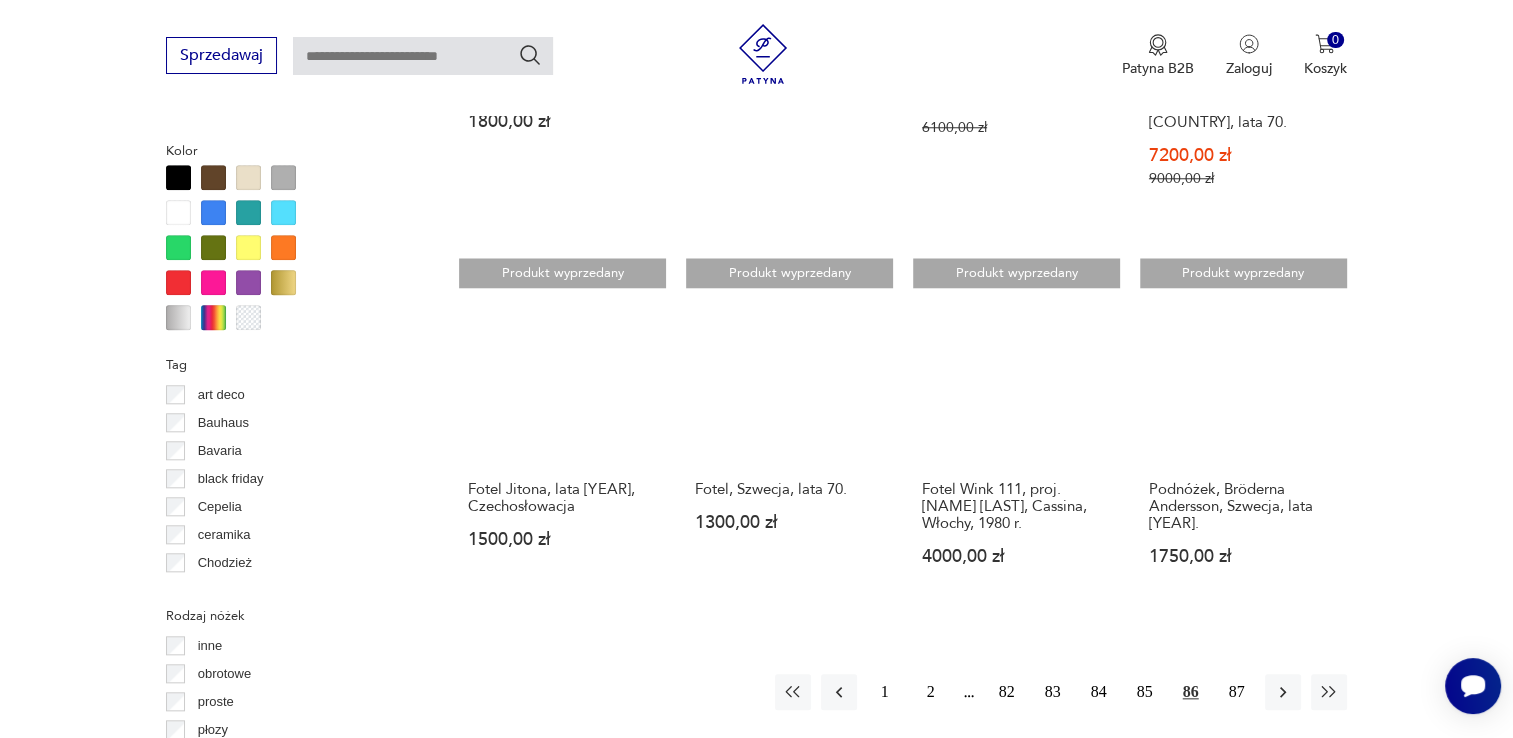 scroll, scrollTop: 1930, scrollLeft: 0, axis: vertical 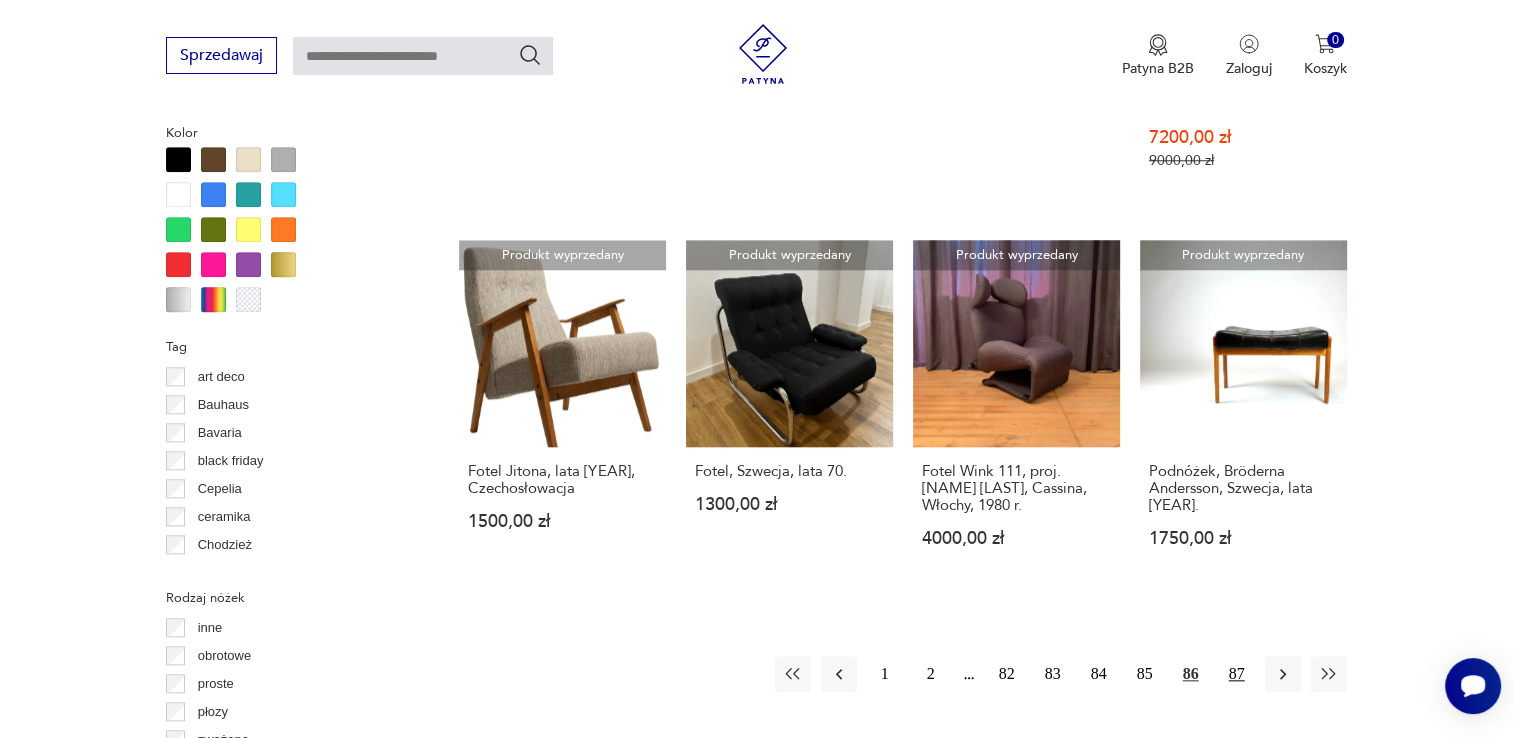click on "87" at bounding box center [1237, 674] 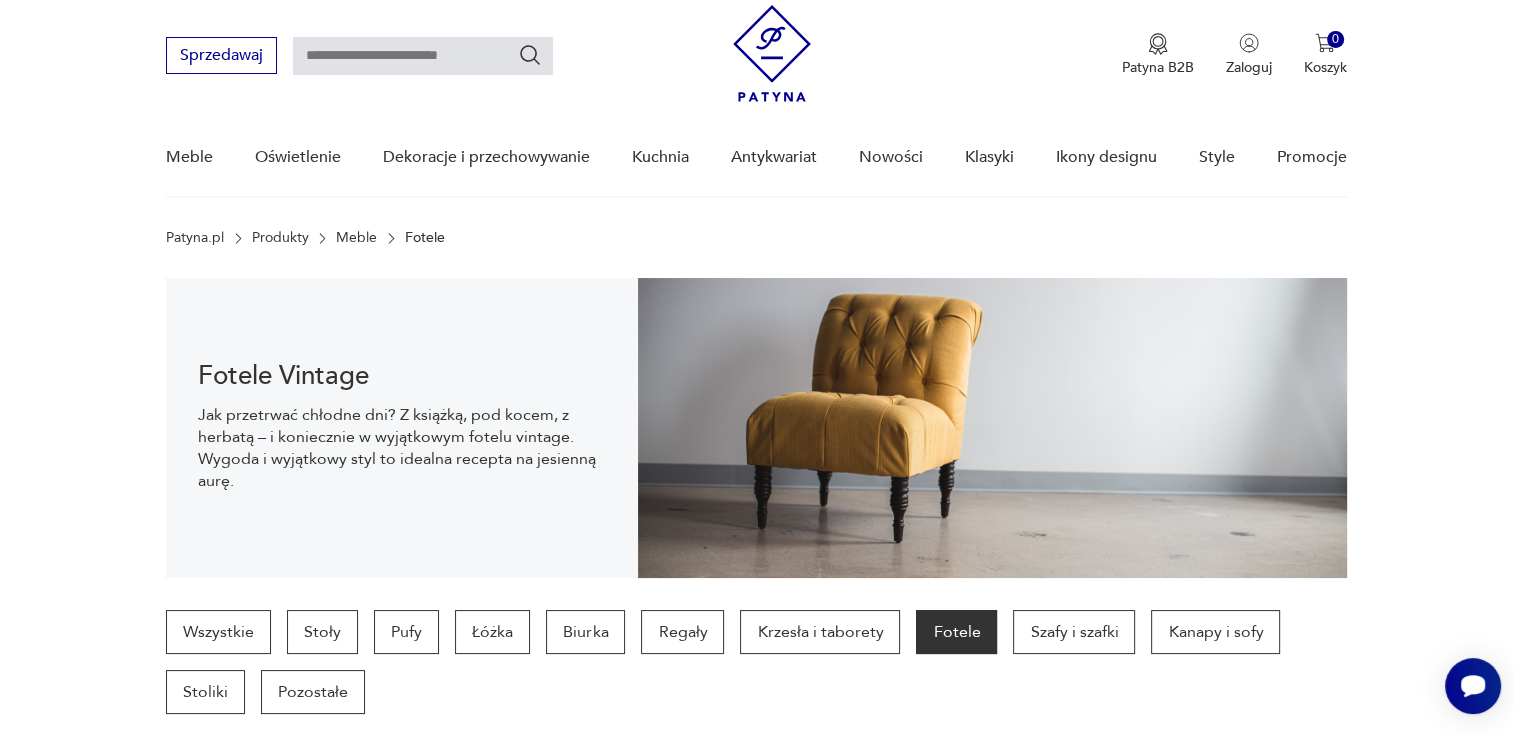 scroll, scrollTop: 0, scrollLeft: 0, axis: both 